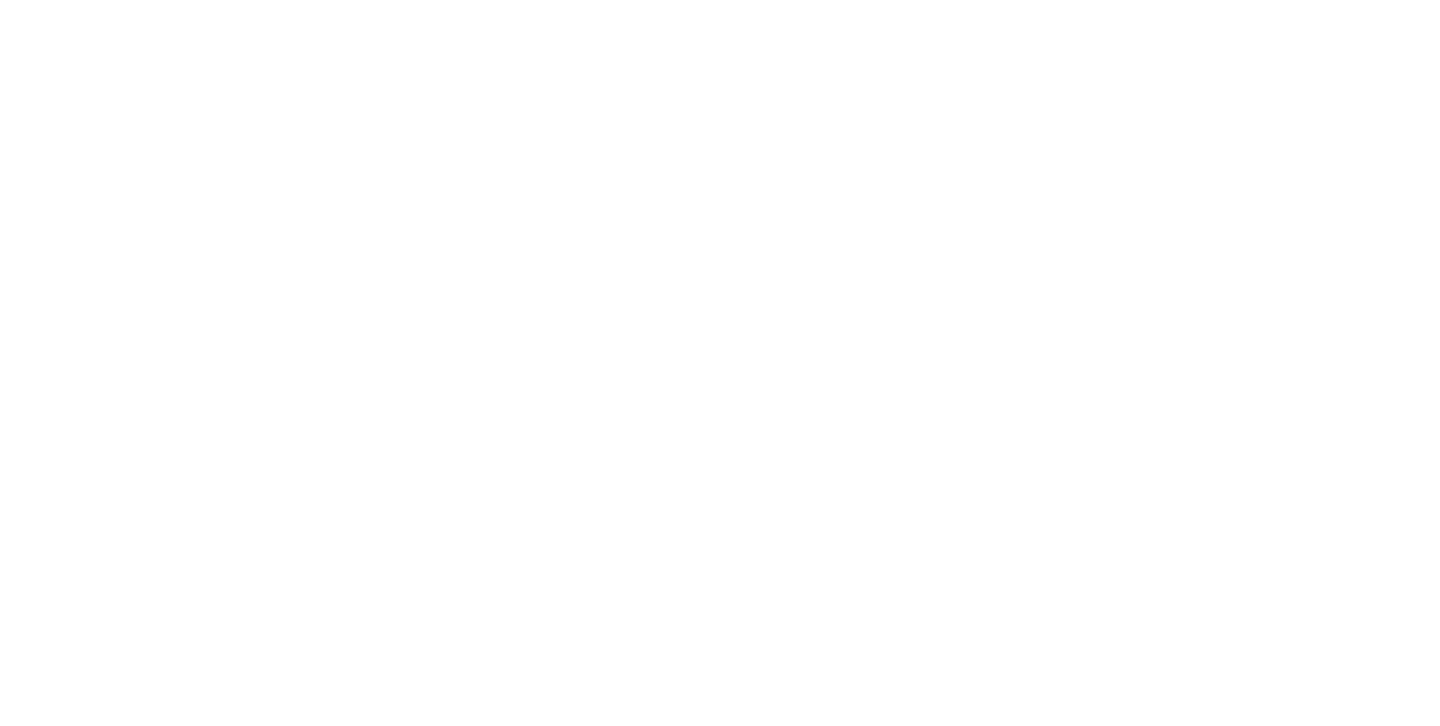 scroll, scrollTop: 0, scrollLeft: 0, axis: both 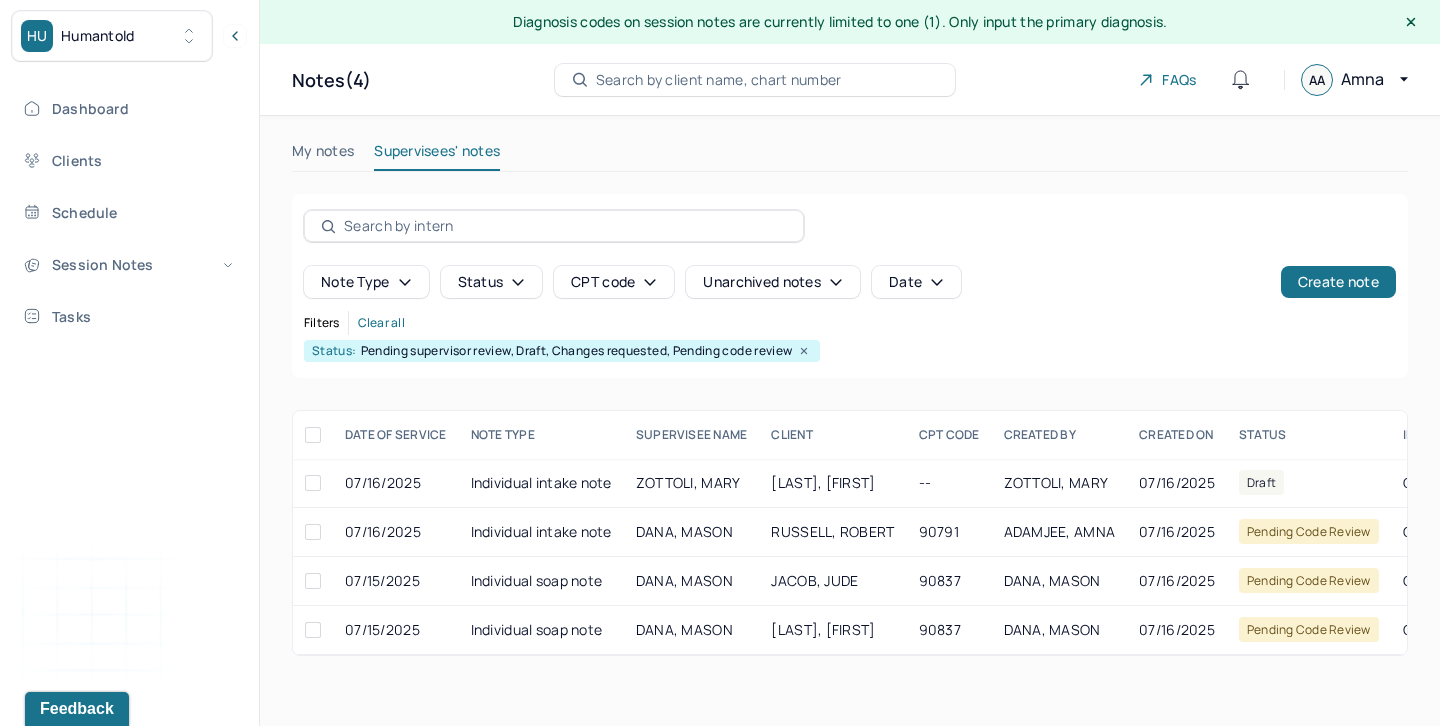 click on "My notes" at bounding box center (323, 155) 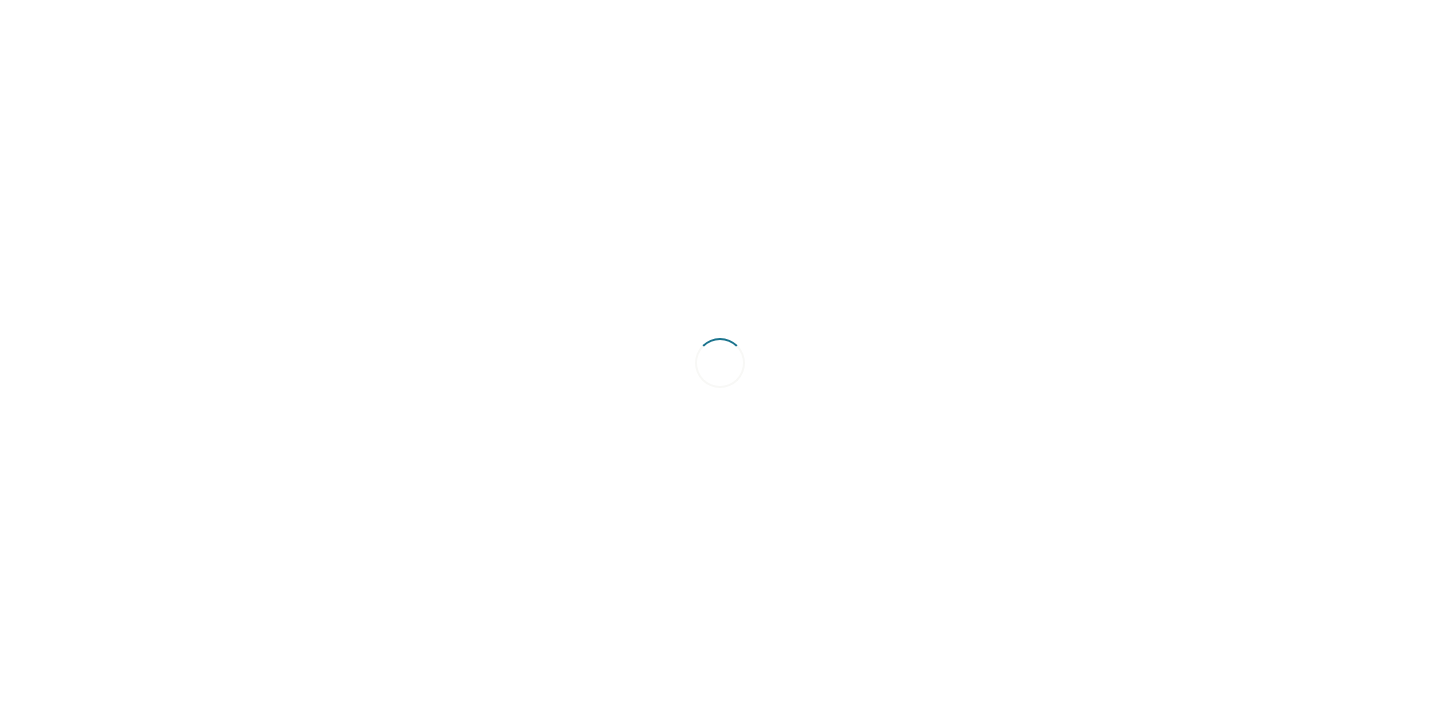 scroll, scrollTop: 0, scrollLeft: 0, axis: both 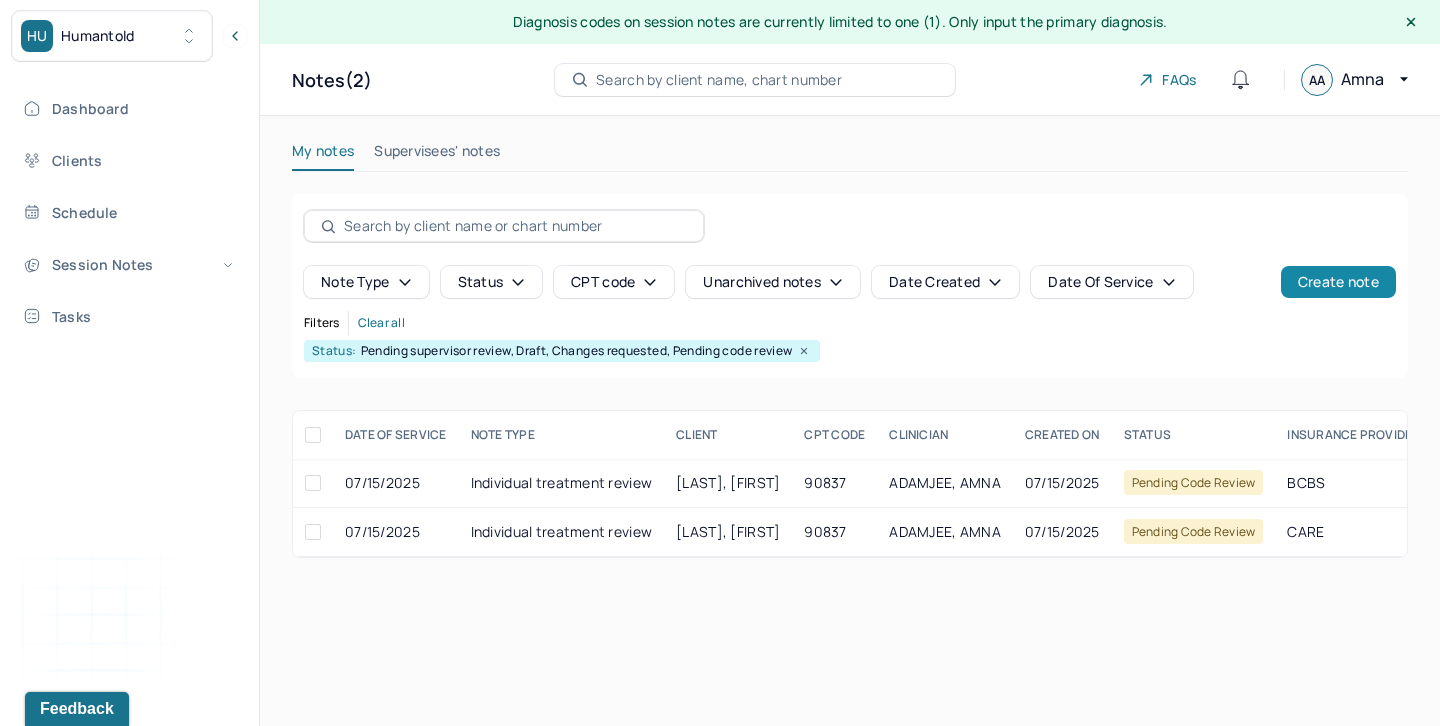 click on "Create note" at bounding box center (1338, 282) 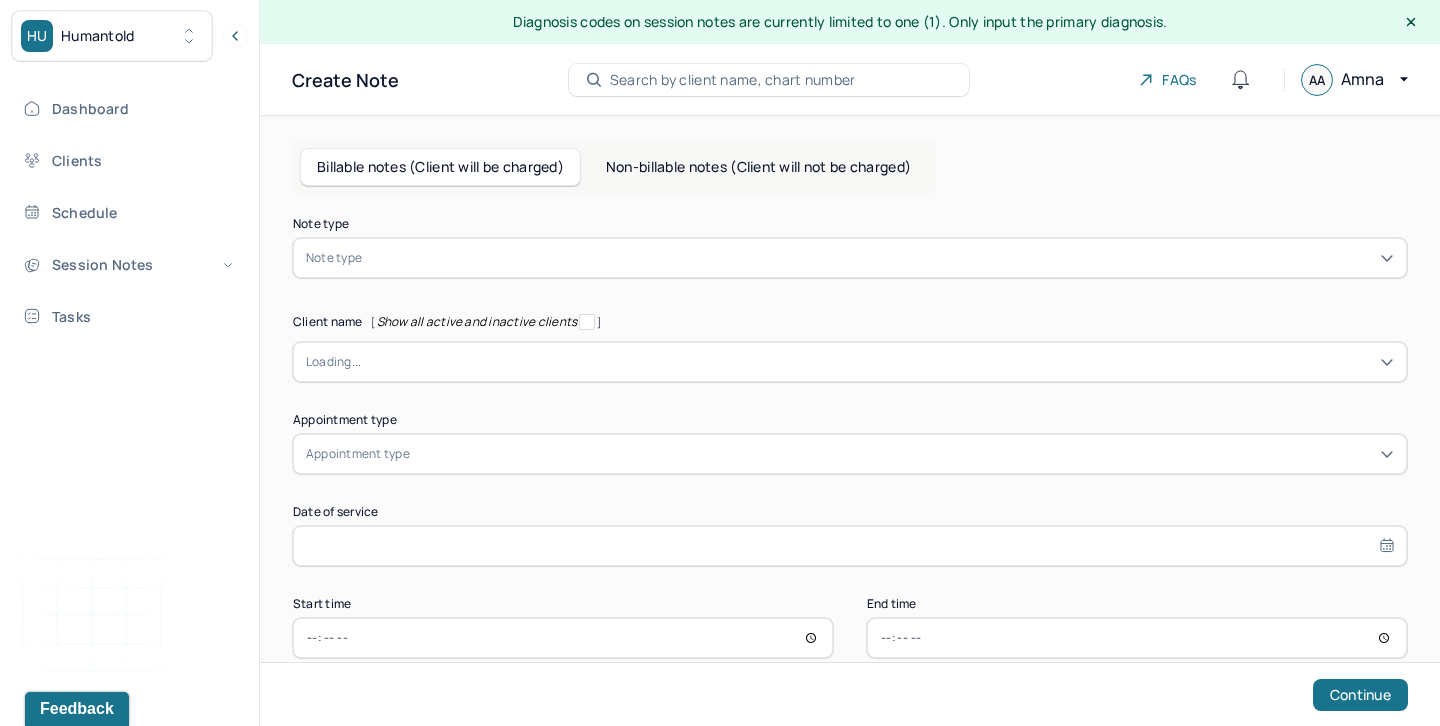 click on "Note type" at bounding box center (850, 258) 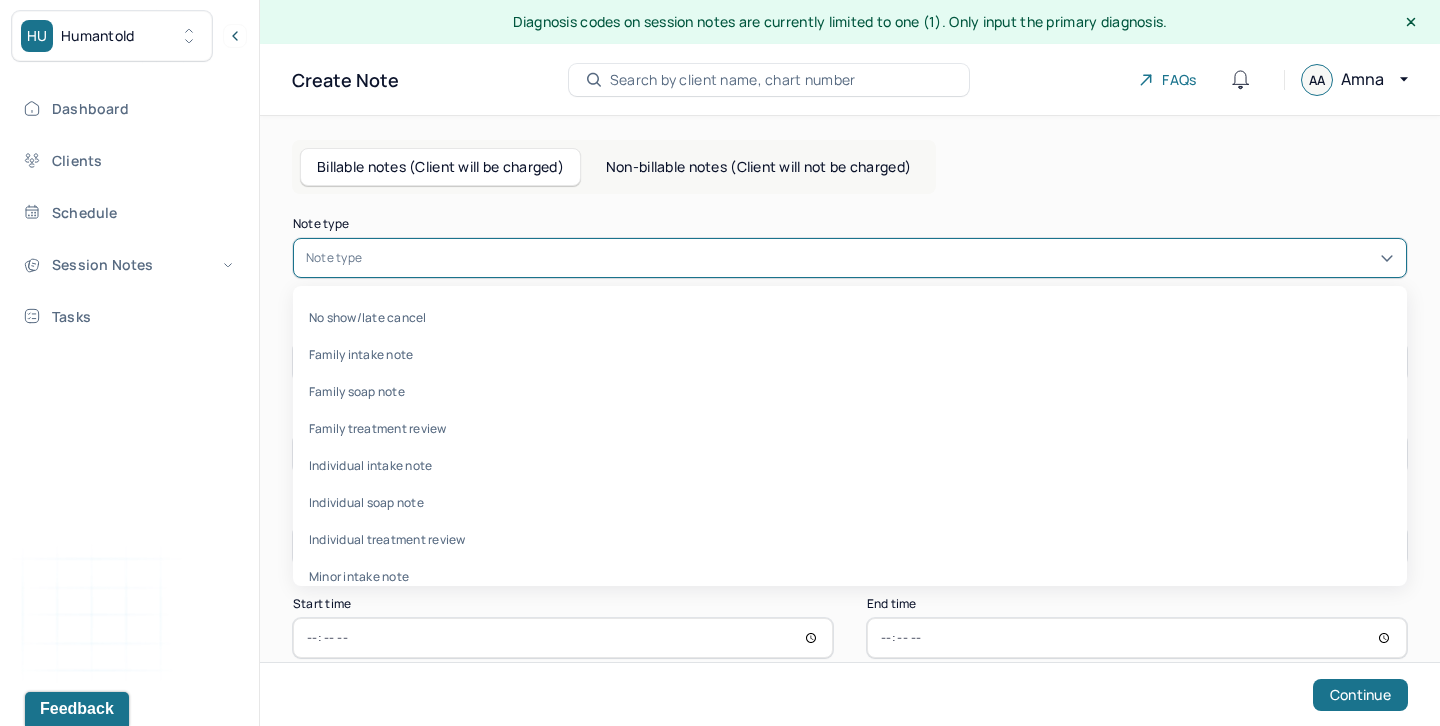 click at bounding box center (880, 258) 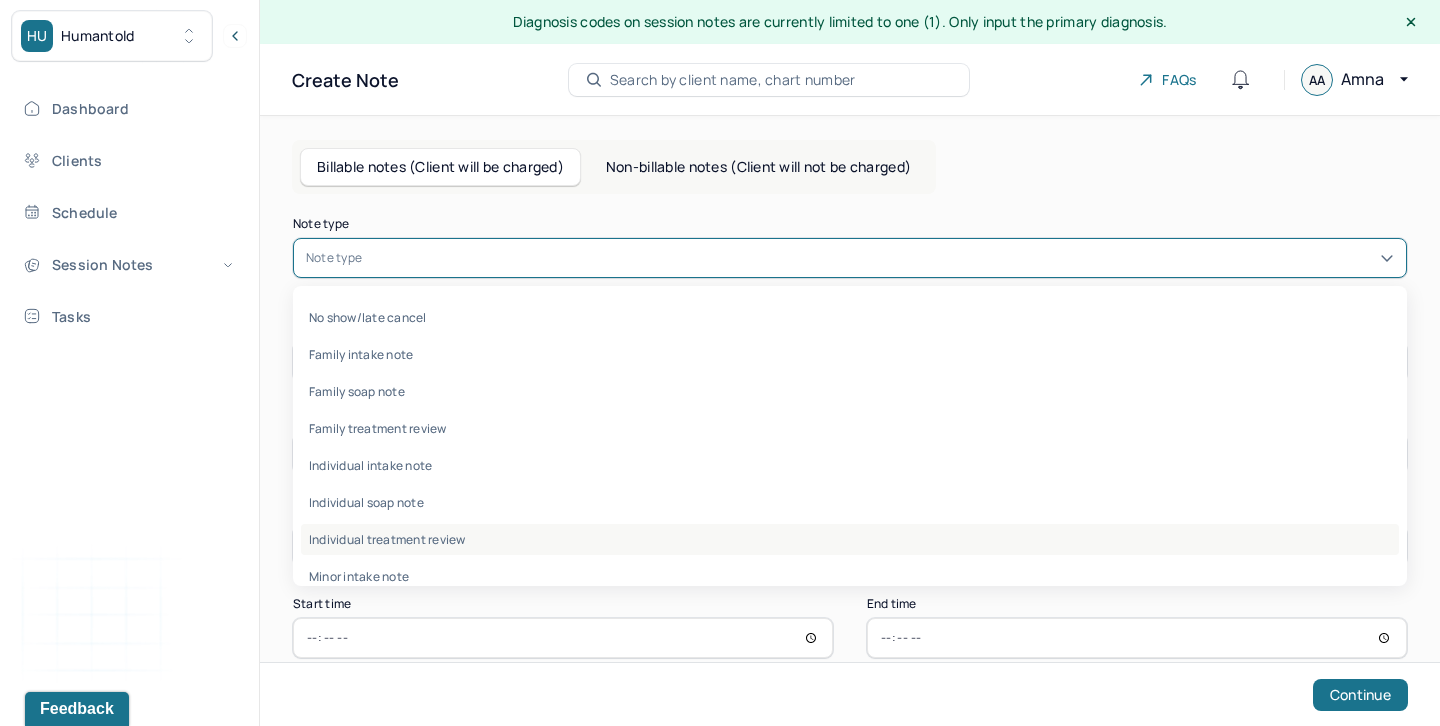 click on "Individual treatment review" at bounding box center [850, 539] 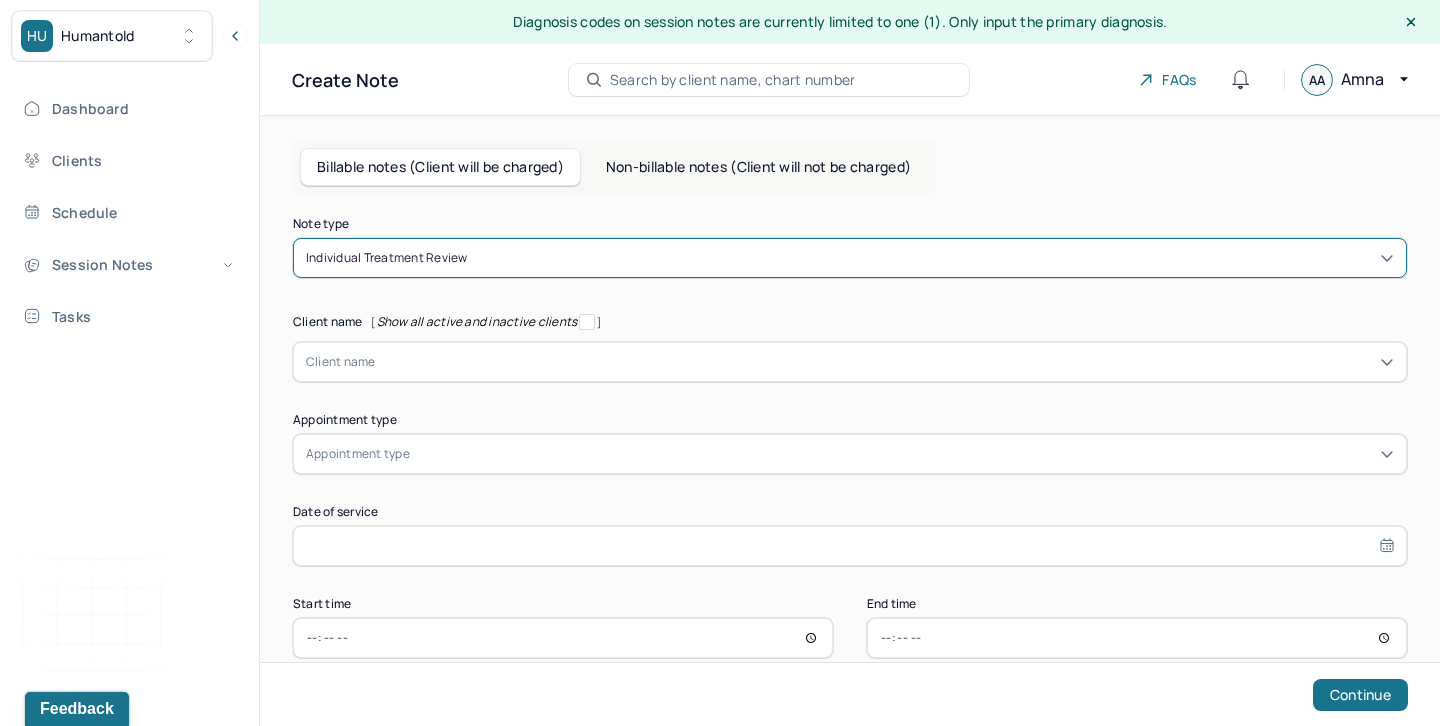 click at bounding box center [885, 362] 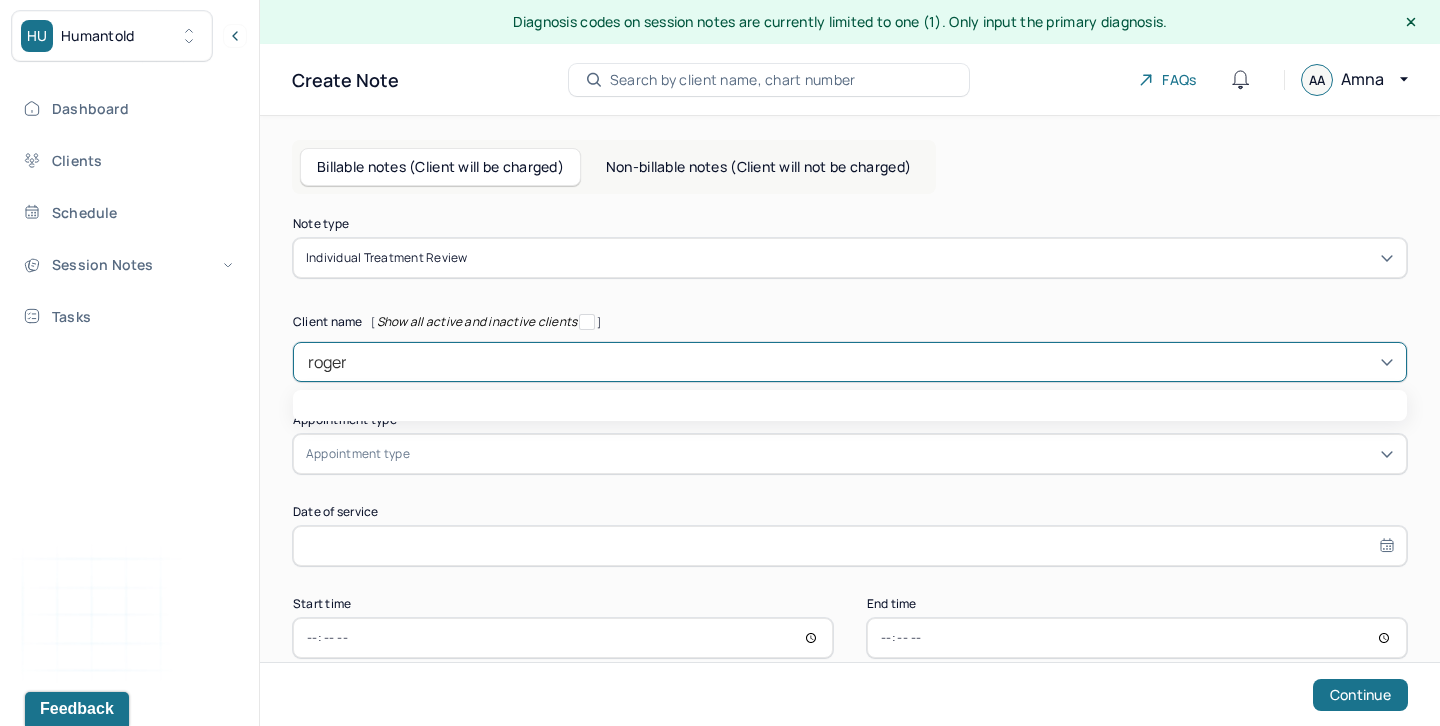 type on "rogers" 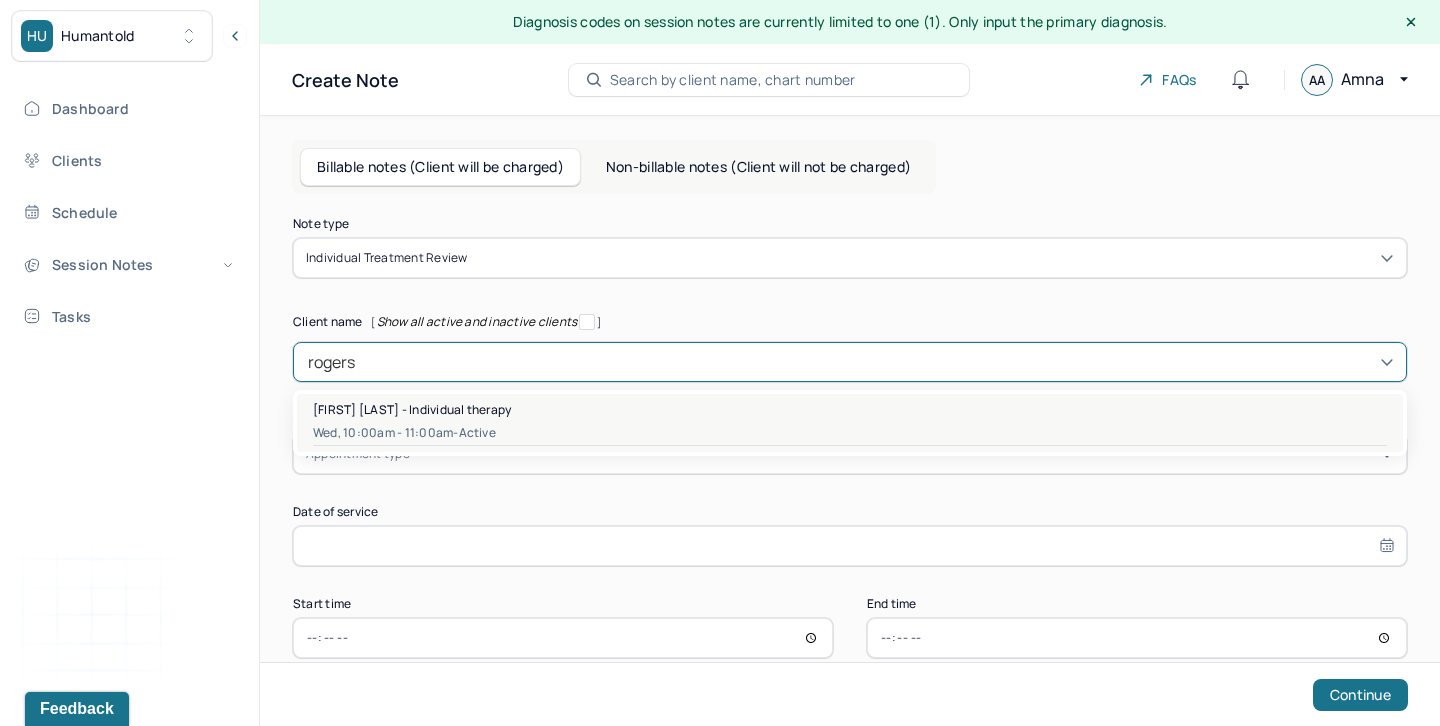 click on "Wed, 10:00am - 11:00am  -  active" at bounding box center (850, 433) 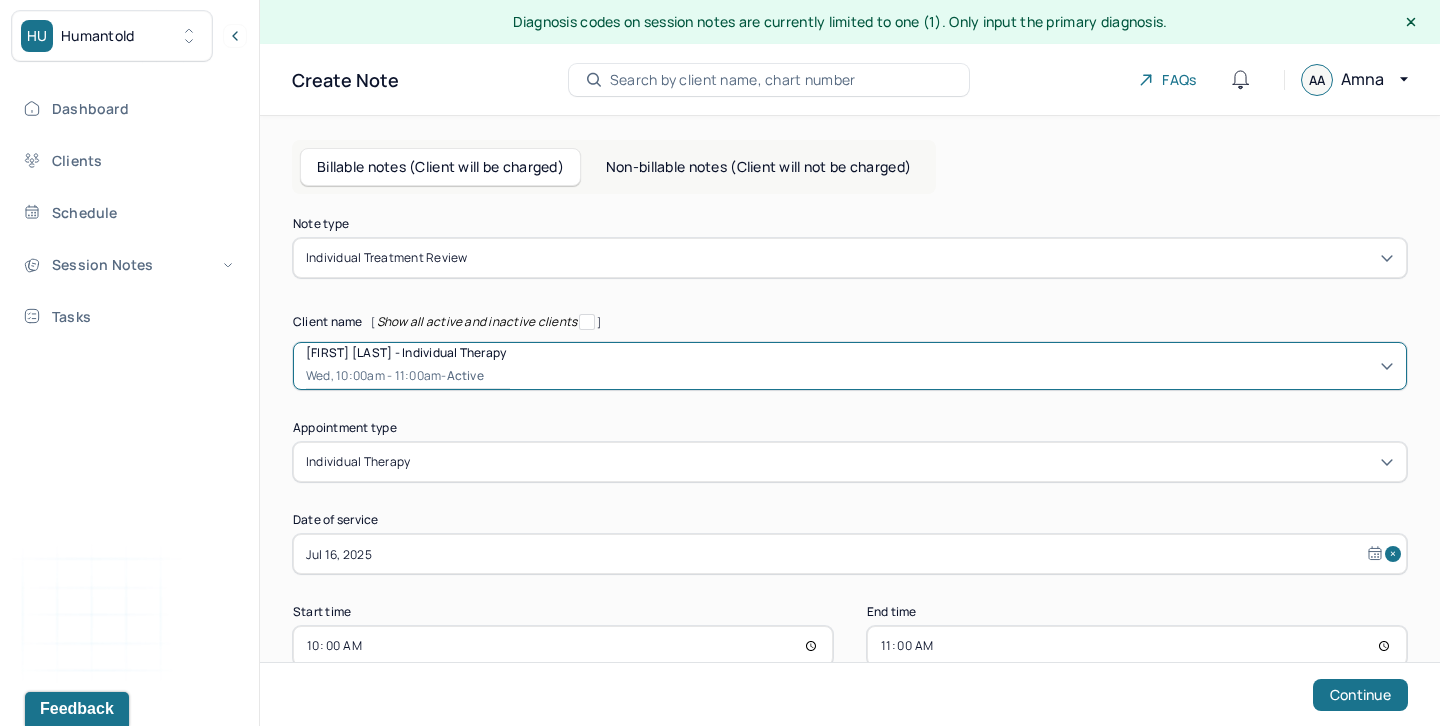 scroll, scrollTop: 45, scrollLeft: 0, axis: vertical 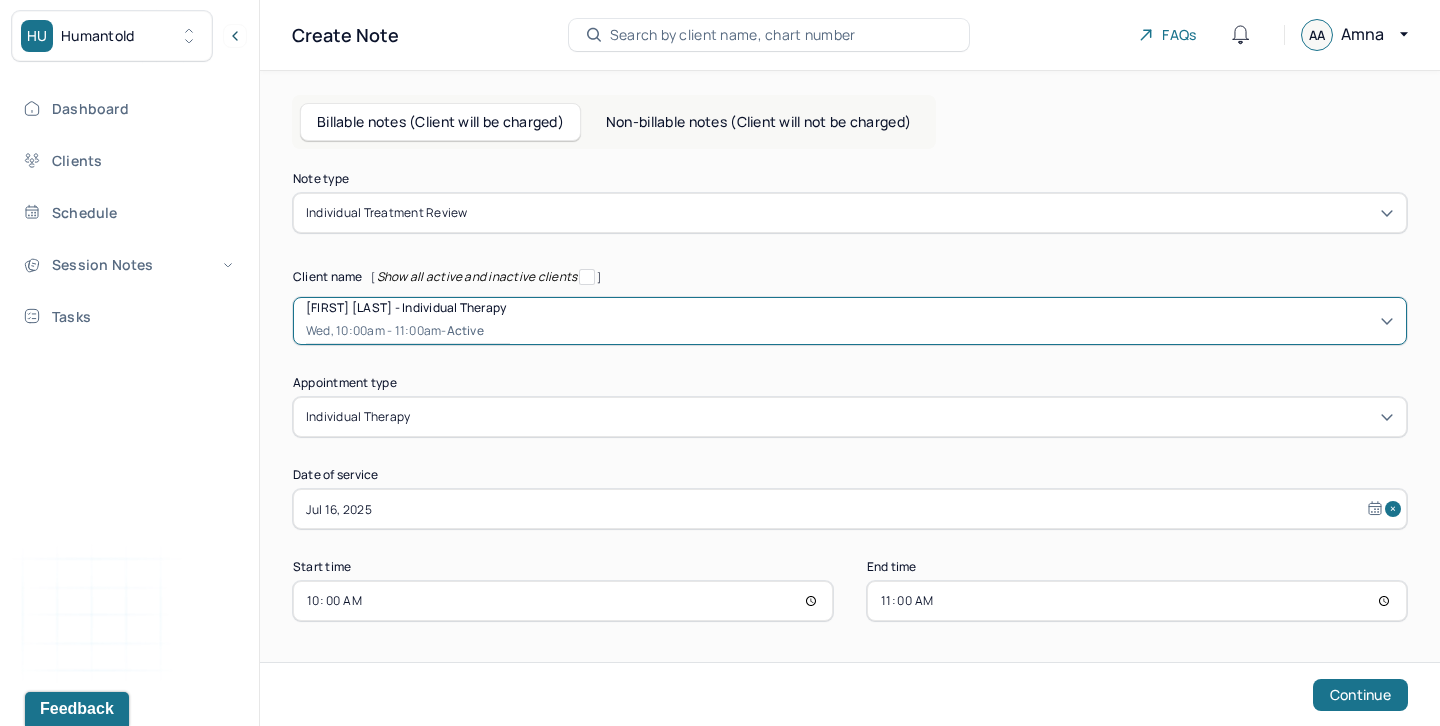 select on "6" 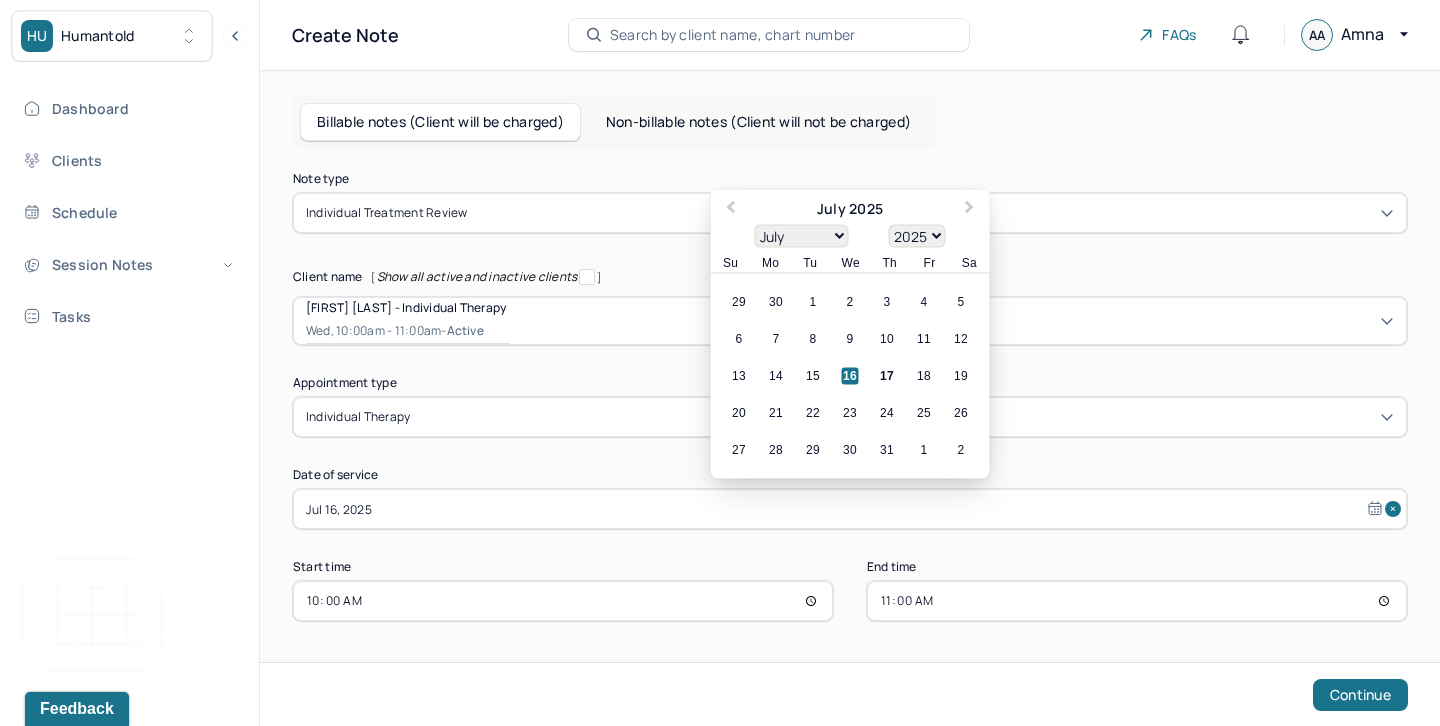 click on "Date of service Jul 16, 2025 Previous Month Next Month July 2025 January February March April May June July August September October November December 1900 1901 1902 1903 1904 1905 1906 1907 1908 1909 1910 1911 1912 1913 1914 1915 1916 1917 1918 1919 1920 1921 1922 1923 1924 1925 1926 1927 1928 1929 1930 1931 1932 1933 1934 1935 1936 1937 1938 1939 1940 1941 1942 1943 1944 1945 1946 1947 1948 1949 1950 1951 1952 1953 1954 1955 1956 1957 1958 1959 1960 1961 1962 1963 1964 1965 1966 1967 1968 1969 1970 1971 1972 1973 1974 1975 1976 1977 1978 1979 1980 1981 1982 1983 1984 1985 1986 1987 1988 1989 1990 1991 1992 1993 1994 1995 1996 1997 1998 1999 2000 2001 2002 2003 2004 2005 2006 2007 2008 2009 2010 2011 2012 2013 2014 2015 2016 2017 2018 2019 2020 2021 2022 2023 2024 2025 2026 2027 2028 2029 2030 2031 2032 2033 2034 2035 2036 2037 2038 2039 2040 2041 2042 2043 2044 2045 2046 2047 2048 2049 2050 2051 2052 2053 2054 2055 2056 2057 2058 2059 2060 2061 2062 2063 2064 2065 2066 2067 2068 2069 2070 2071 2072 2073 Su" at bounding box center [850, 499] 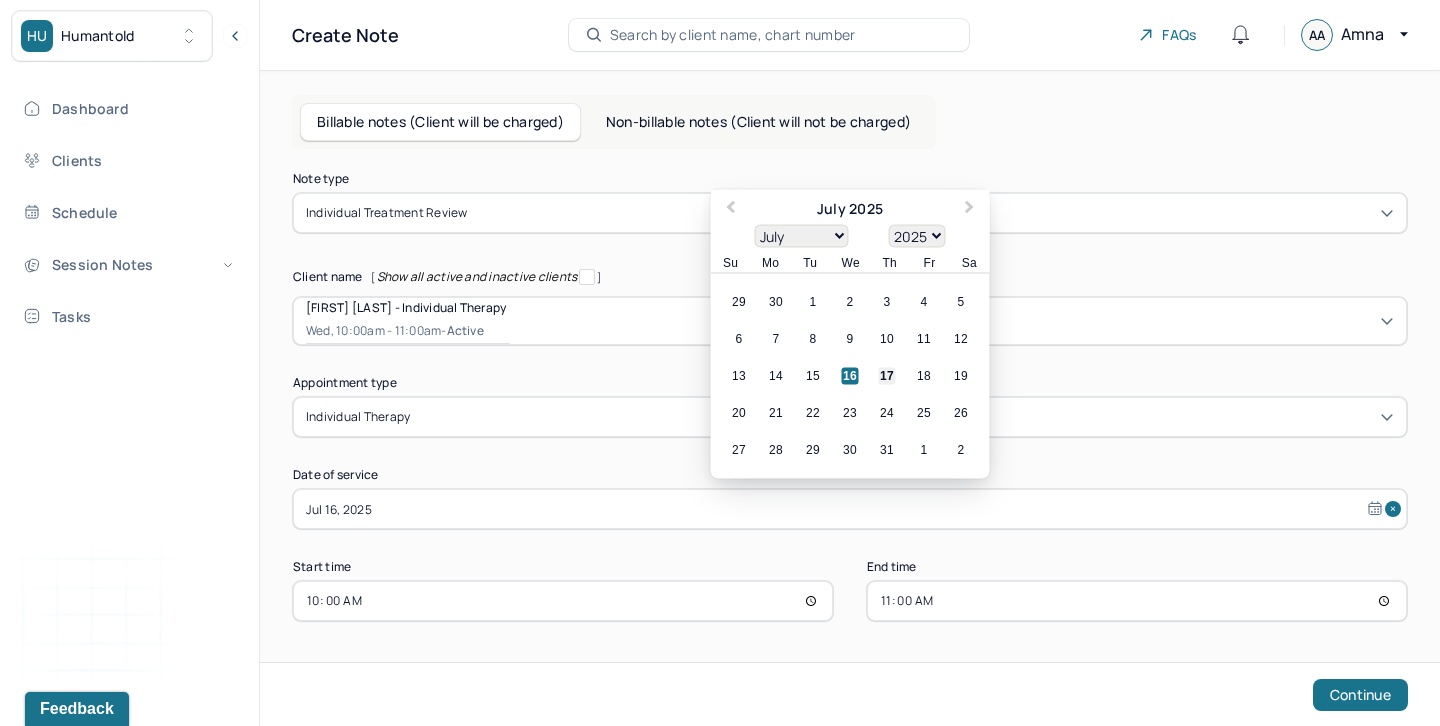click on "17" at bounding box center (887, 376) 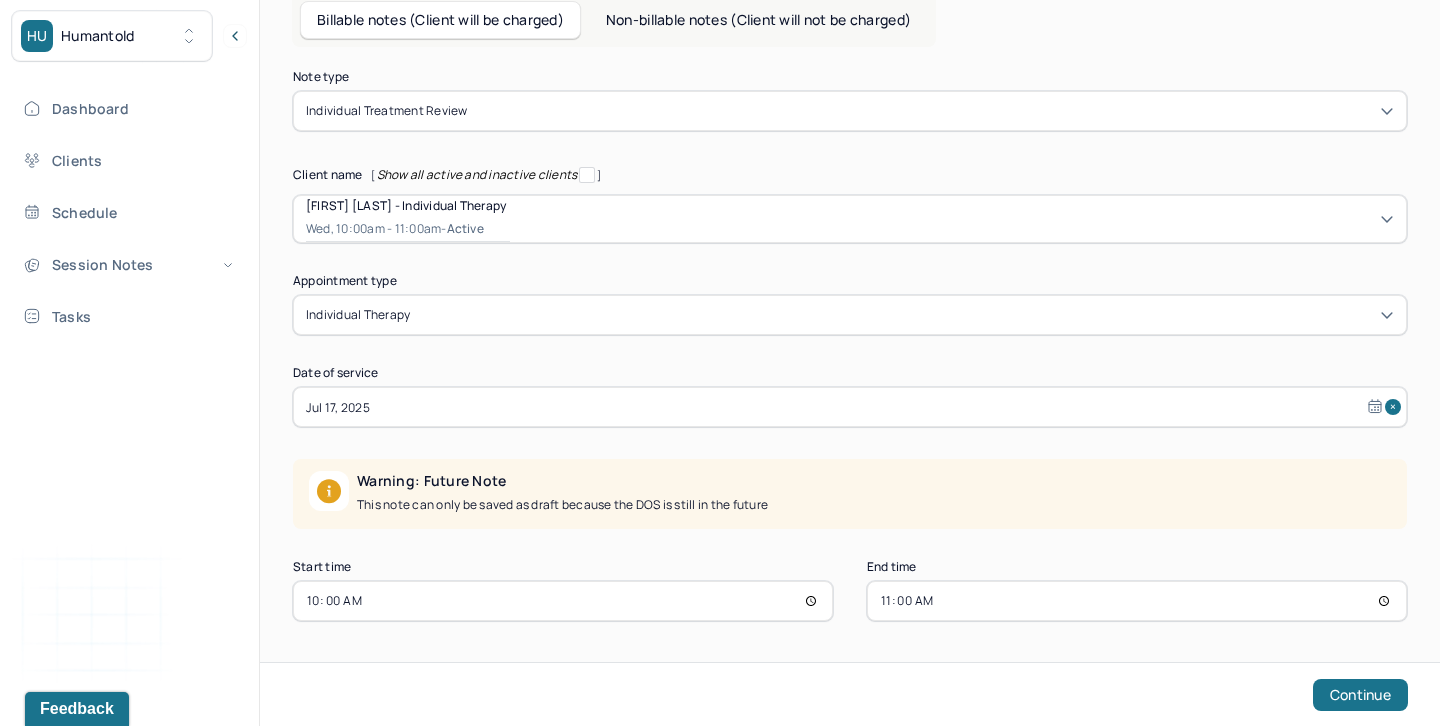 scroll, scrollTop: 0, scrollLeft: 0, axis: both 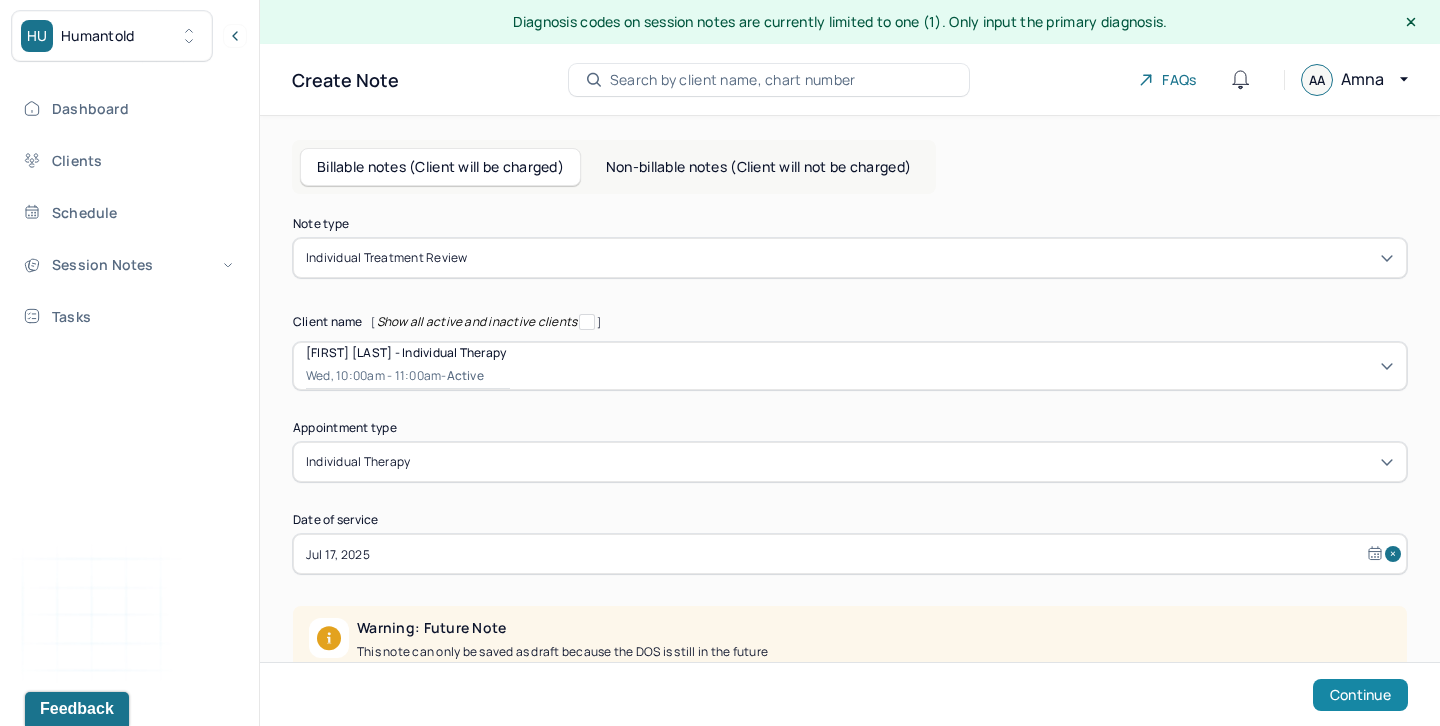 click on "Continue" at bounding box center [1360, 695] 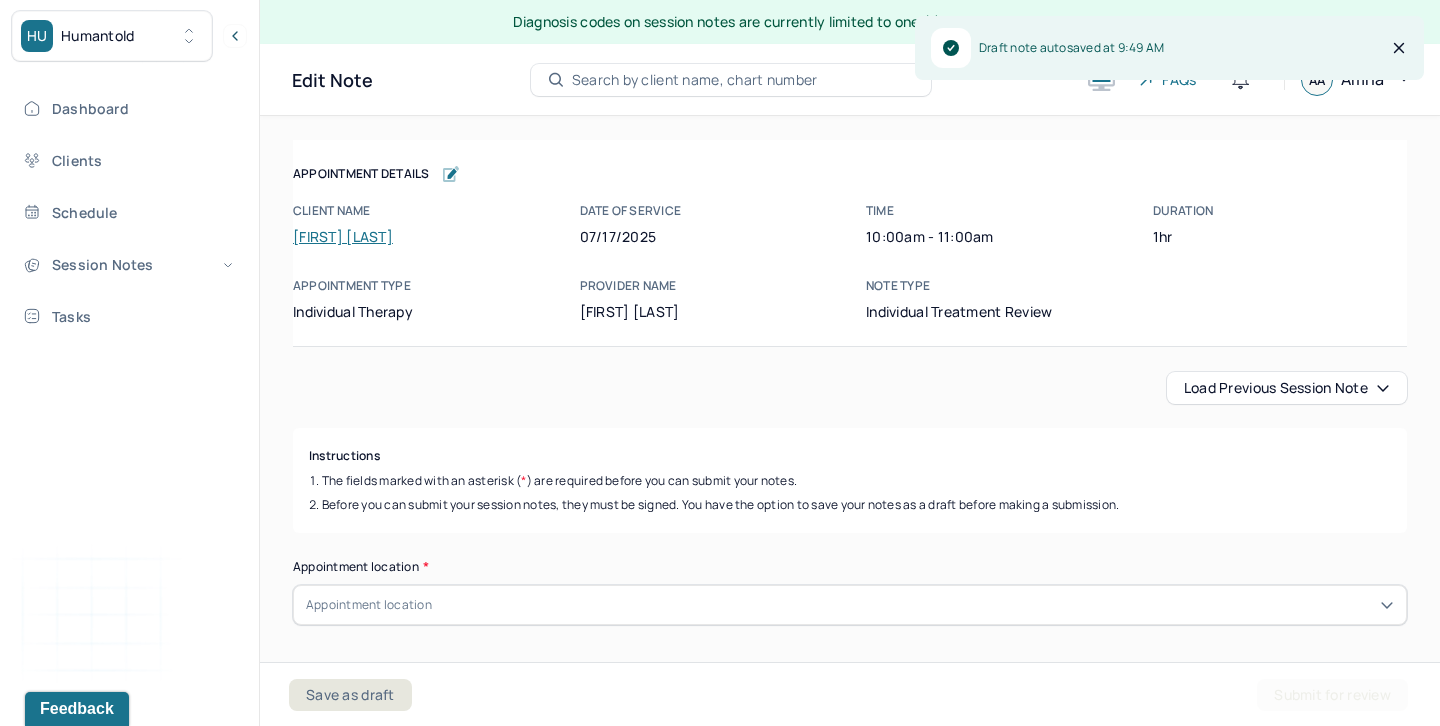 click on "Load previous session note" at bounding box center [1287, 388] 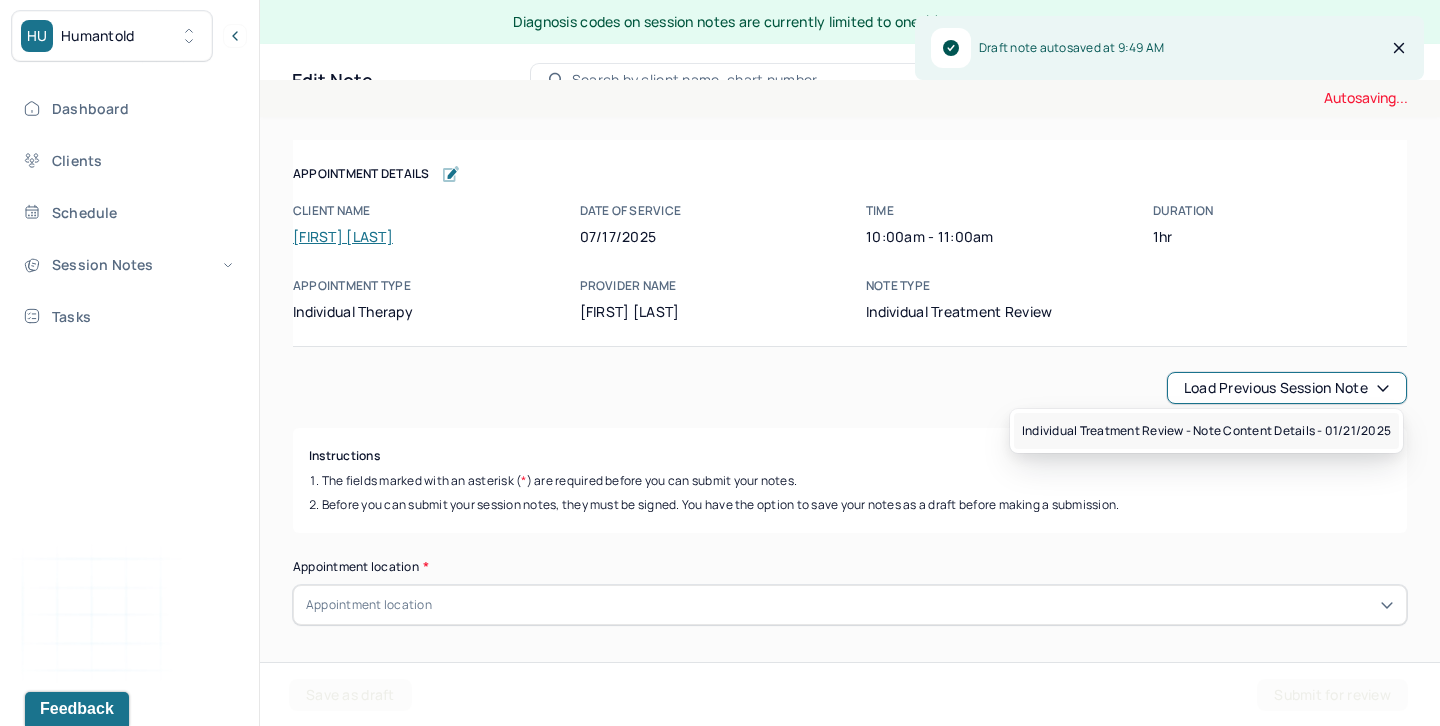 click on "Individual treatment review   - Note content Details -   [DATE]" at bounding box center (1206, 431) 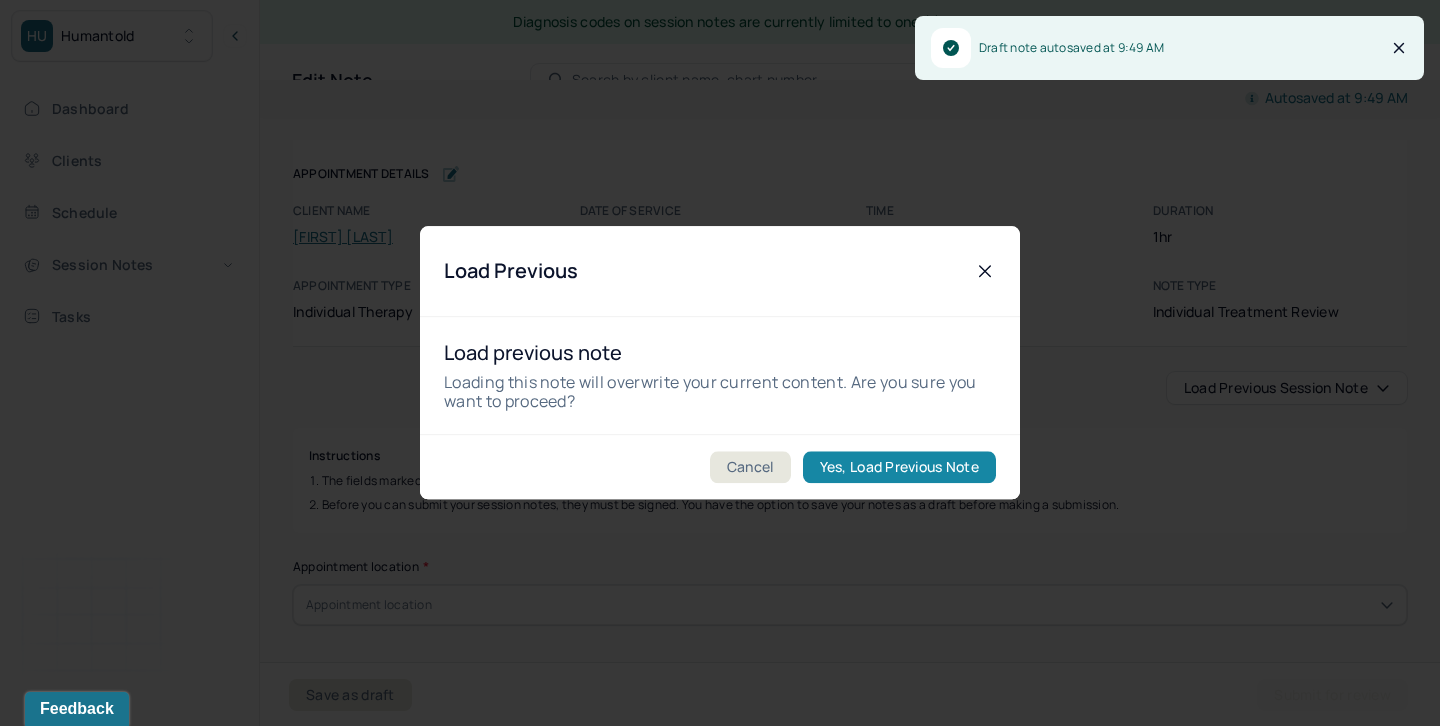 click on "Yes, Load Previous Note" at bounding box center (899, 468) 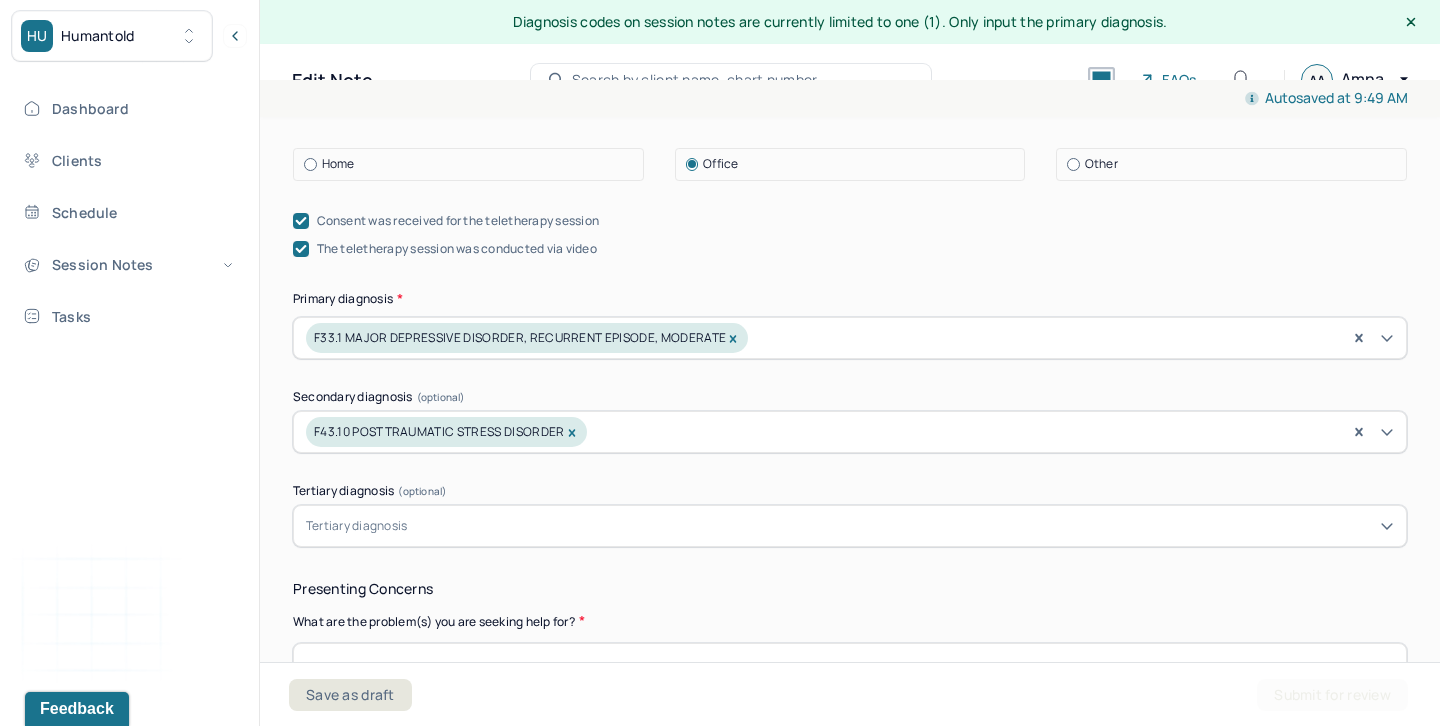 scroll, scrollTop: 795, scrollLeft: 0, axis: vertical 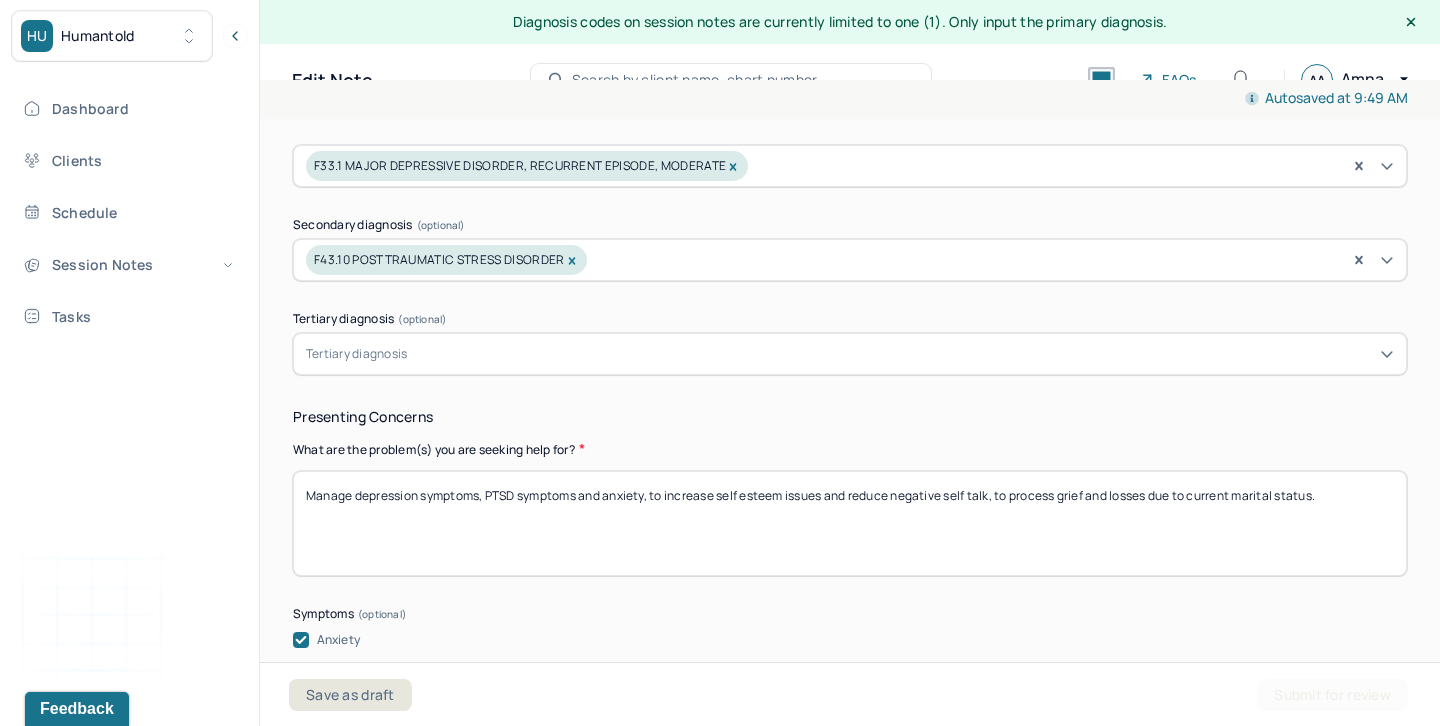 click on "Manage depression symptoms, PTSD symptoms and anxiety, to increase self esteem issues and reduce negative self talk, to process grief and losses due to current marital status." at bounding box center (850, 523) 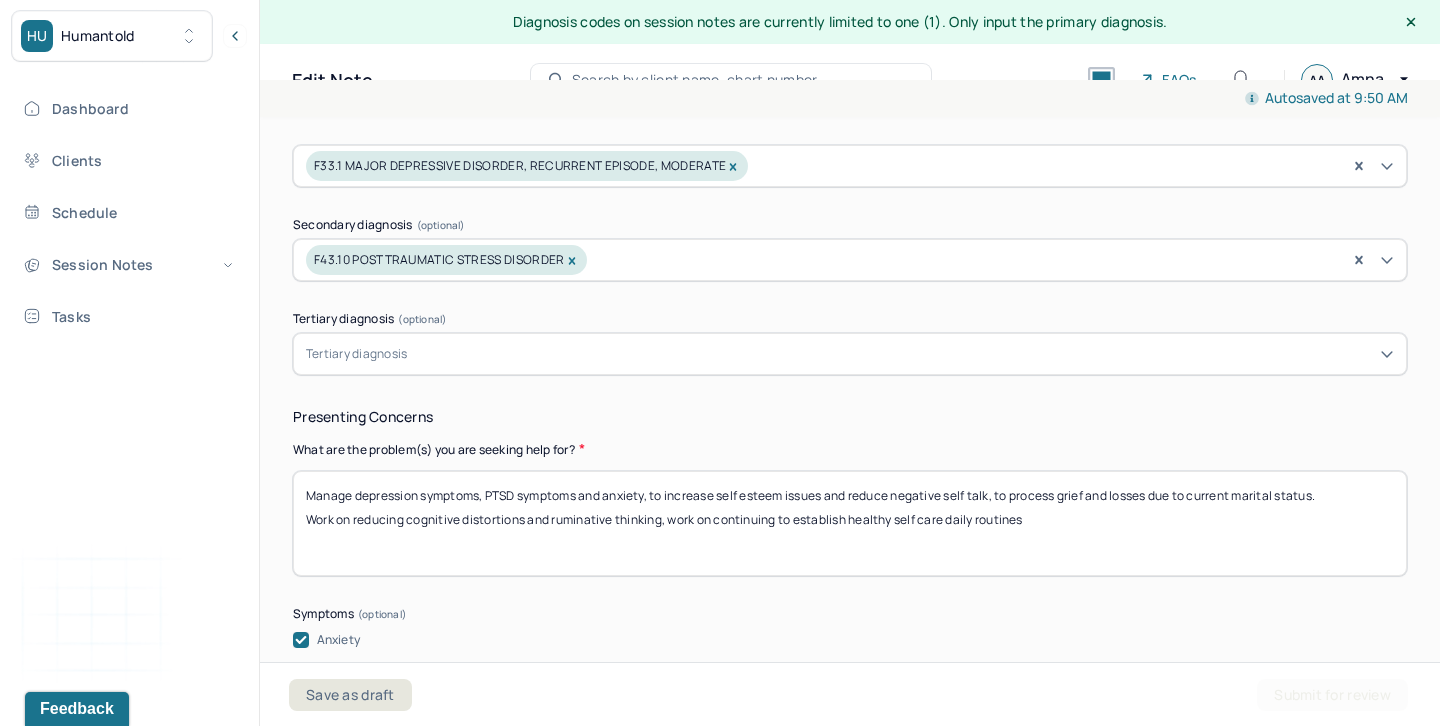 click on "Manage depression symptoms, PTSD symptoms and anxiety, to increase self esteem issues and reduce negative self talk, to process grief and losses due to current marital status.
Work on reducing cognitive distortions and ruminative thinking, work on continuing to establsh healthy self care daily routines" at bounding box center [850, 523] 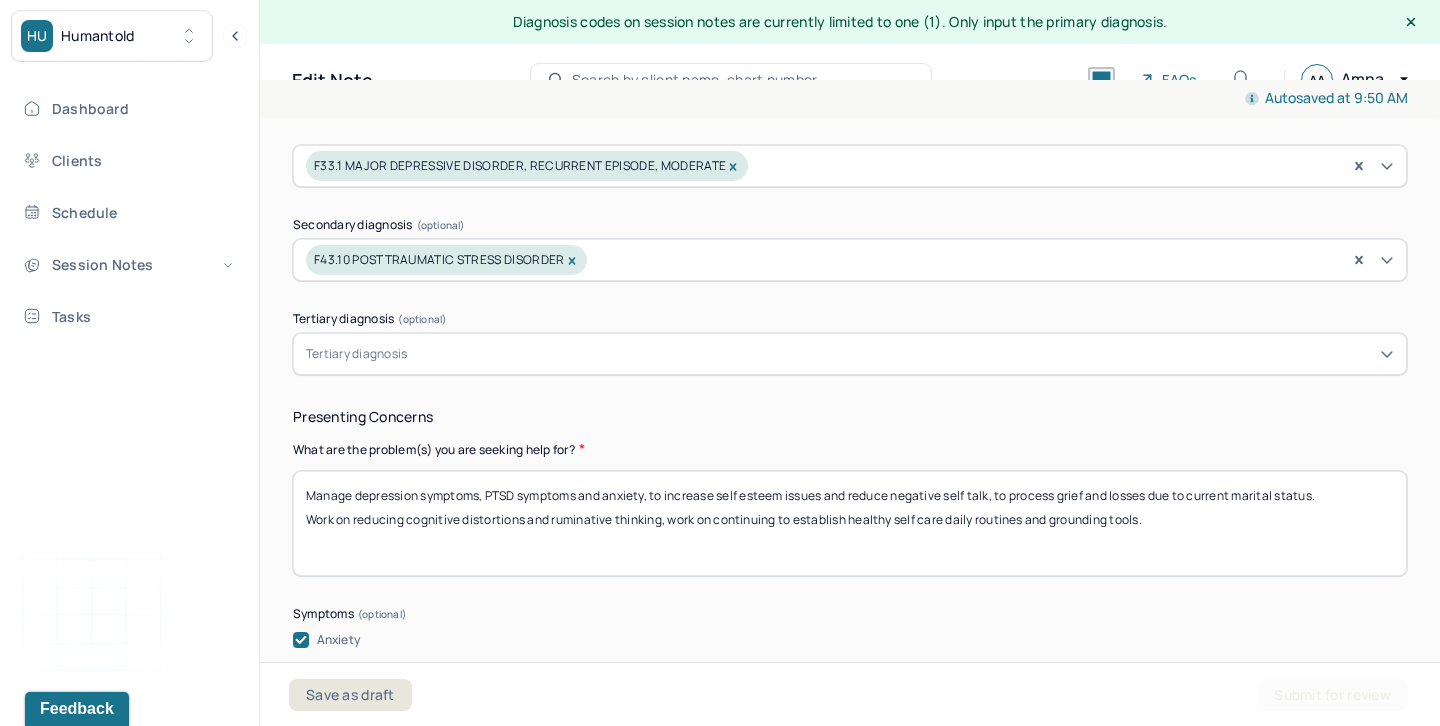 click on "Manage depression symptoms, PTSD symptoms and anxiety, to increase self esteem issues and reduce negative self talk, to process grief and losses due to current marital status.
Work on reducing cognitive distortions and ruminative thinking, work on continuing to establish healthy self care daily routines" at bounding box center (850, 523) 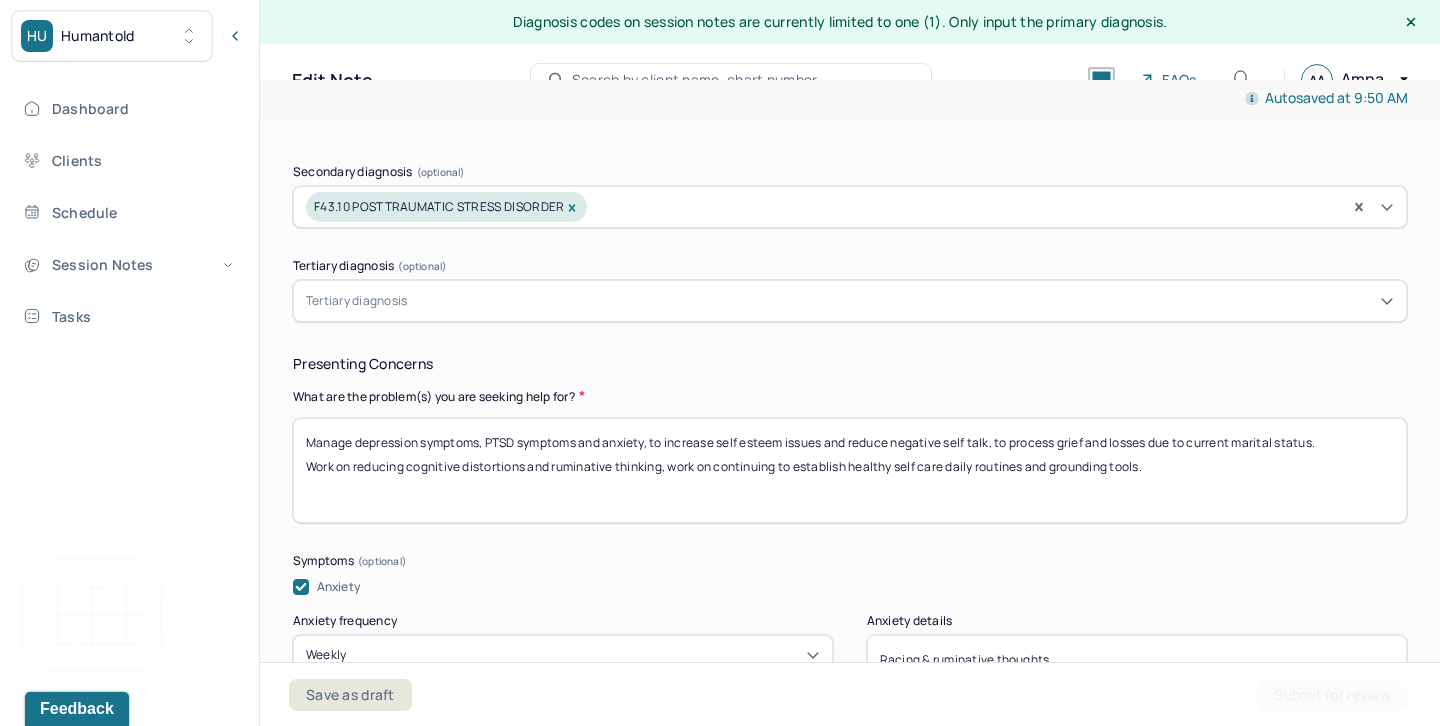 click on "Manage depression symptoms, PTSD symptoms and anxiety, to increase self esteem issues and reduce negative self talk, to process grief and losses due to current marital status.
Work on reducing cognitive distortions and ruminative thinking, work on continuing to establish healthy self care daily routines and grounding tools." at bounding box center (850, 470) 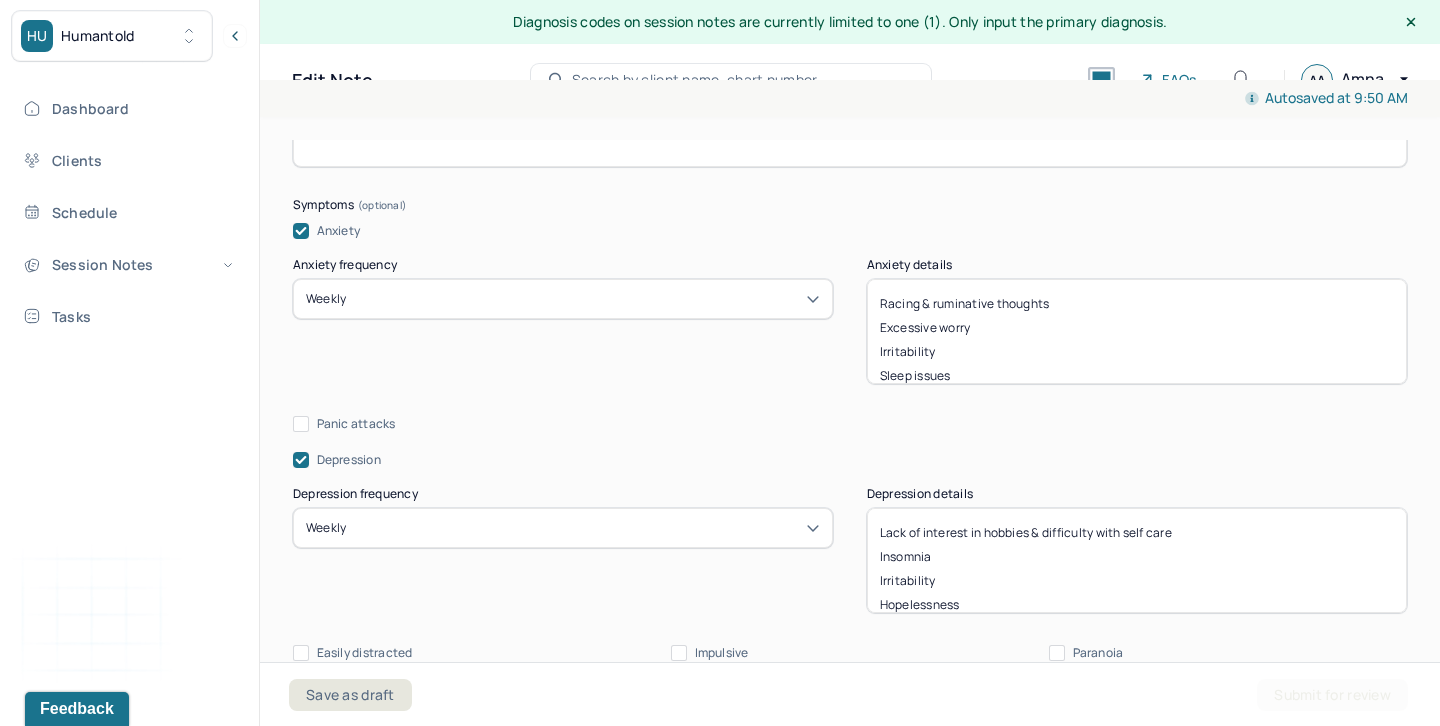 scroll, scrollTop: 1208, scrollLeft: 0, axis: vertical 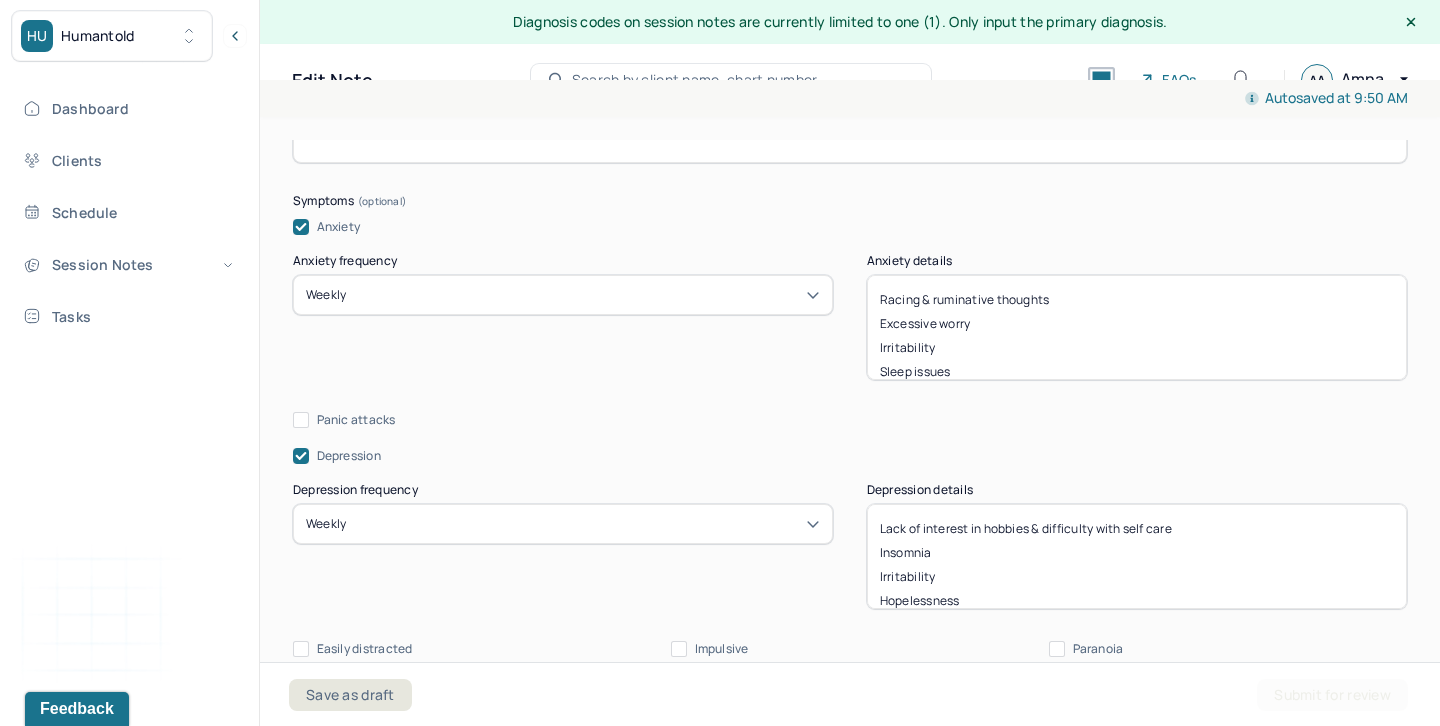 type on "Manage depression symptoms, PTSD symptoms and anxiety, to increase self esteem issues and reduce negative self talk, to process grief and losses due to current marital status.
Work on reducing cognitive distortions and ruminative thinking, work on continuing to establish healthy self care daily routines and grounding tools." 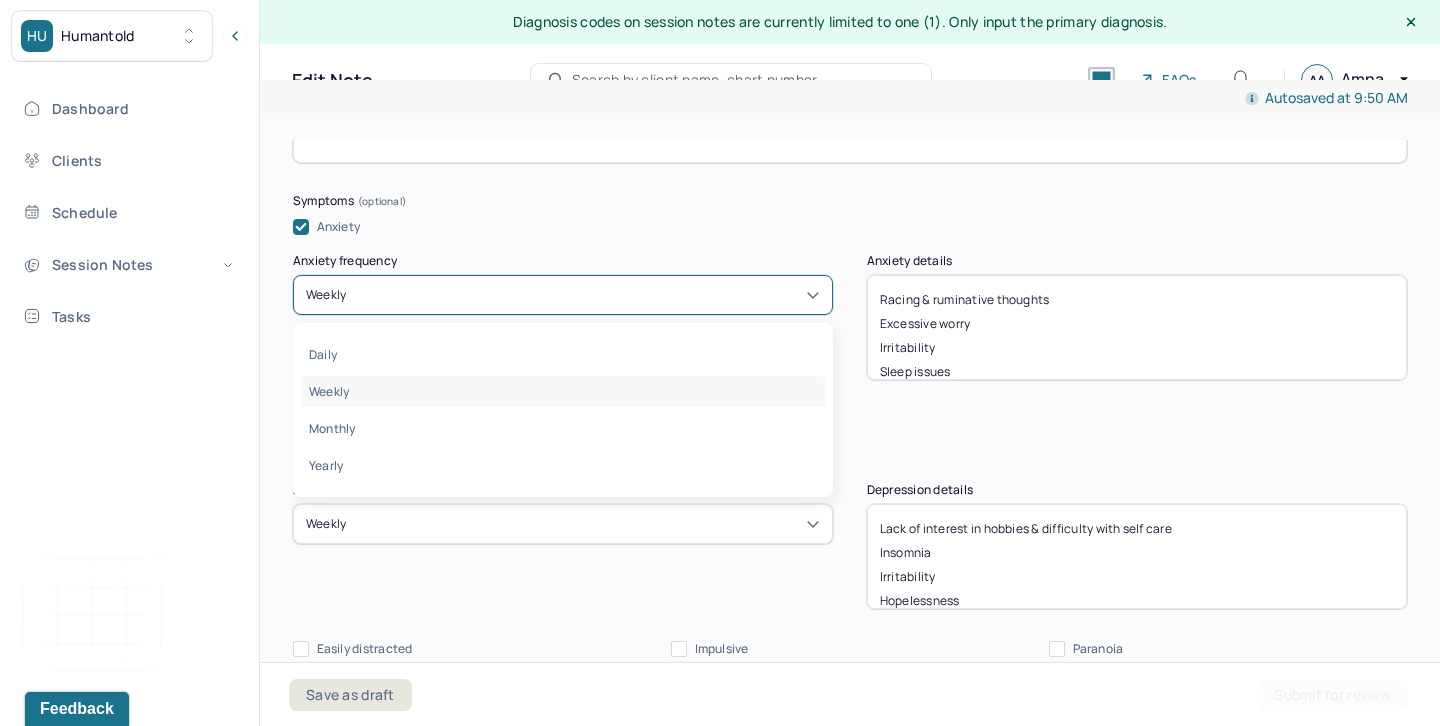 click on "Weekly" at bounding box center (563, 295) 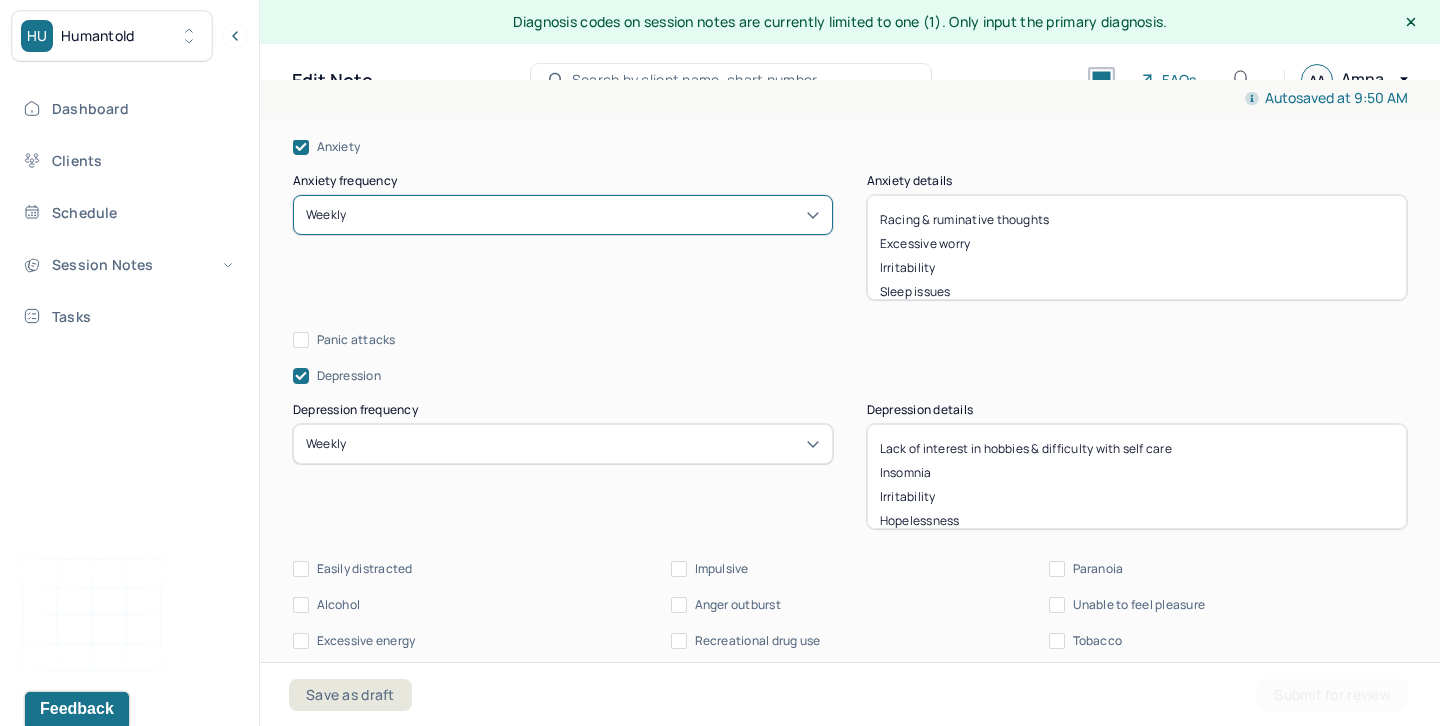 scroll, scrollTop: 1303, scrollLeft: 0, axis: vertical 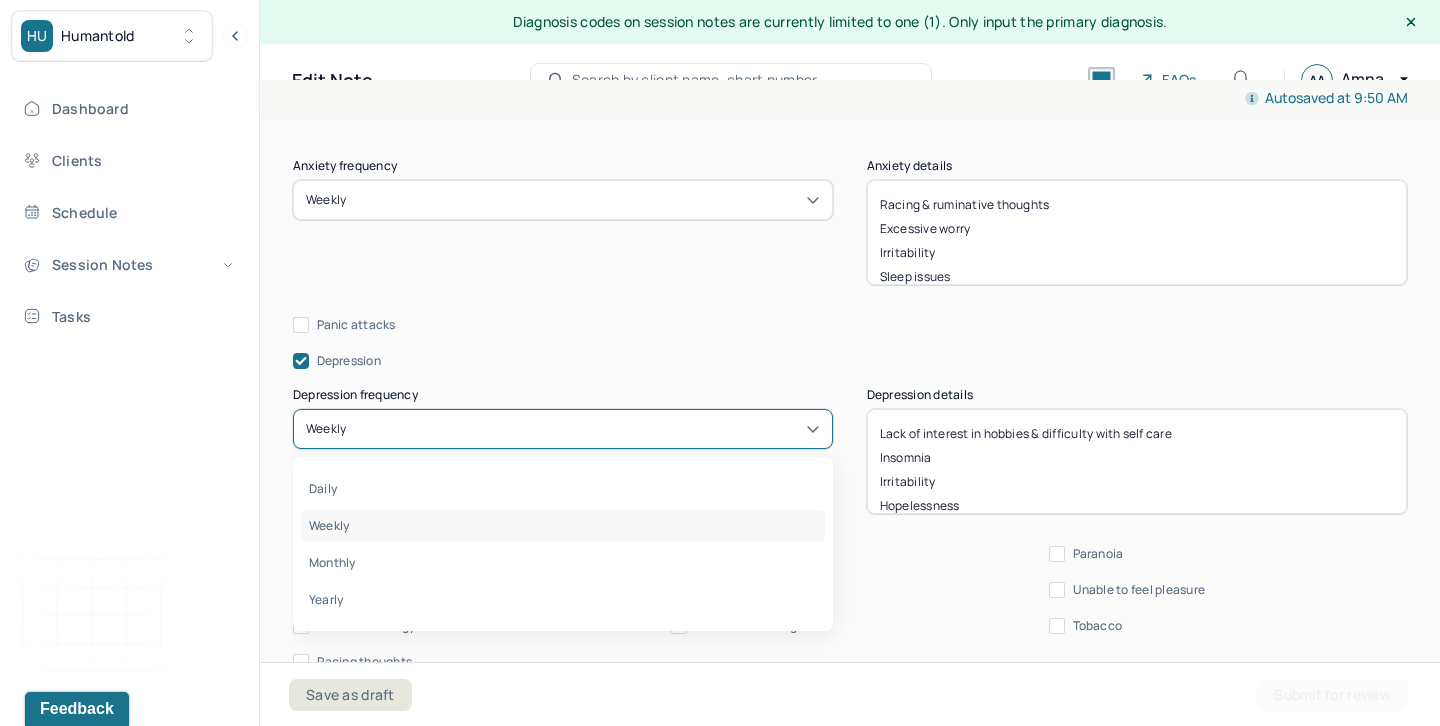 click on "Weekly" at bounding box center [563, 429] 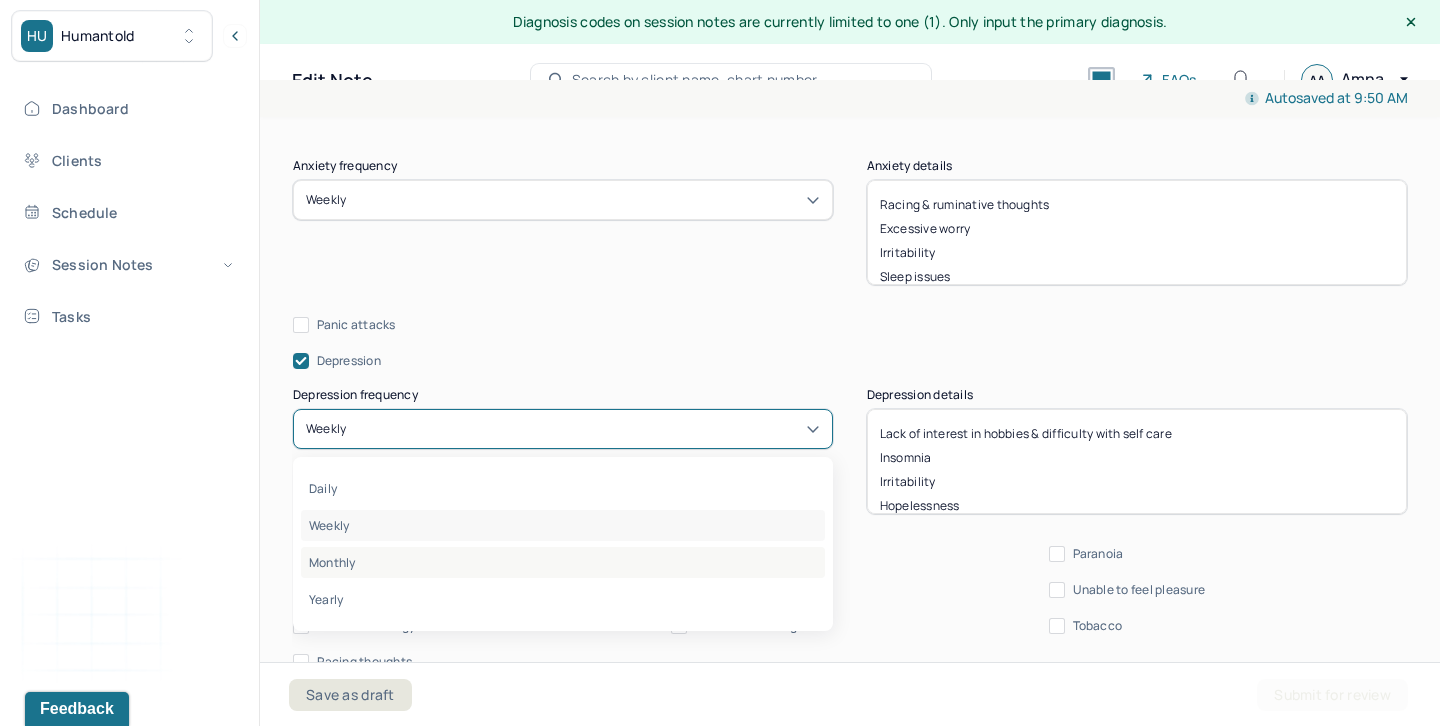 click on "Monthly" at bounding box center (563, 562) 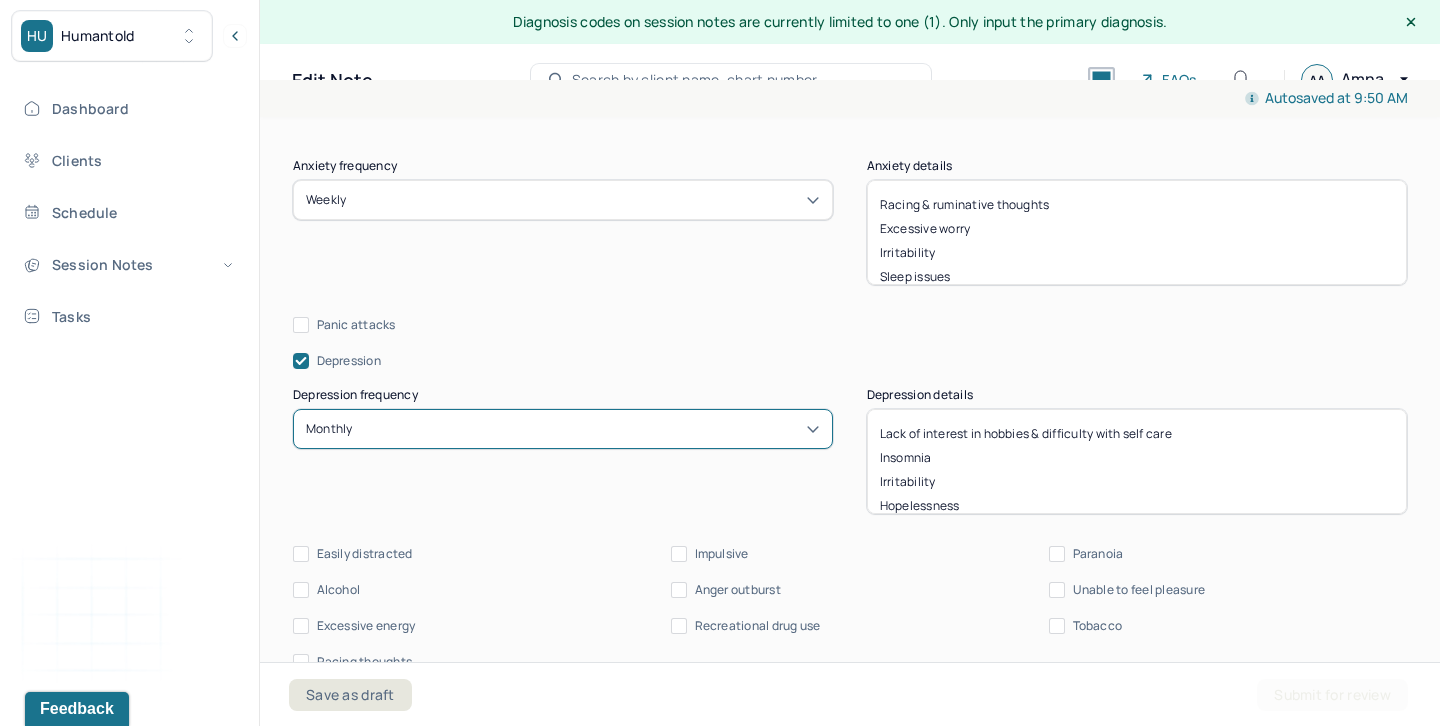click on "Racing & ruminative thoughts
Excessive worry
Irritability
Sleep issues" at bounding box center [1137, 232] 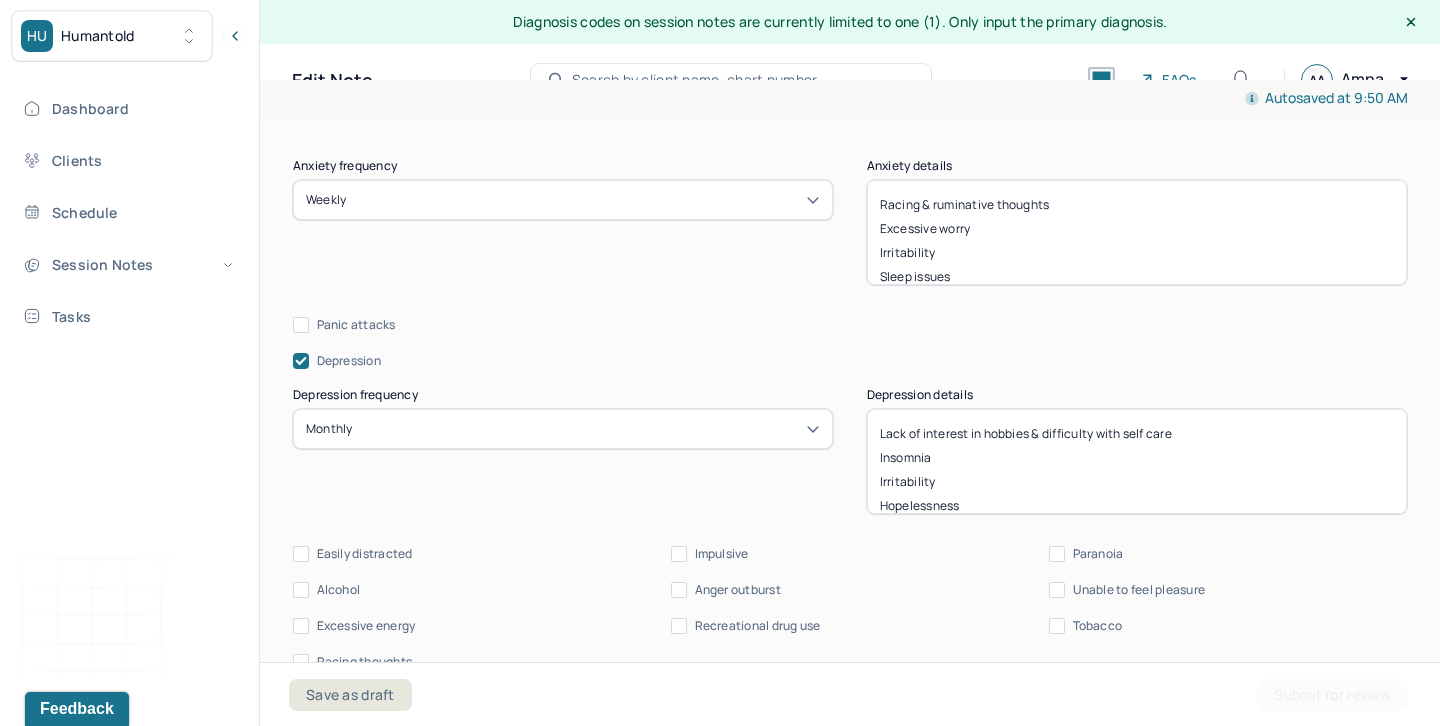 scroll, scrollTop: 16, scrollLeft: 0, axis: vertical 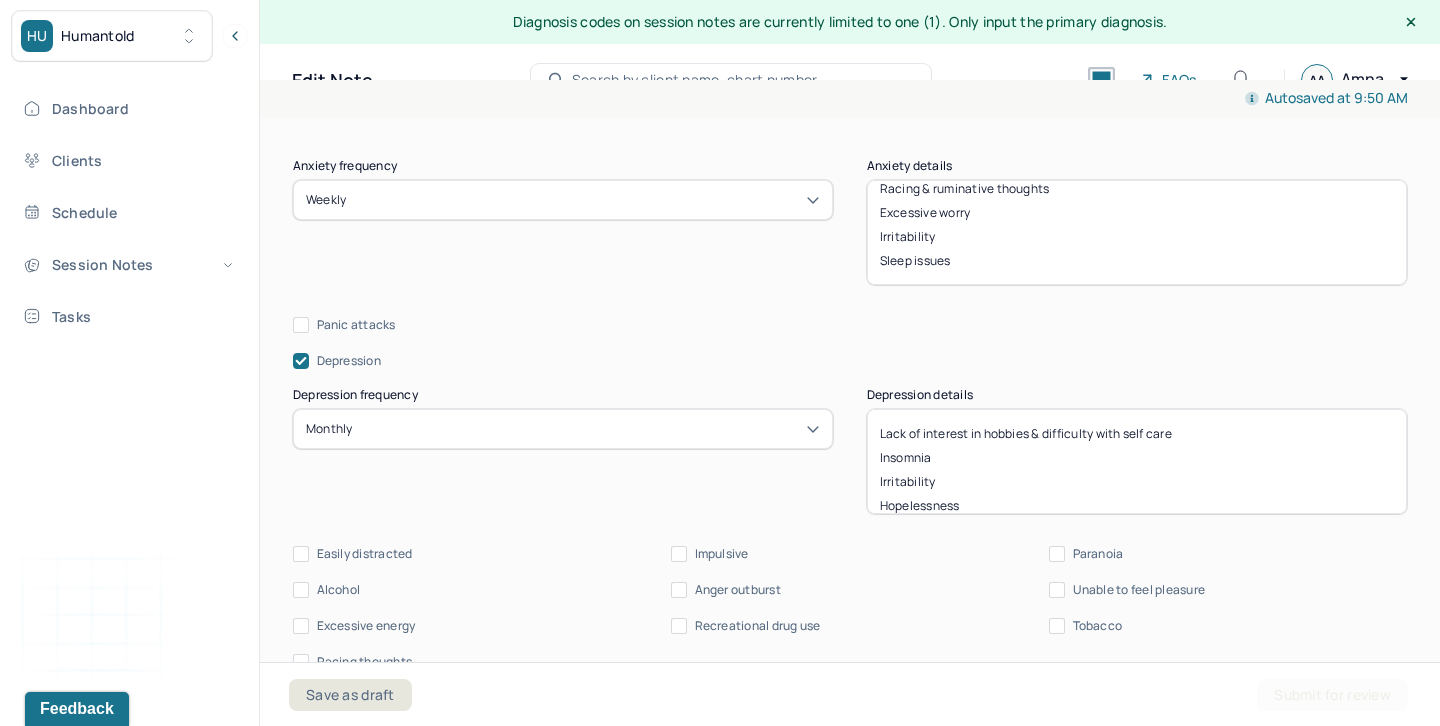 click on "Weekly" at bounding box center [563, 200] 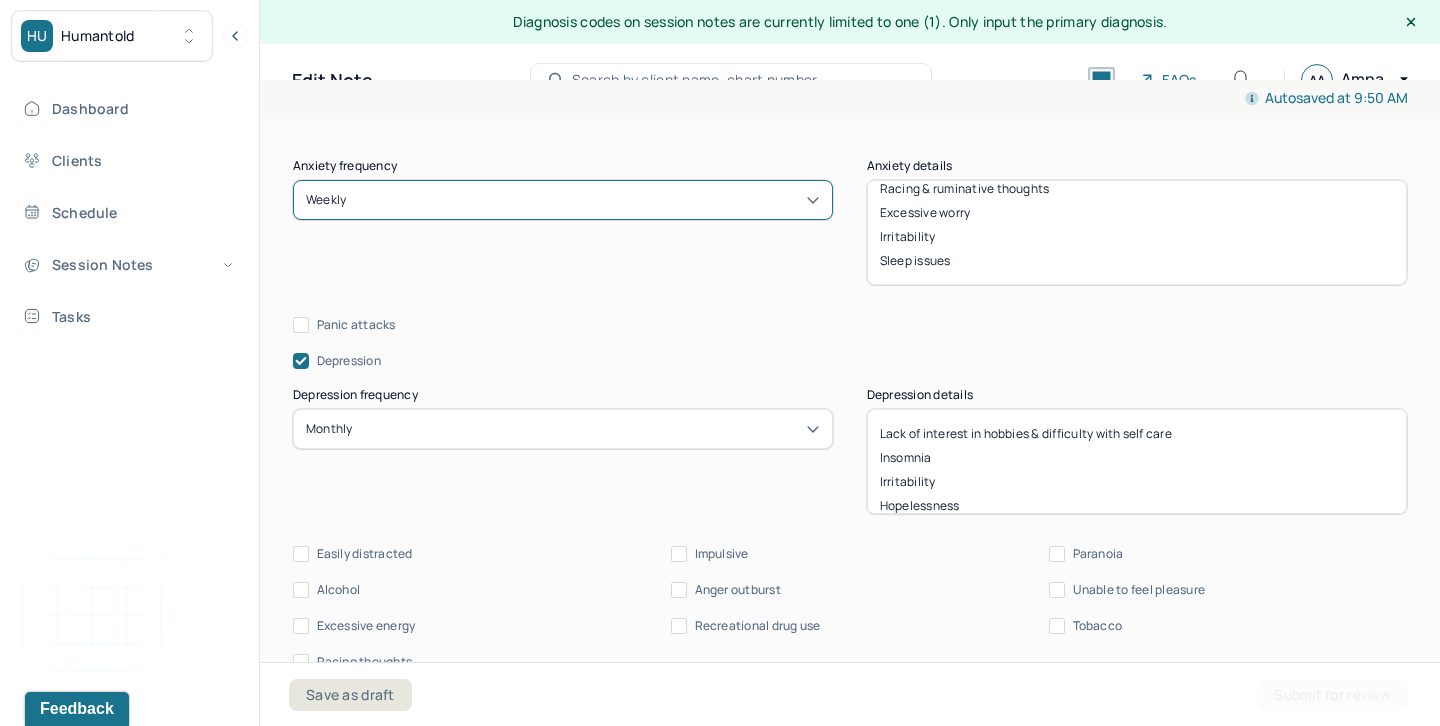 click on "Weekly" at bounding box center (563, 200) 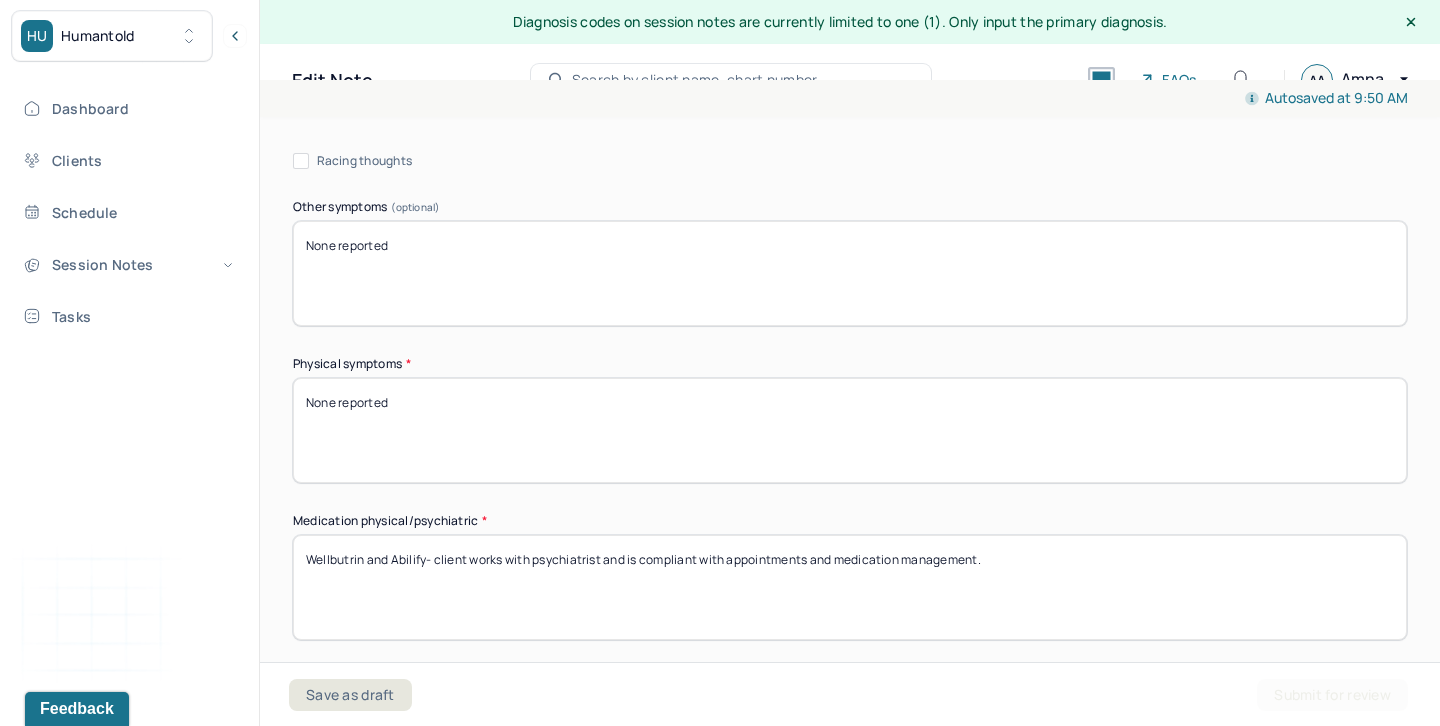 scroll, scrollTop: 1863, scrollLeft: 0, axis: vertical 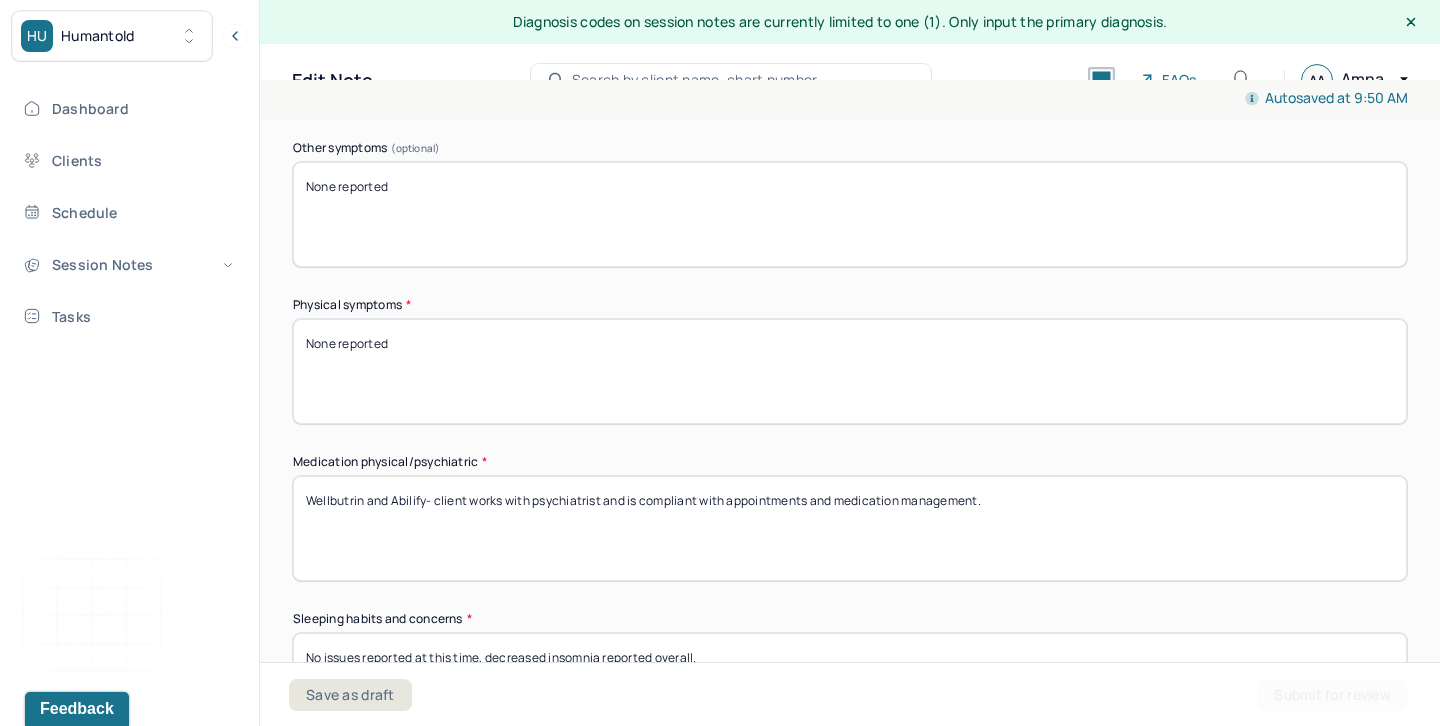 click on "Wellbutrin and Abilify- client works with psychiatrist and is compliant with appointments and medication management." at bounding box center (850, 528) 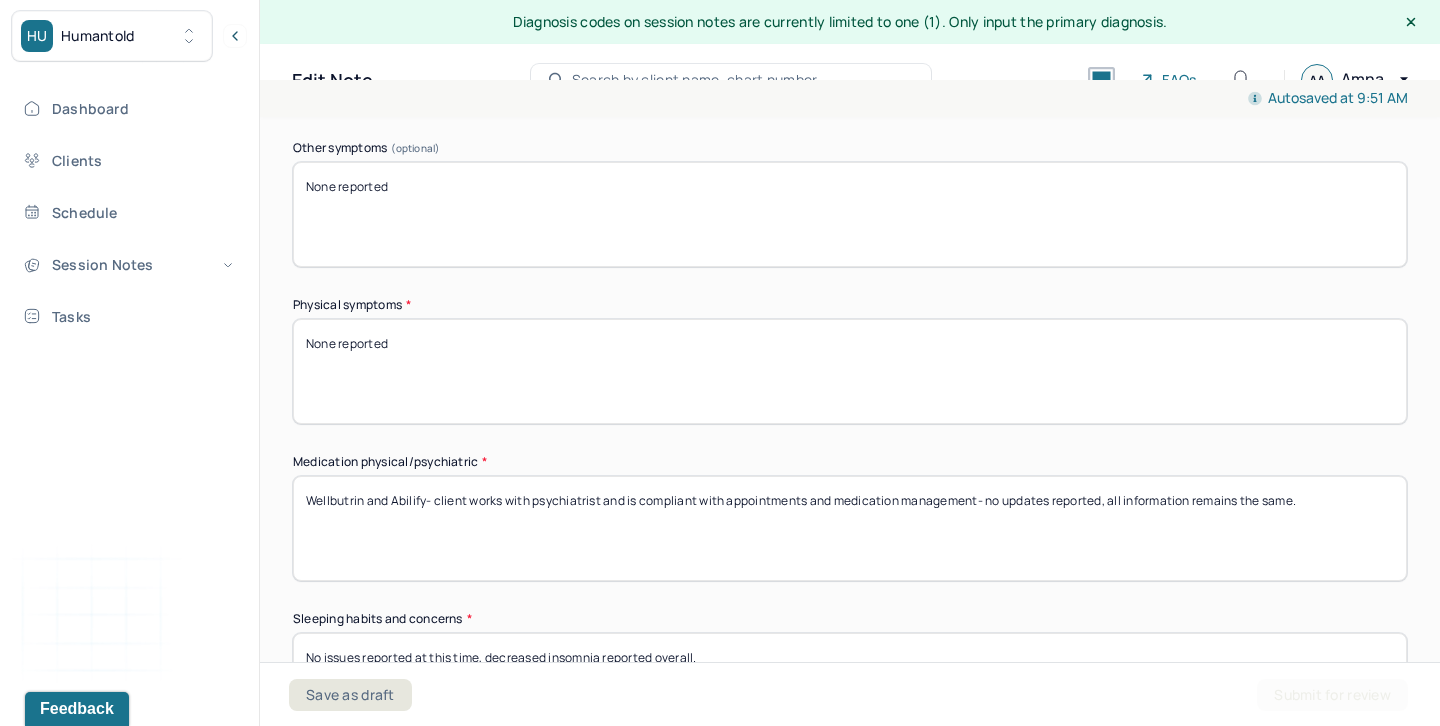 click on "Wellbutrin and Abilify- client works with psychiatrist and is compliant with appointments and medication management- no updates reported, all information remains the same." at bounding box center (850, 528) 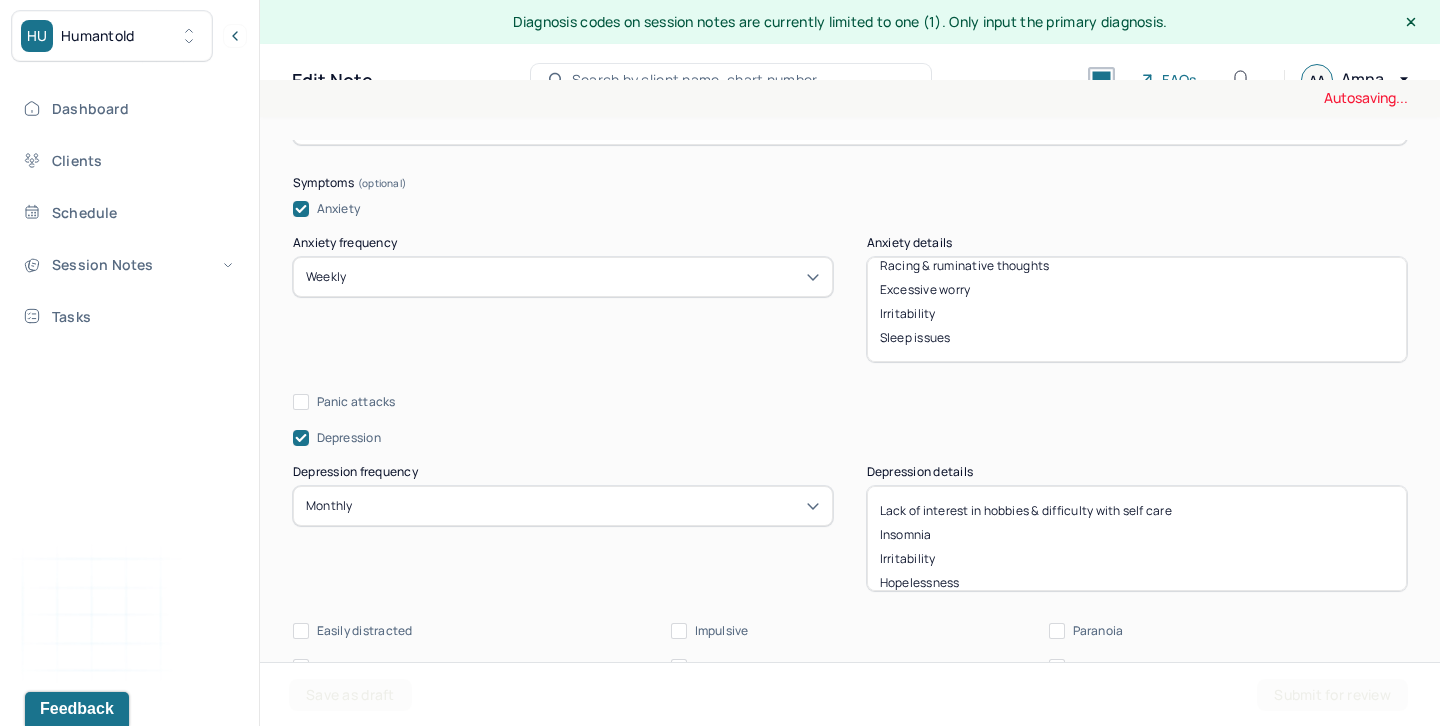 scroll, scrollTop: 1128, scrollLeft: 0, axis: vertical 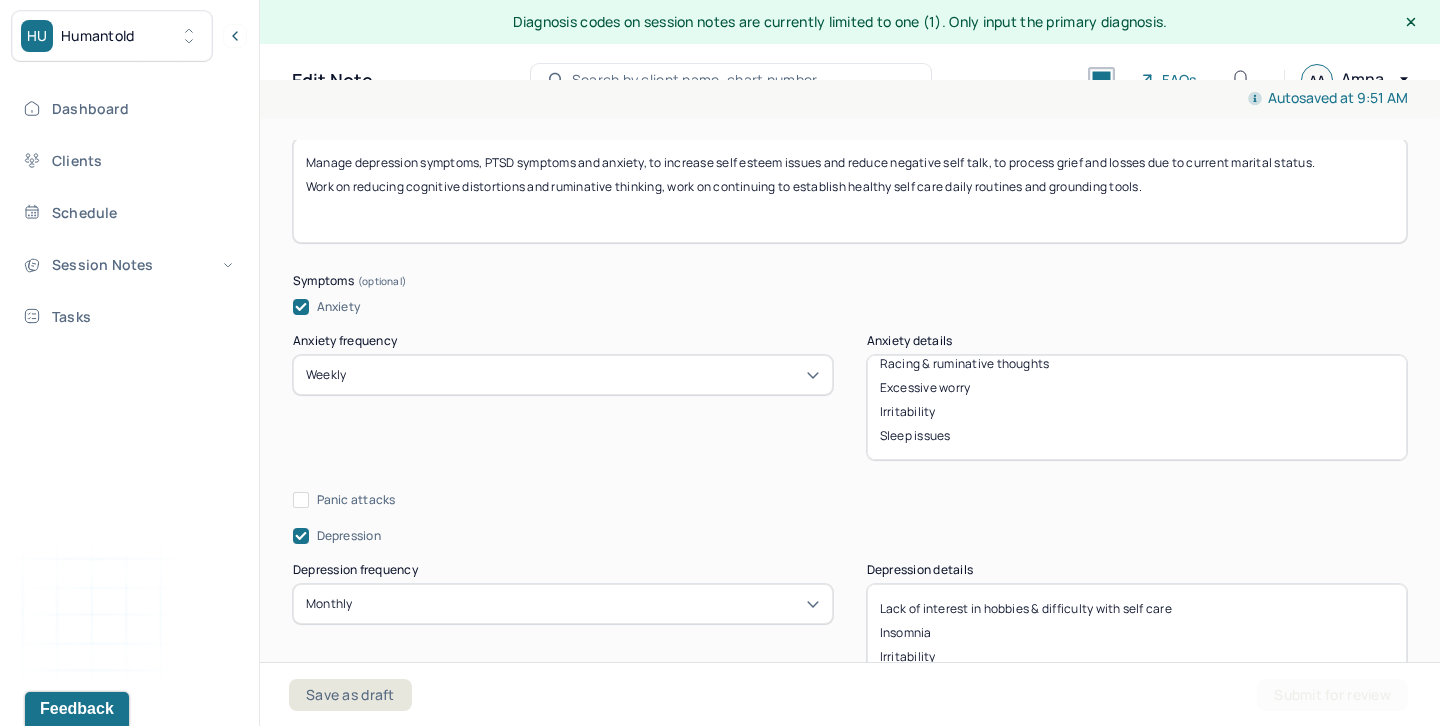 type on "Wellbutrin and Abilify- client works with psychiatrist and reports is compliant with appointments and medication management- no updates reported, all information remains the same." 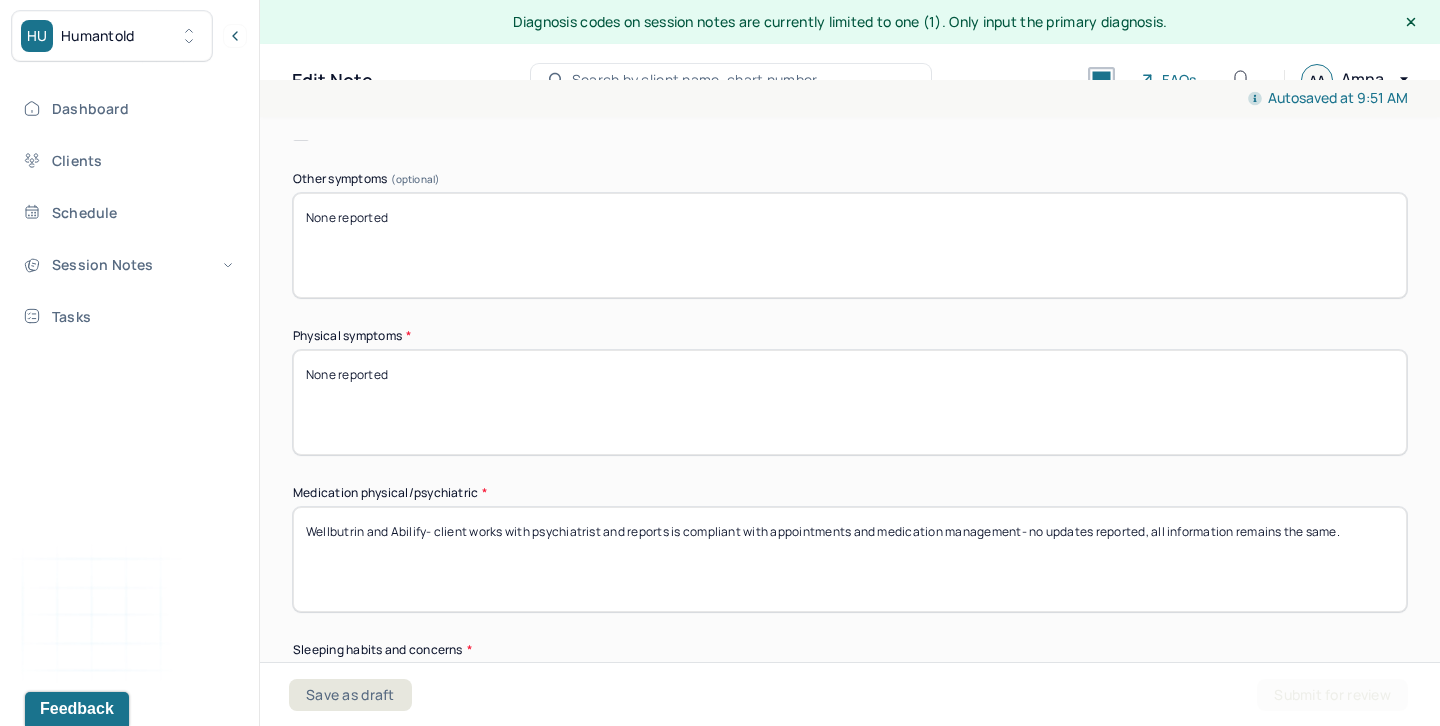 scroll, scrollTop: 1858, scrollLeft: 0, axis: vertical 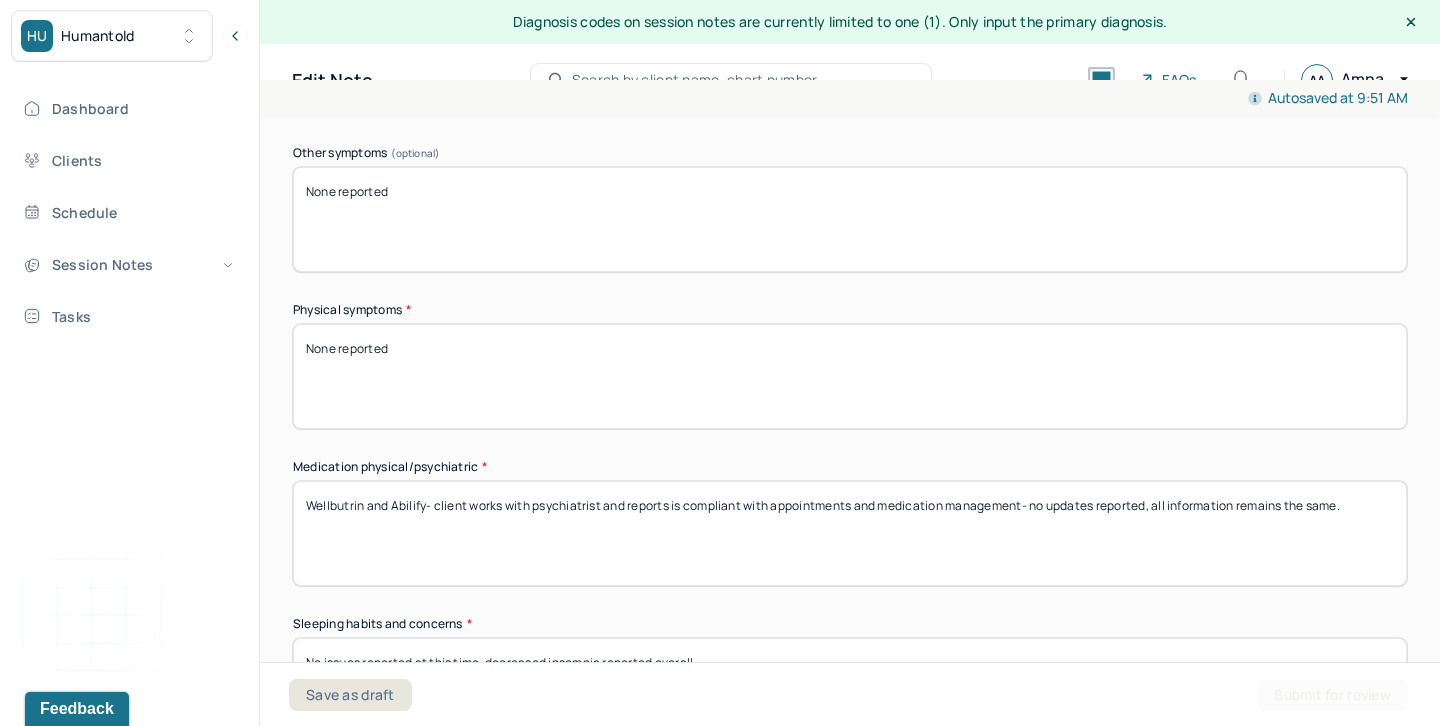 click on "Wellbutrin and Abilify- client works with psychiatrist and reports is compliant with appointments and medication management- no updates reported, all information remains the same." at bounding box center (850, 533) 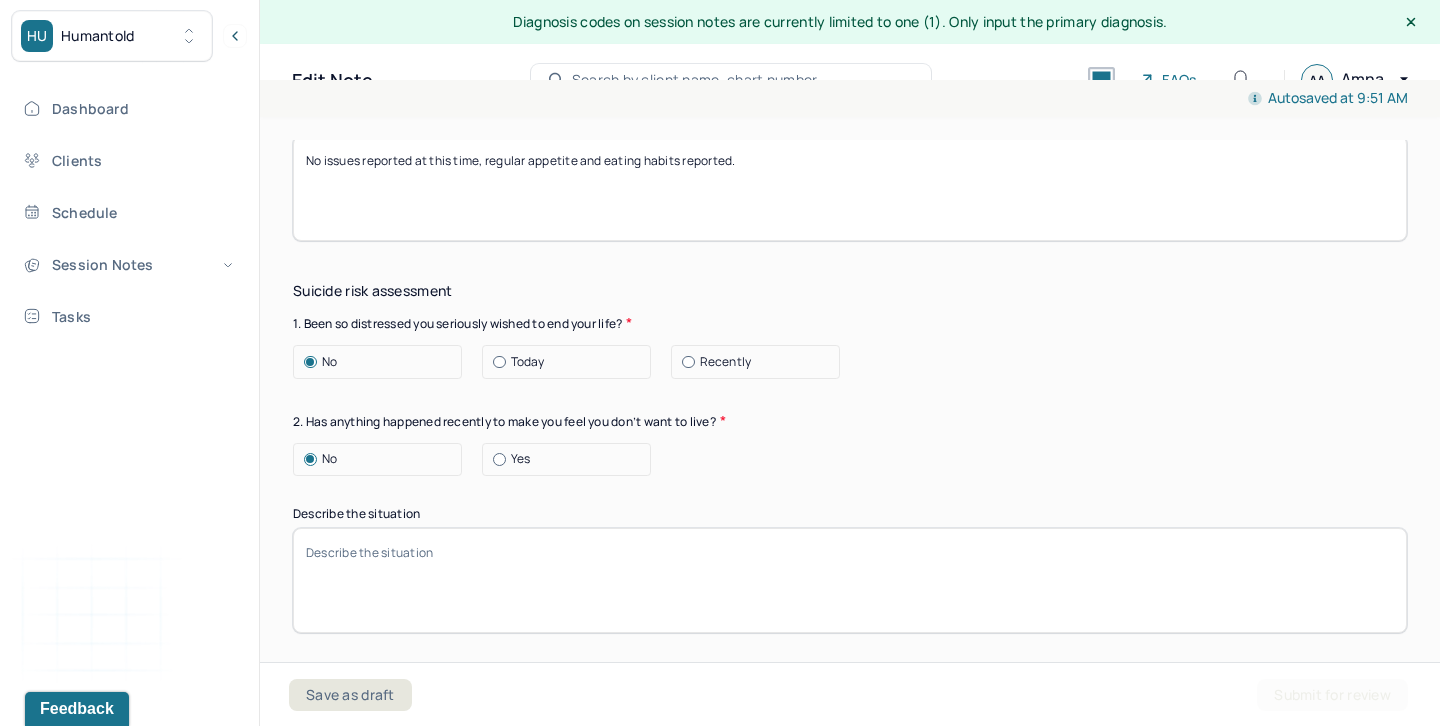 scroll, scrollTop: 2543, scrollLeft: 0, axis: vertical 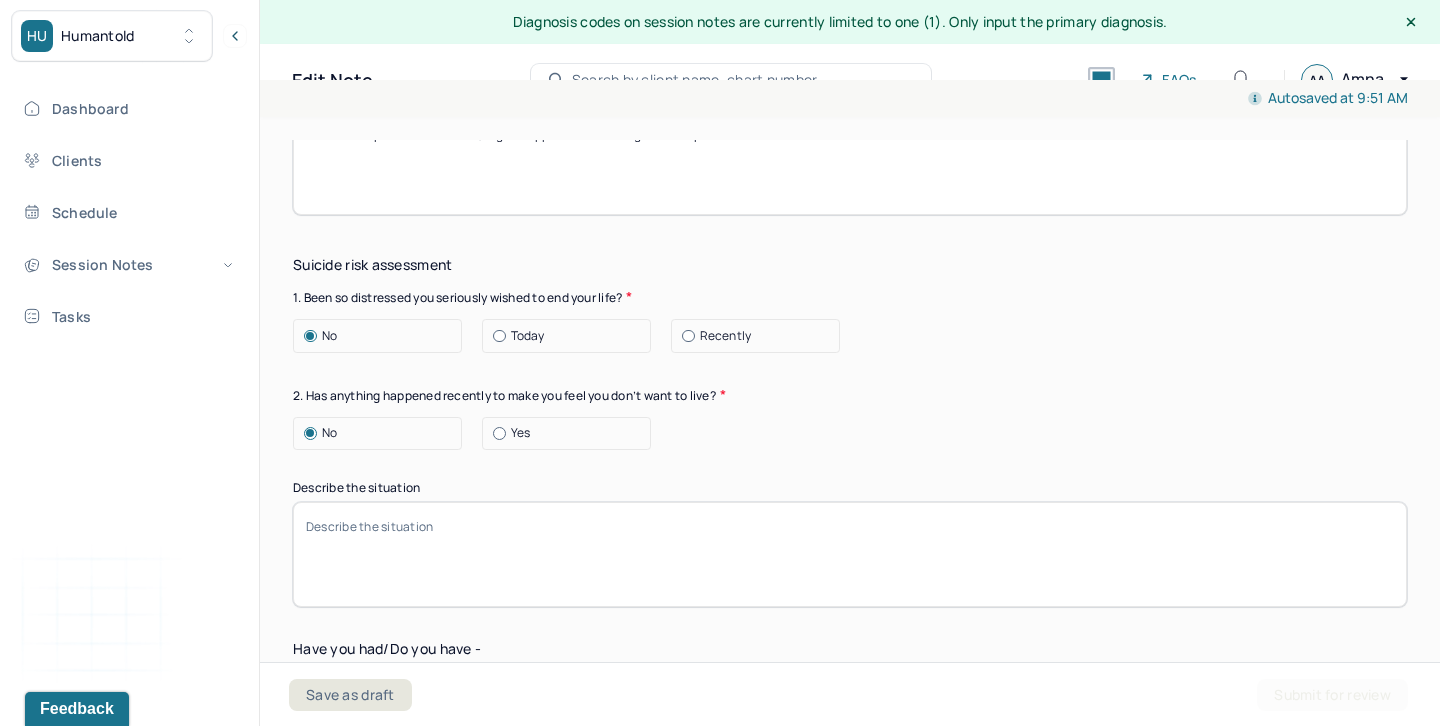 click on "Describe the situation" at bounding box center [850, 554] 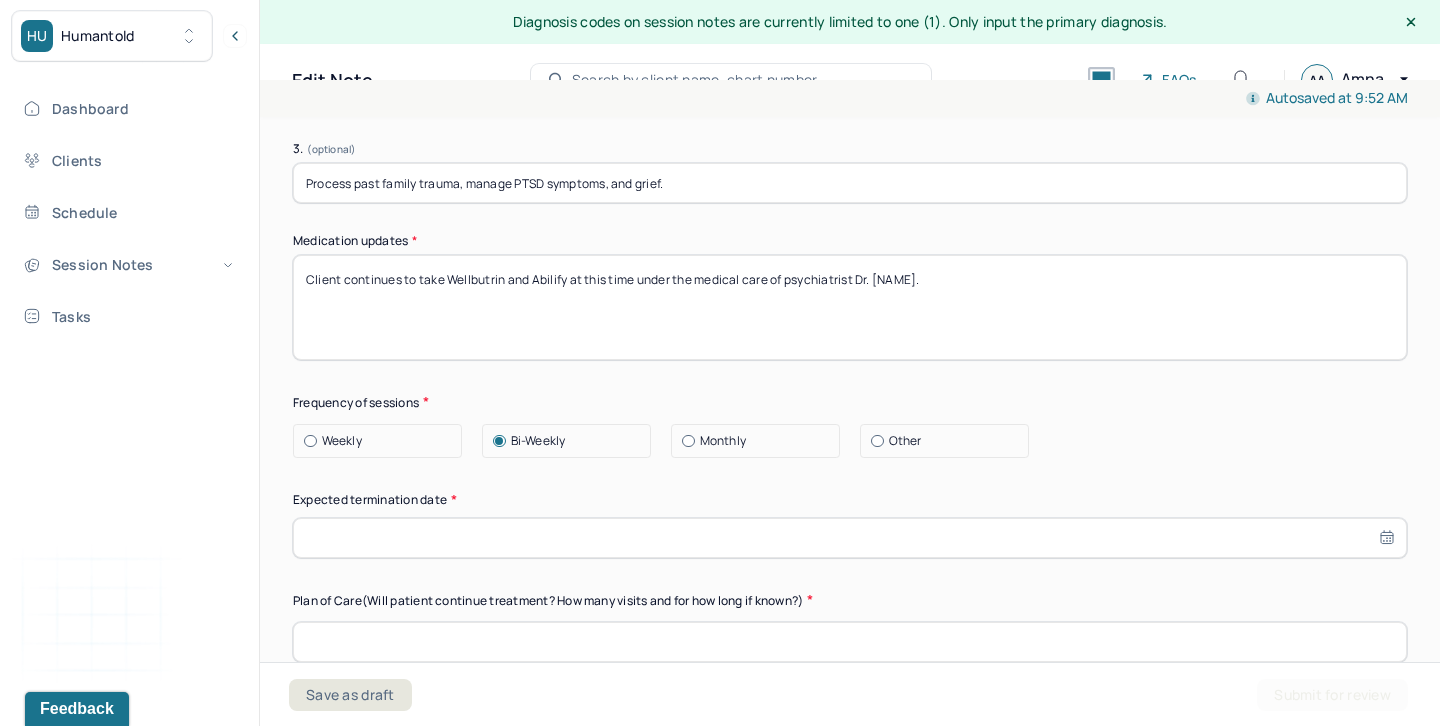 scroll, scrollTop: 5621, scrollLeft: 0, axis: vertical 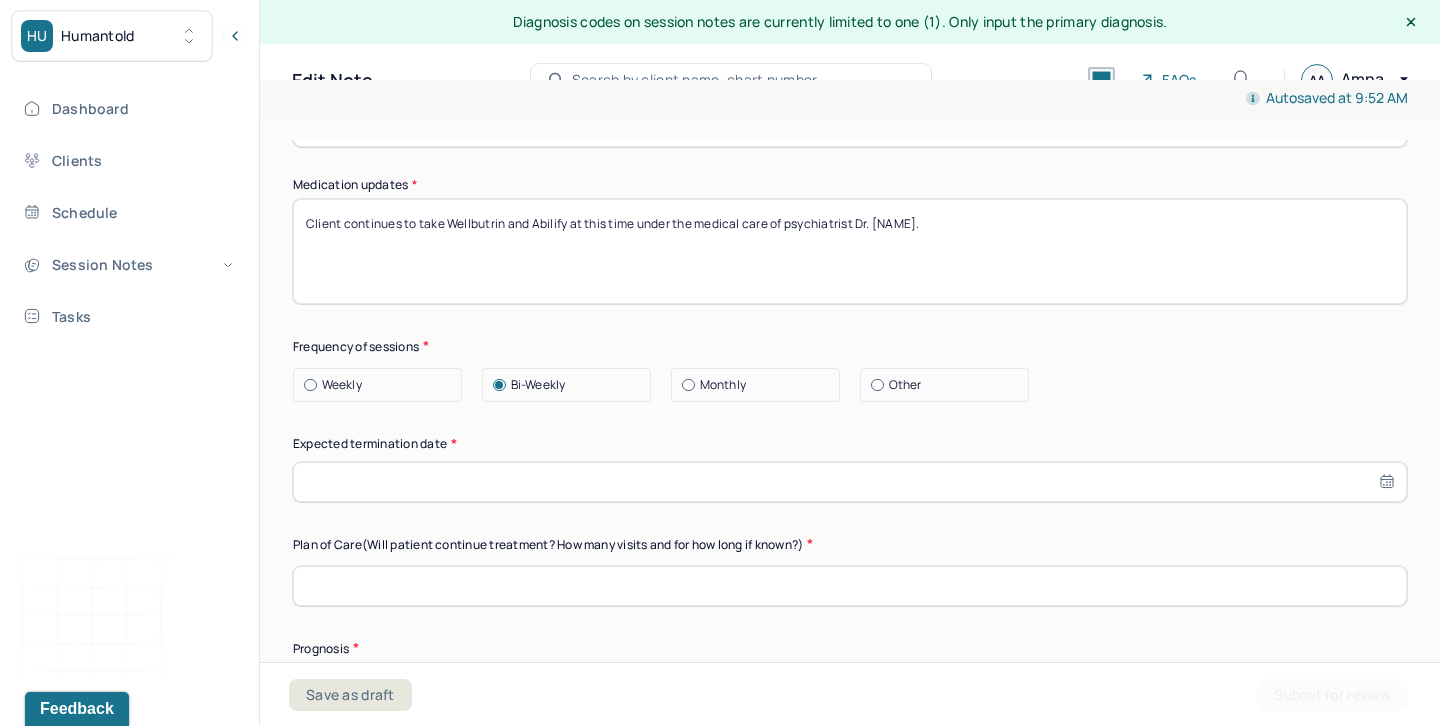 type on "Therapist assessed, client denied past or current SI/HI/NSSI/SA in the past year." 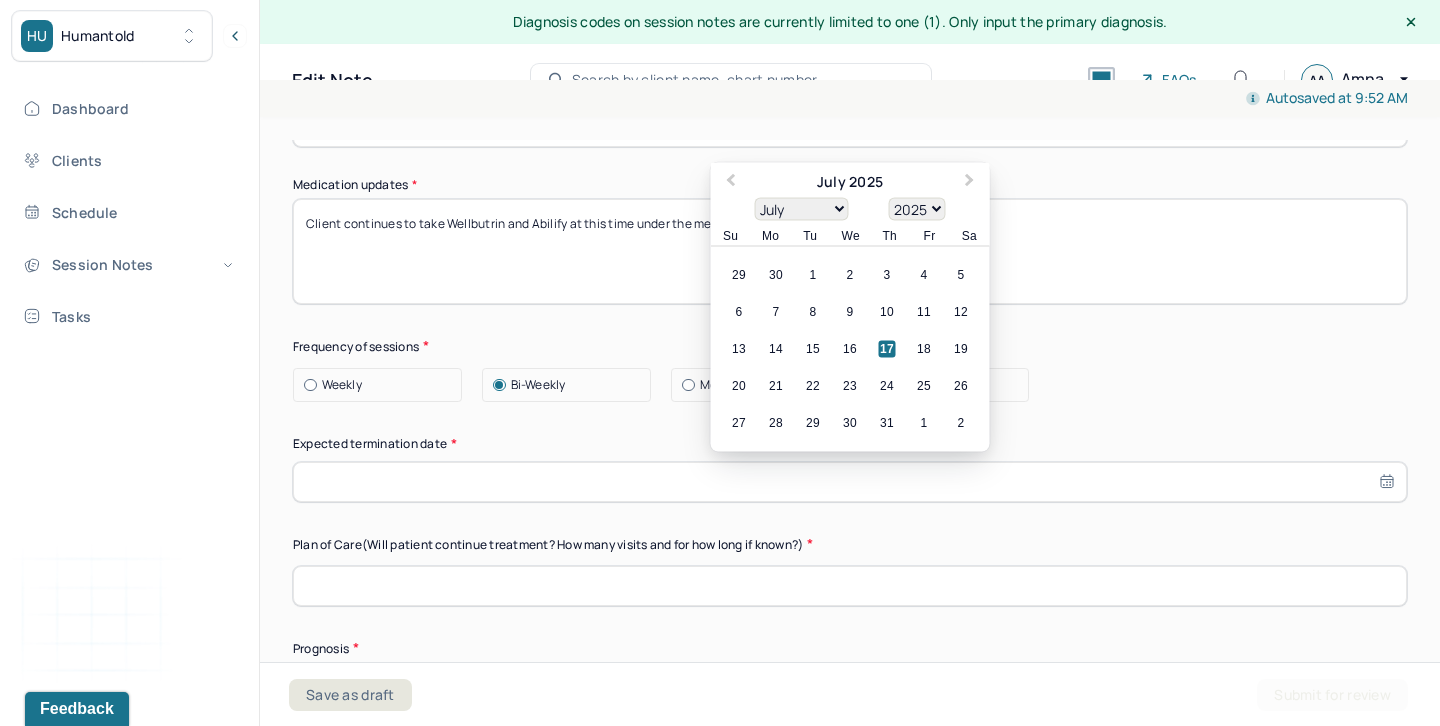 click at bounding box center (850, 482) 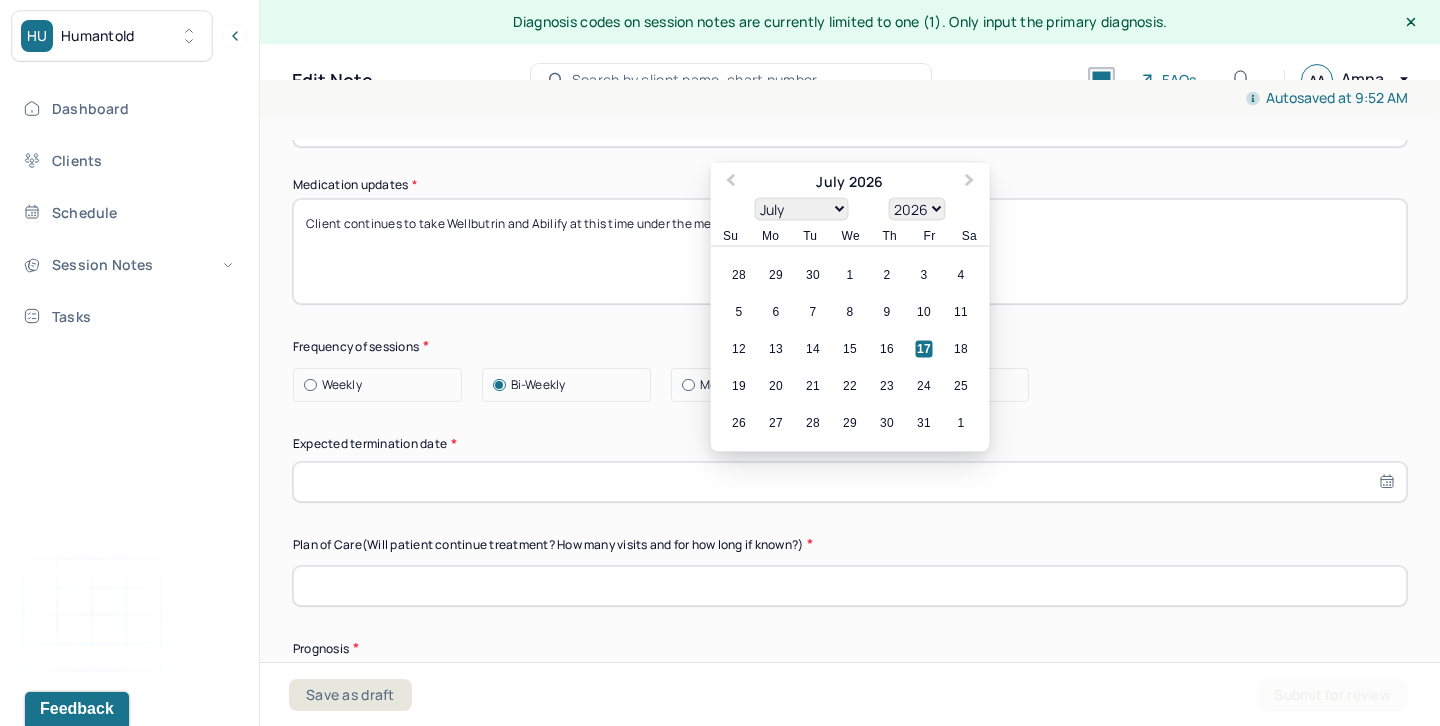 click on "17" at bounding box center [924, 348] 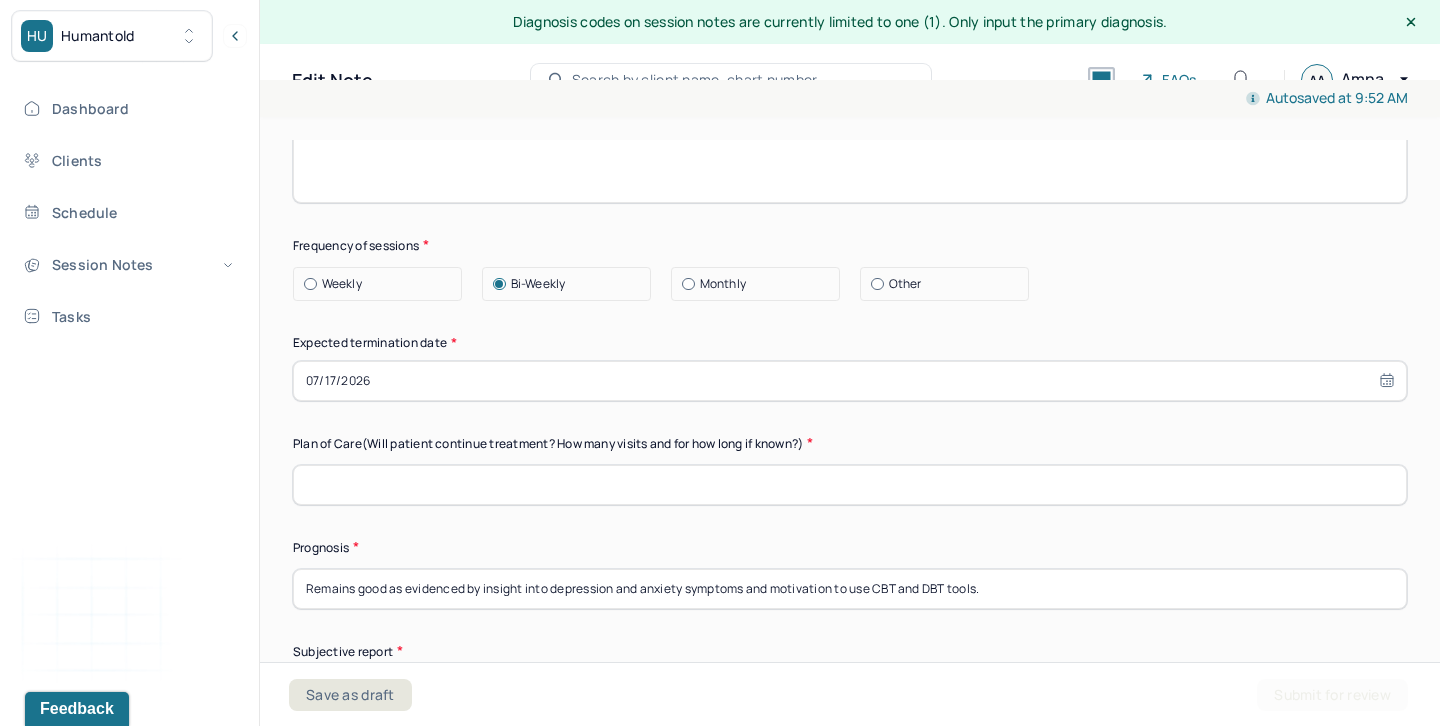 scroll, scrollTop: 5739, scrollLeft: 0, axis: vertical 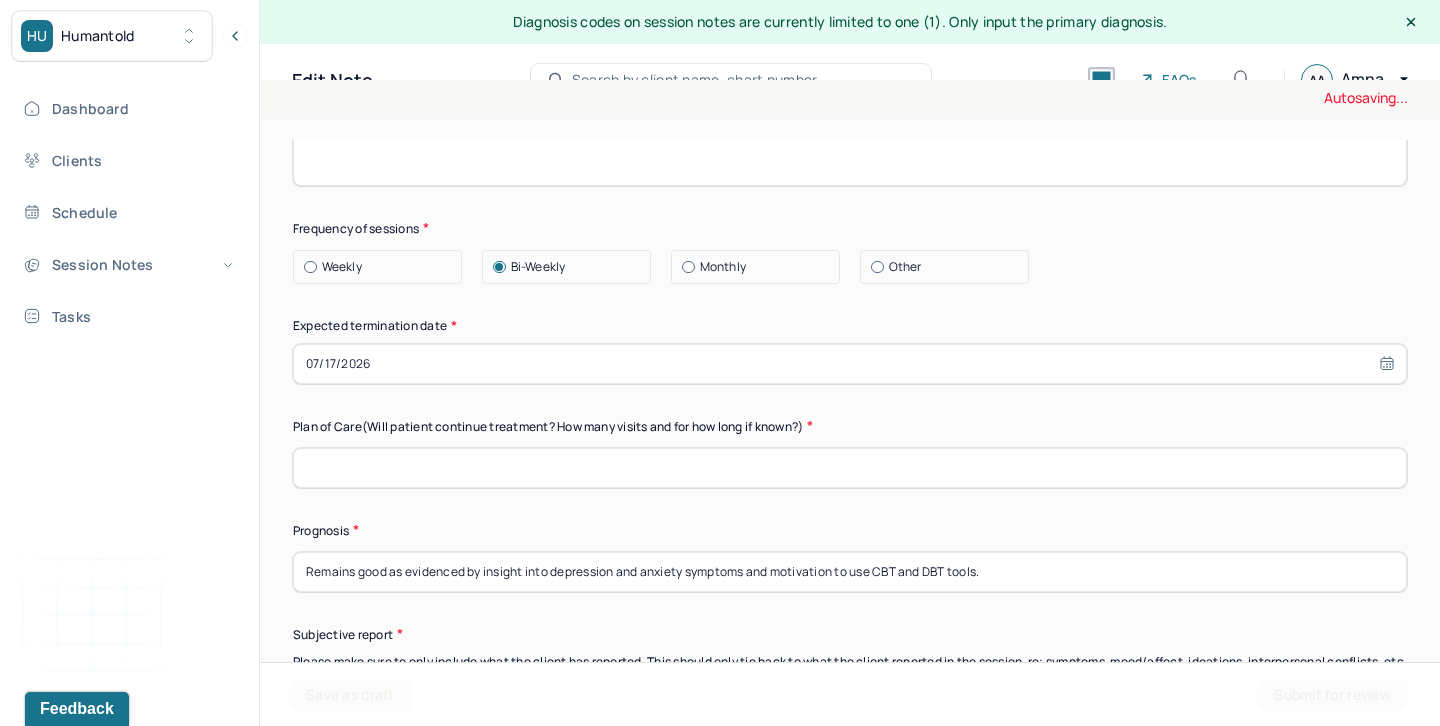 click at bounding box center [850, 468] 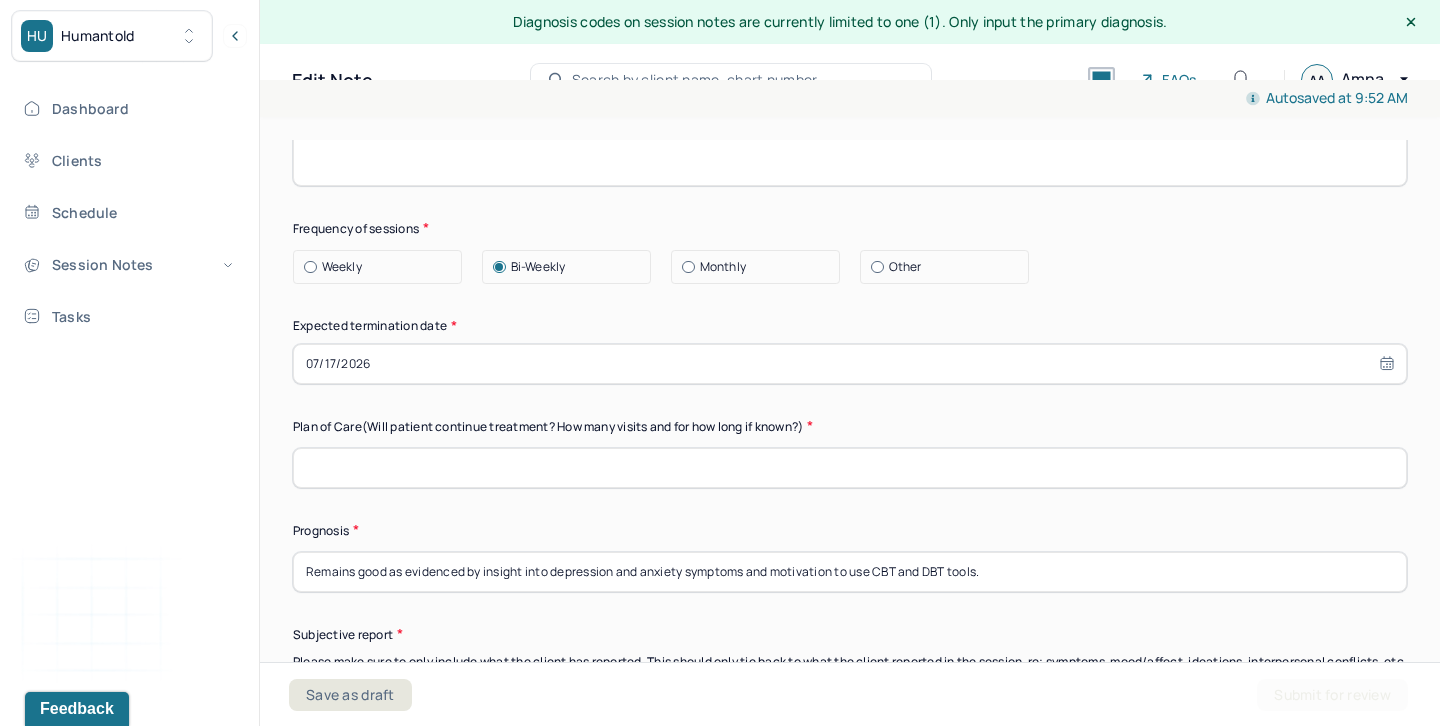 click at bounding box center (850, 468) 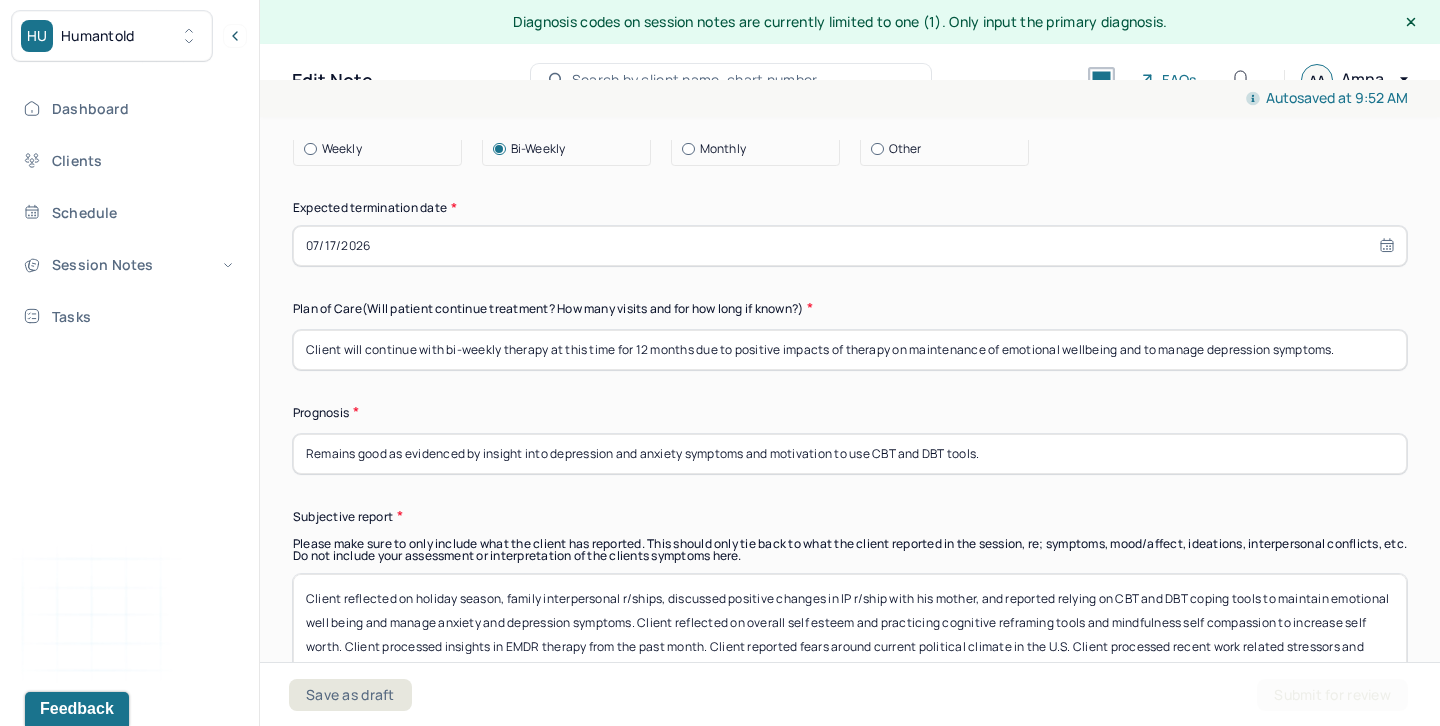 scroll, scrollTop: 5881, scrollLeft: 0, axis: vertical 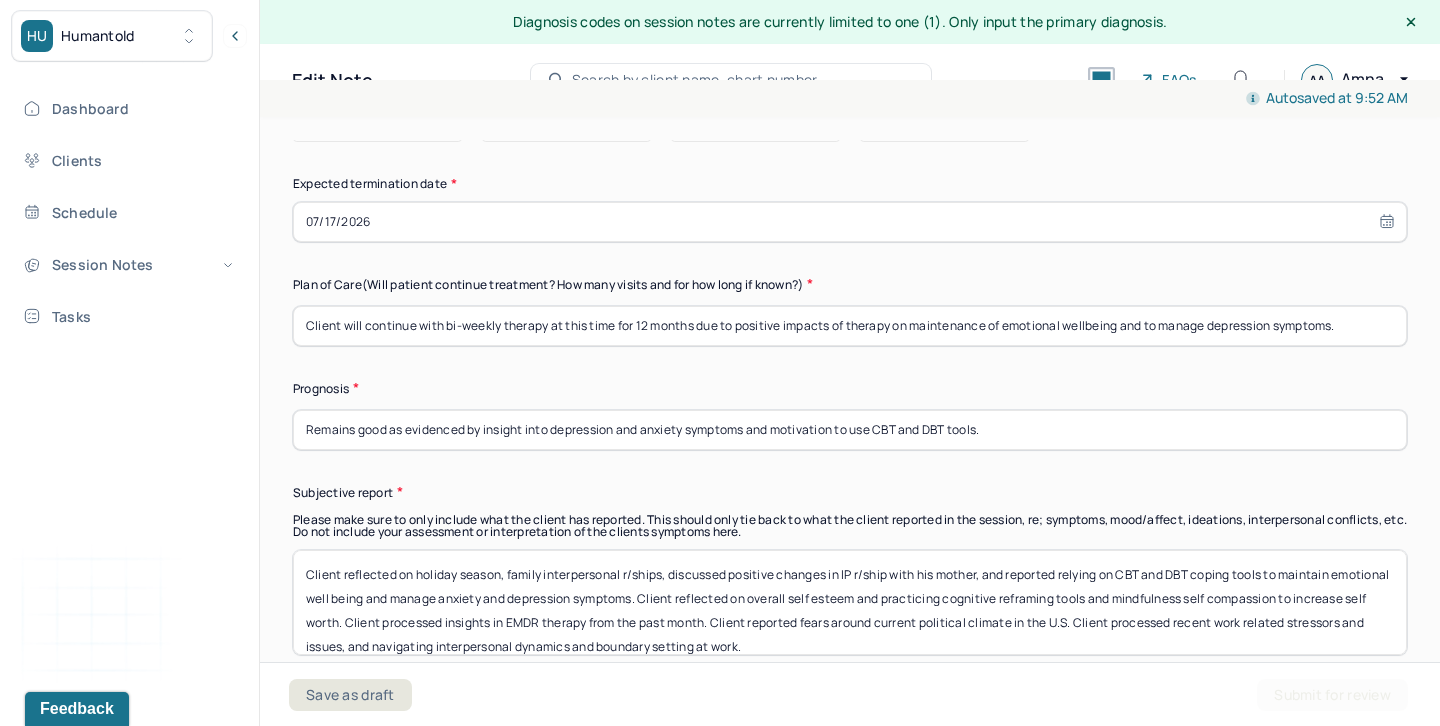 type on "Client will continue with bi-weekly therapy at this time for 12 months due to positive impacts of therapy on maintenance of emotional wellbeing and to manage depression symptoms." 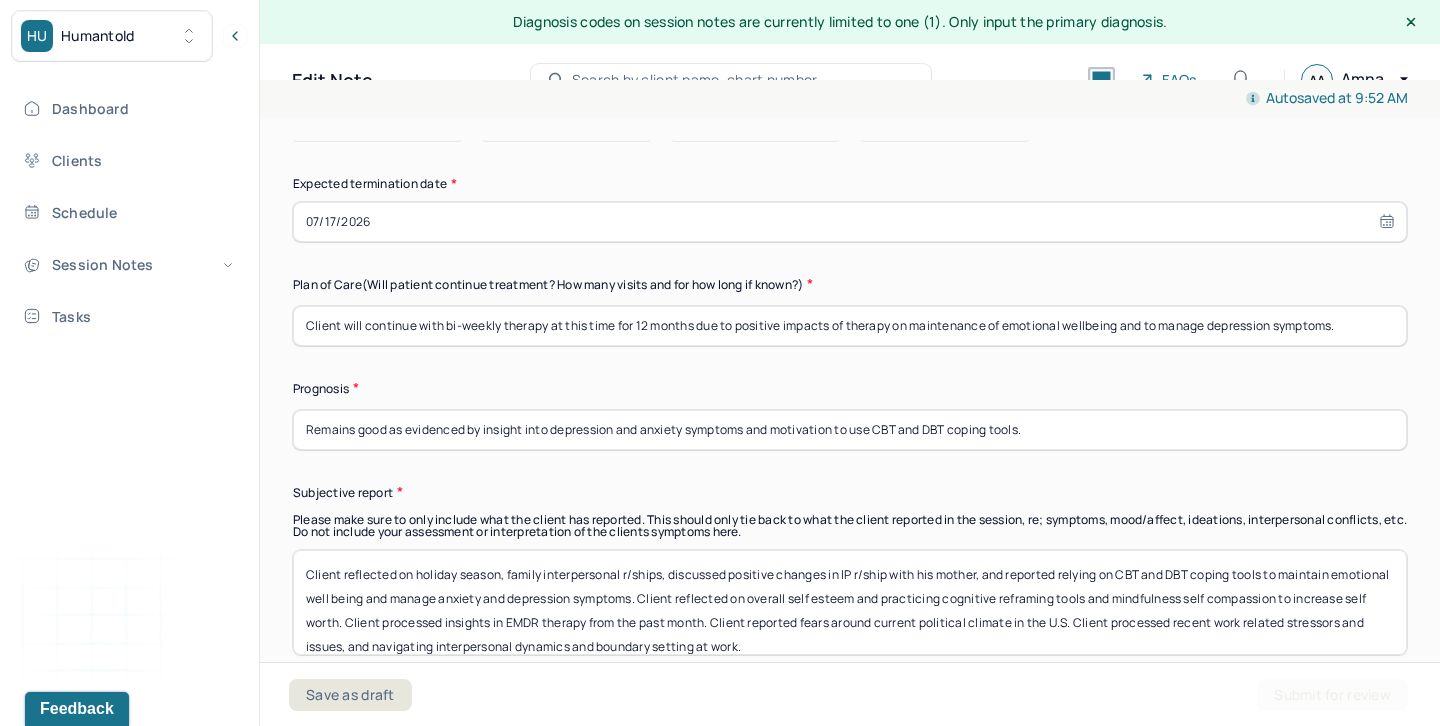 click on "Remains good as evidenced by insight into depression and anxiety symptoms and motivation to use CBT and DBT coping tools." at bounding box center [850, 430] 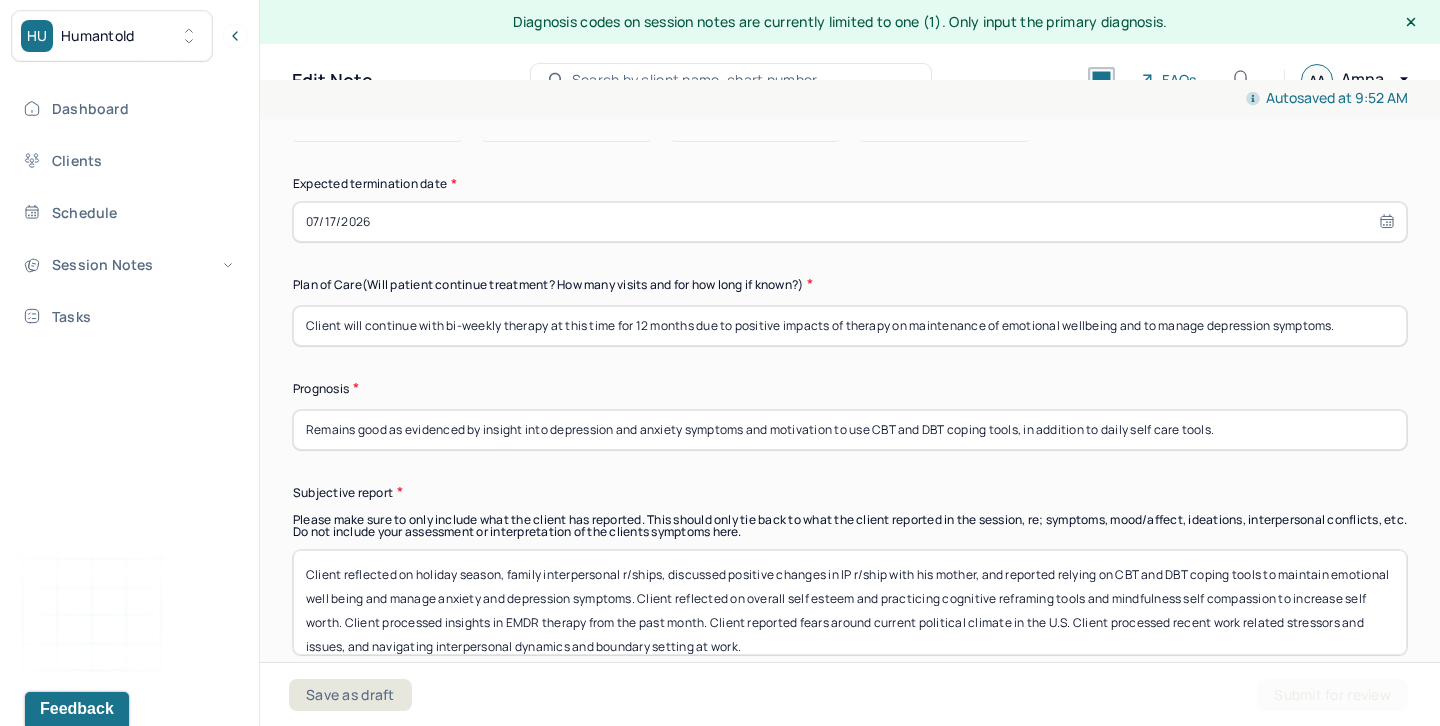 scroll, scrollTop: 5967, scrollLeft: 0, axis: vertical 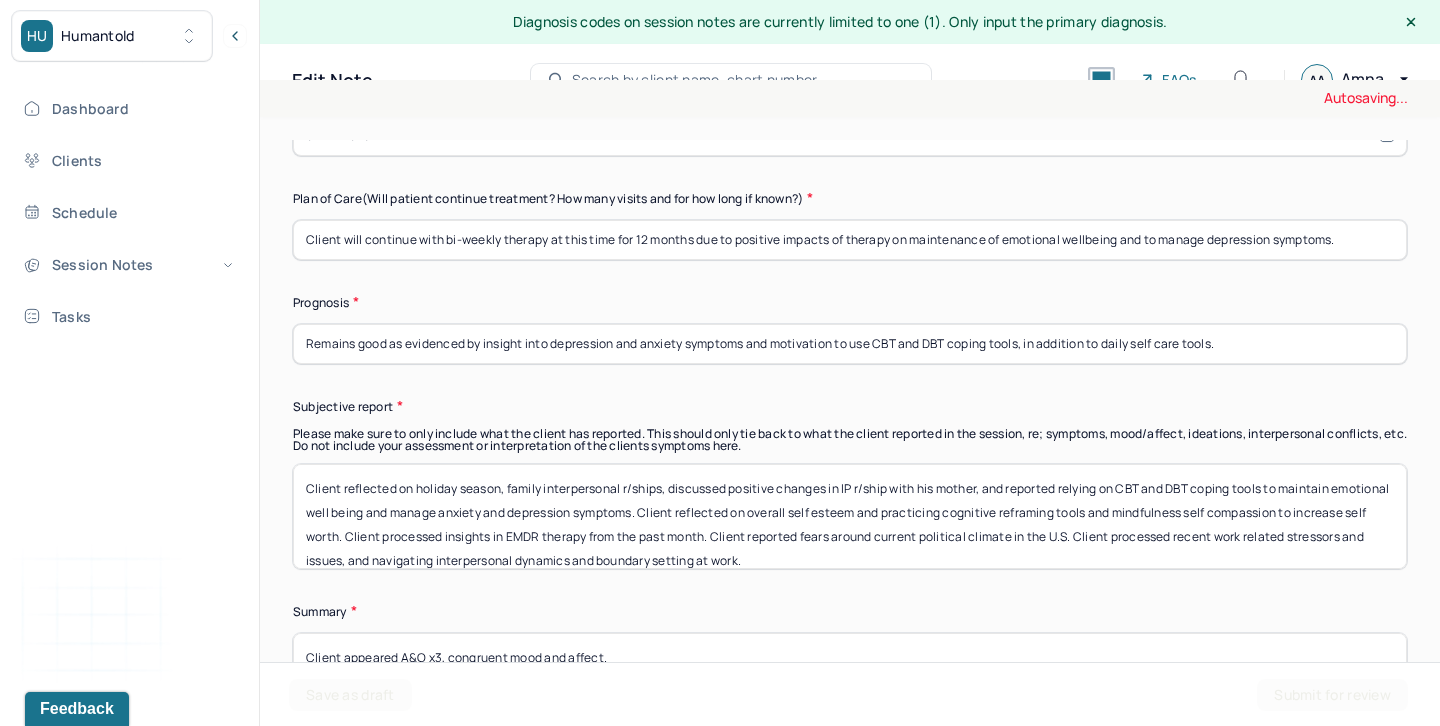 type on "Remains good as evidenced by insight into depression and anxiety symptoms and motivation to use CBT and DBT coping tools, in addition to daily self care tools." 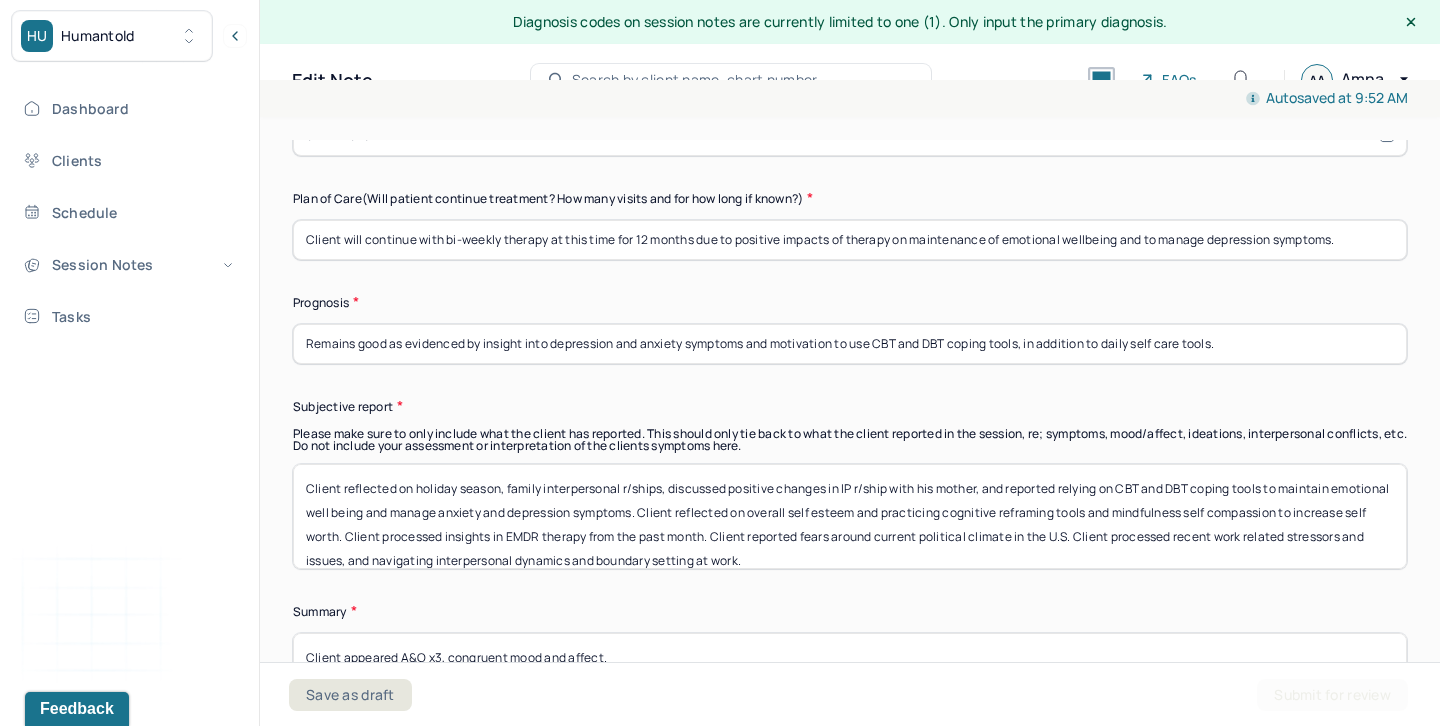 click on "Client reflected on holiday season, family interpersonal r/ships, discussed positive changes in IP r/ship with his mother, and reported relying on CBT and DBT coping tools to maintain emotional well being and manage anxiety and depression symptoms. Client reflected on overall self esteem and practicing cognitive reframing tools and mindfulness self compassion to increase self worth. Client processed insights in EMDR therapy from the past month. Client reported fears around current political climate in the U.S. Client processed recent work related stressors and issues, and navigating interpersonal dynamics and boundary setting at work." at bounding box center [850, 516] 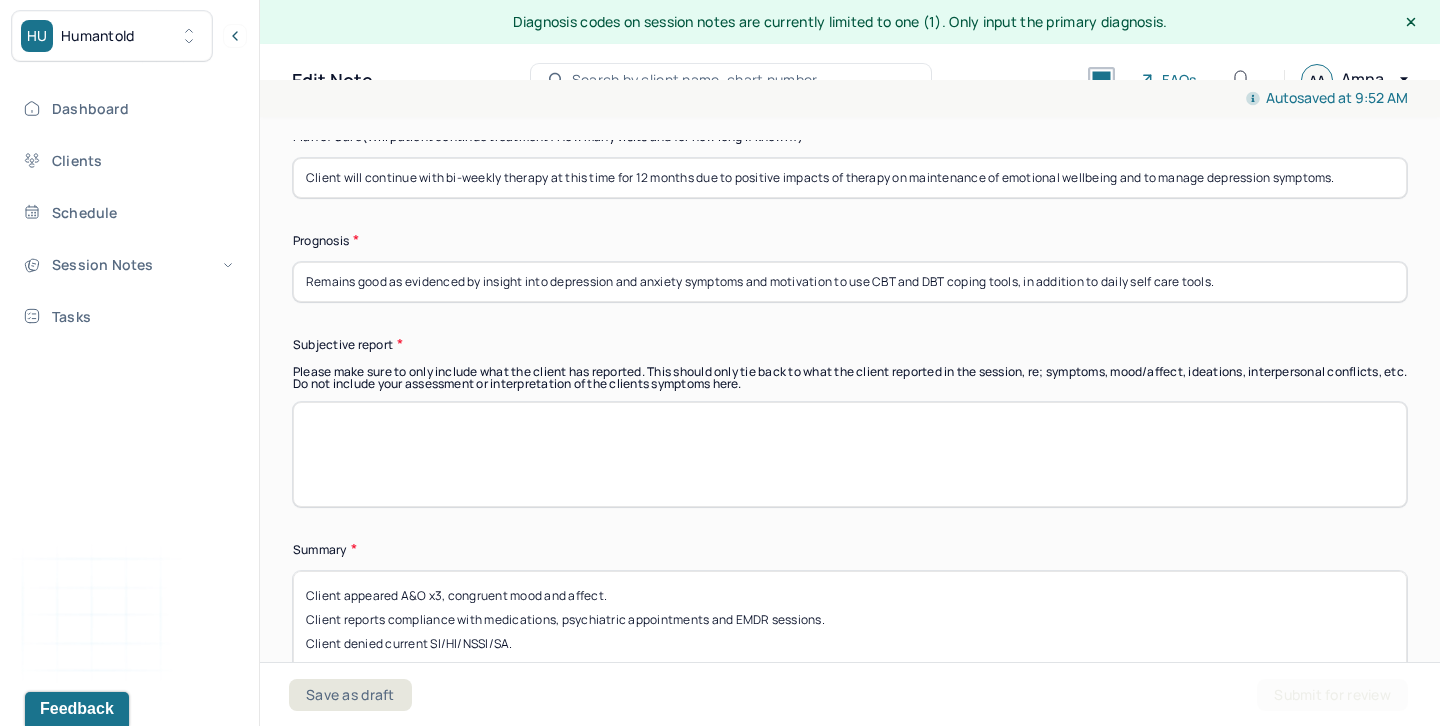 scroll, scrollTop: 6259, scrollLeft: 0, axis: vertical 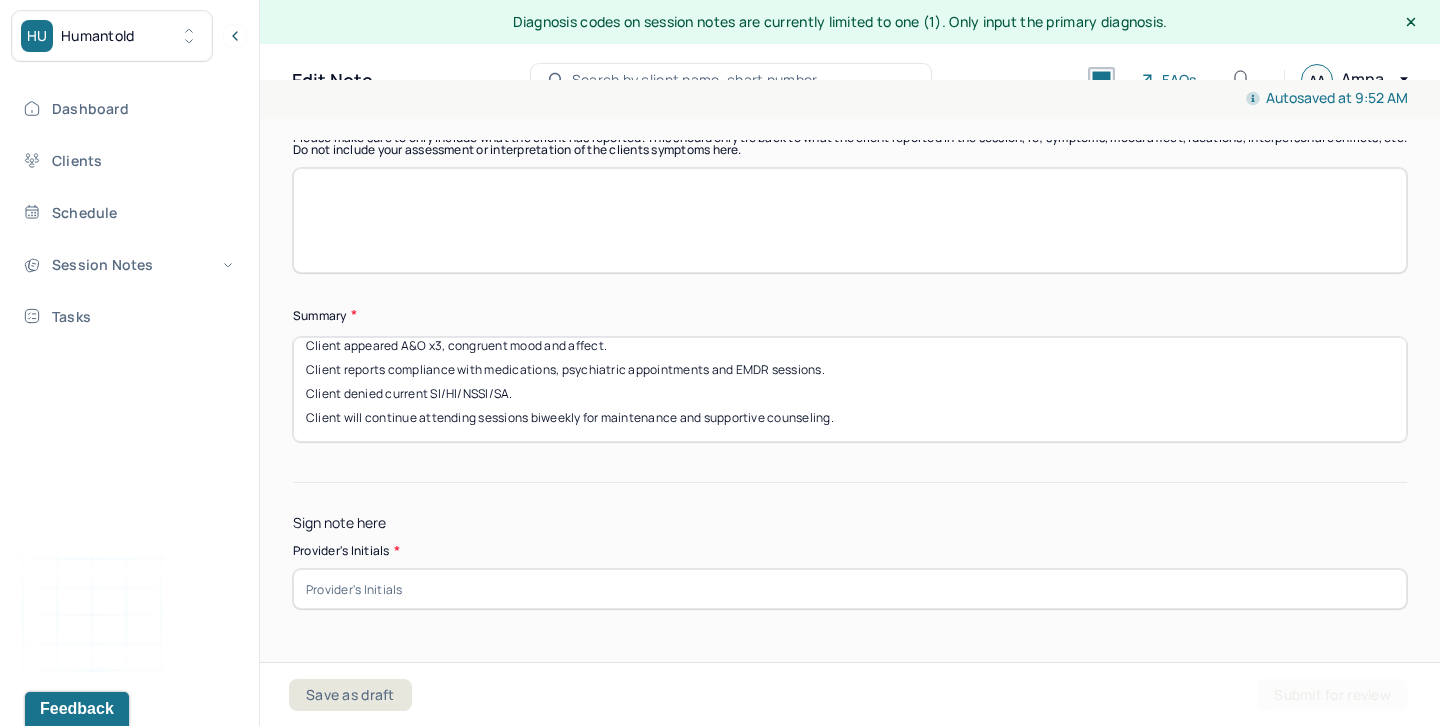 type 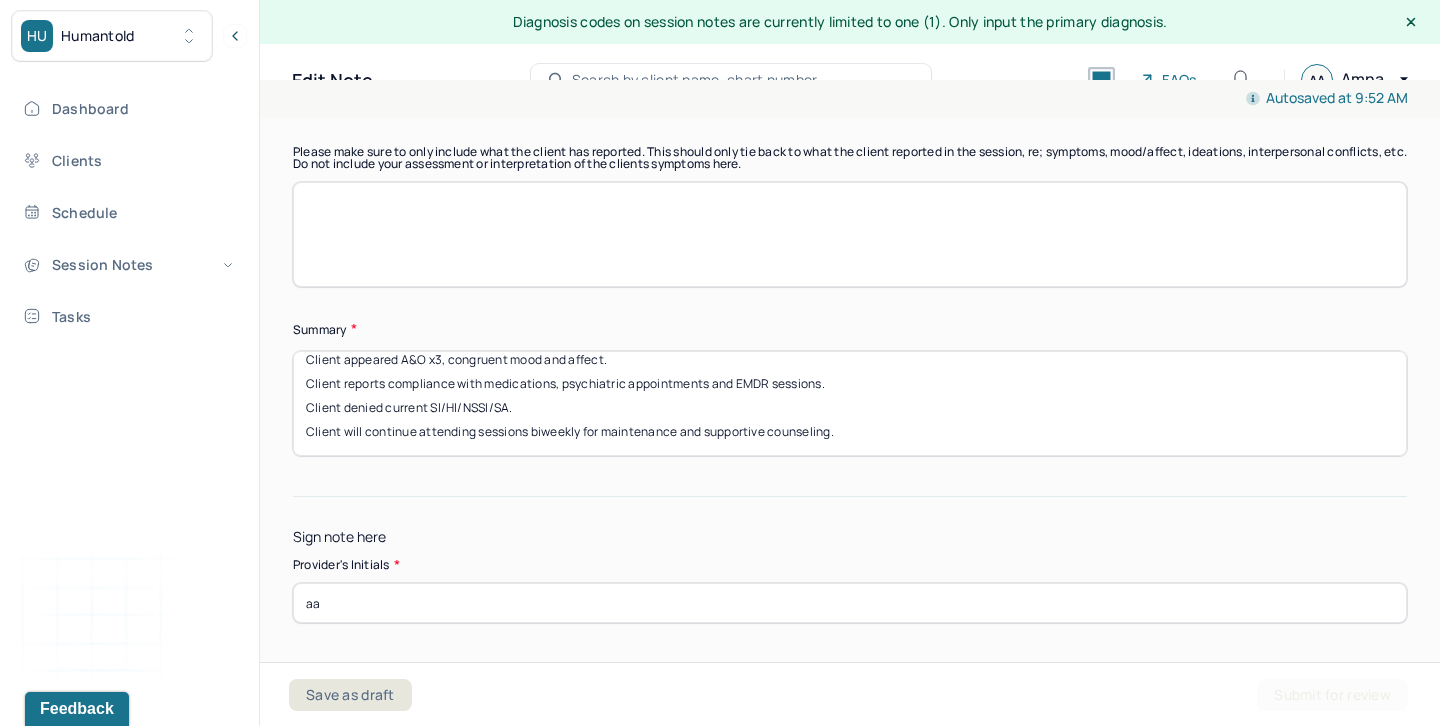 scroll, scrollTop: 6241, scrollLeft: 0, axis: vertical 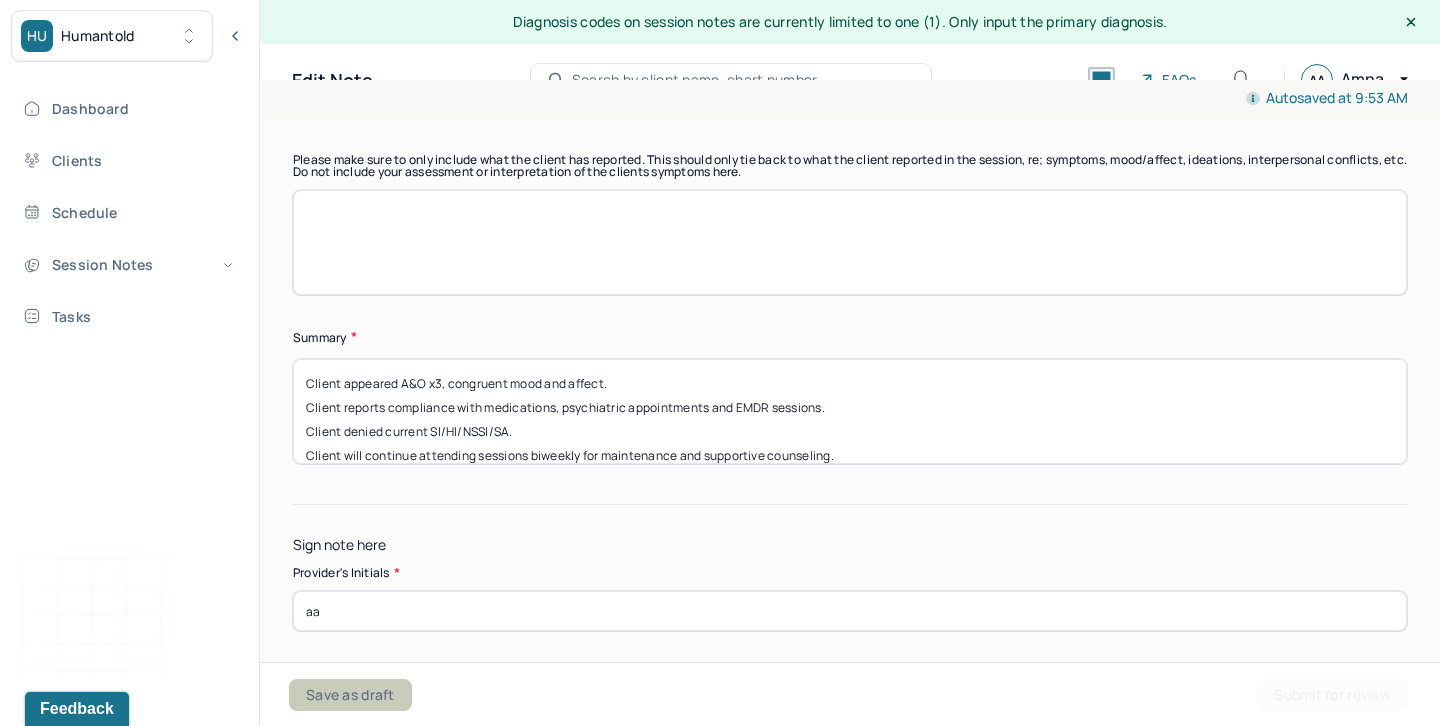 type on "aa" 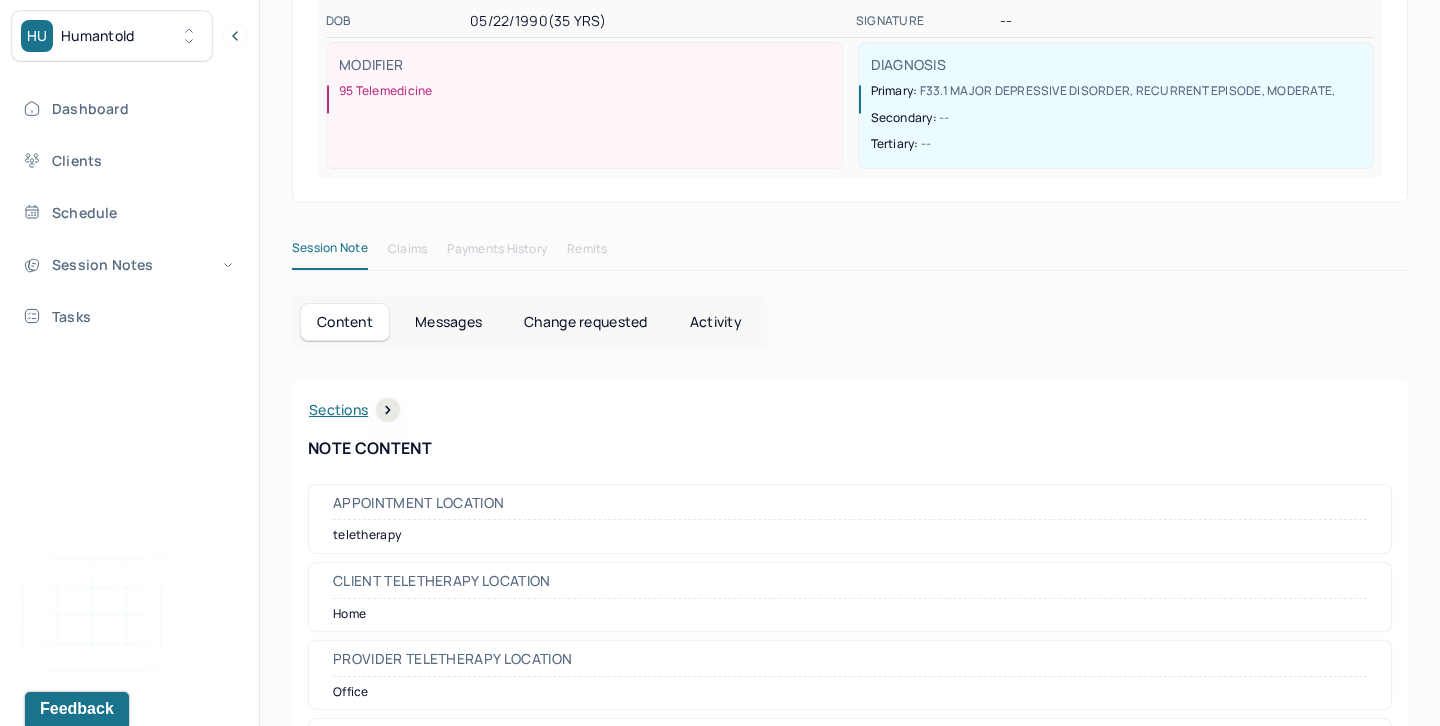 scroll, scrollTop: 0, scrollLeft: 0, axis: both 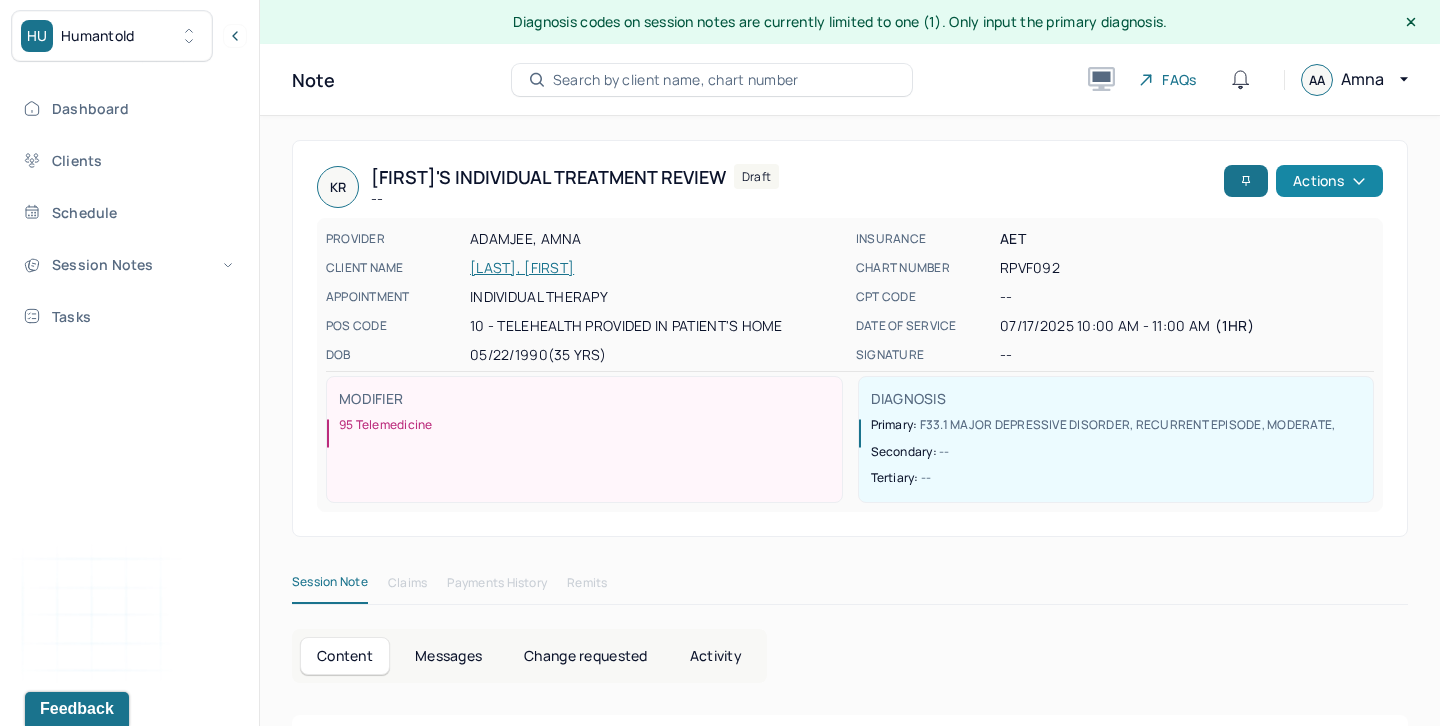 click on "Actions" at bounding box center [1329, 181] 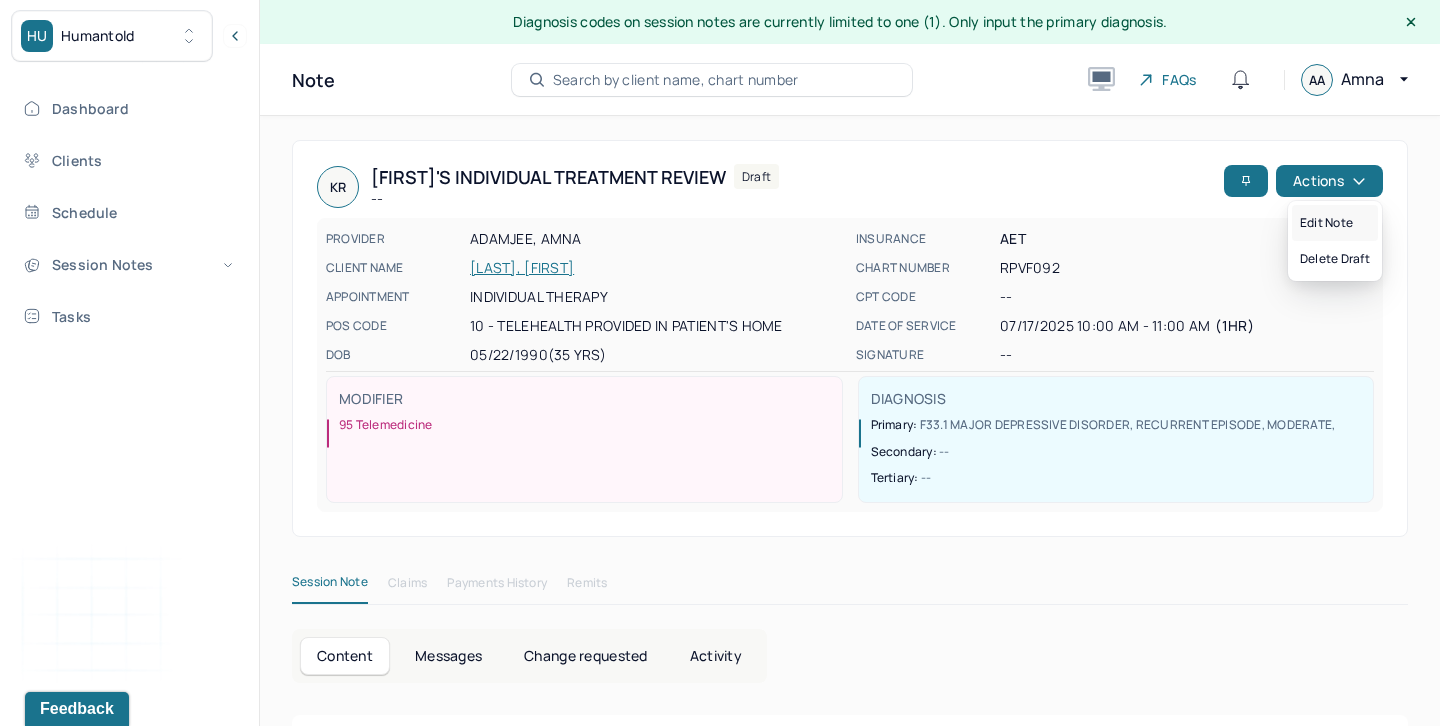 click on "Edit note" at bounding box center [1335, 223] 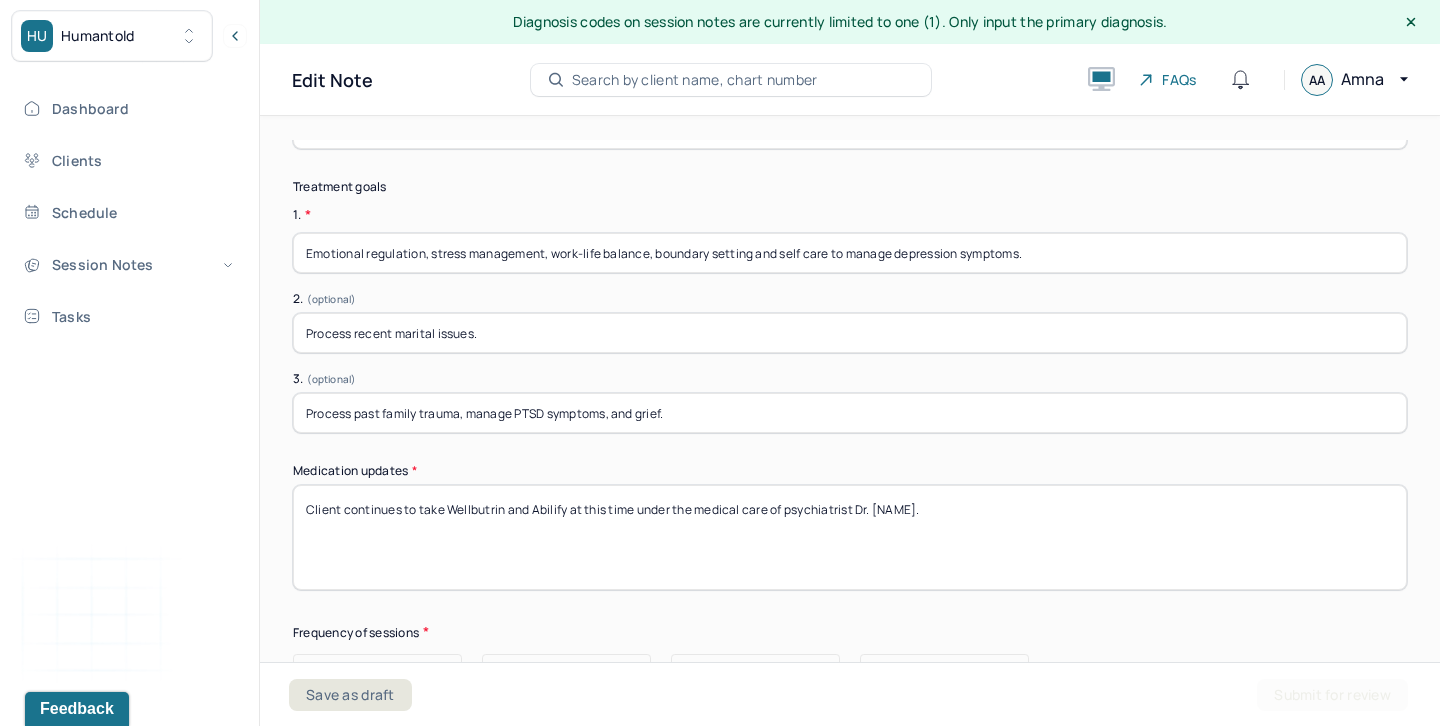 scroll, scrollTop: 5949, scrollLeft: 0, axis: vertical 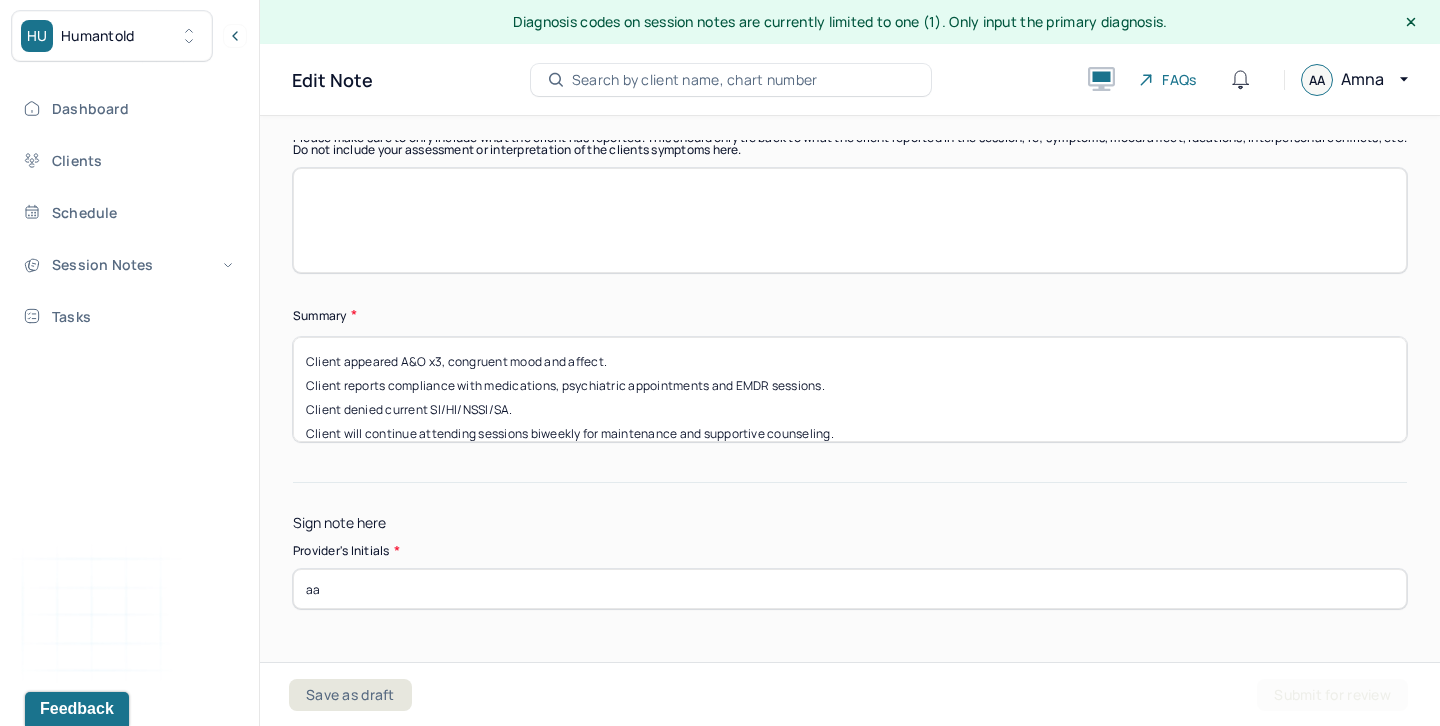click on "Client appeared A&O x3, congruent mood and affect.
Client reports compliance with medications, psychiatric appointments and EMDR sessions.
Client denied current SI/HI/NSSI/SA.
Client will continue attending sessions biweekly for maintenance and supportive counseling." at bounding box center (850, 389) 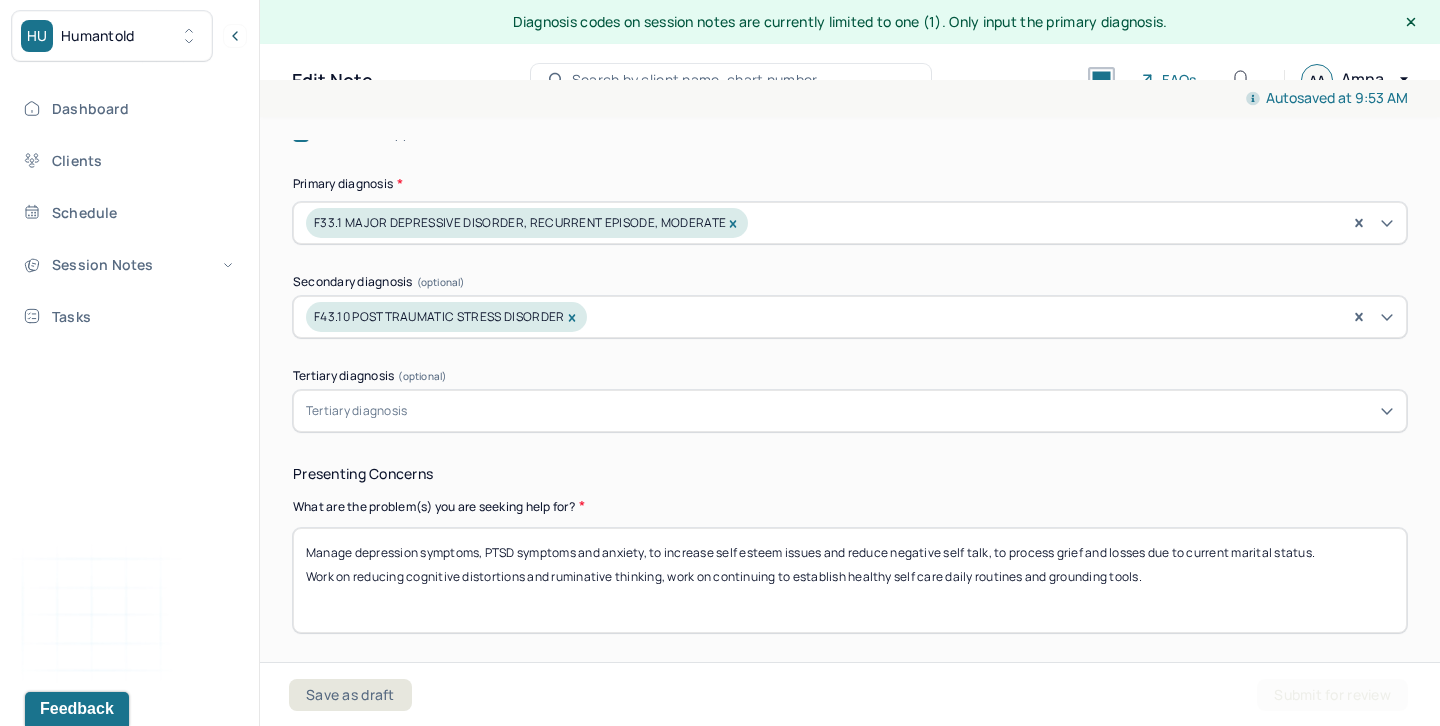 scroll, scrollTop: 856, scrollLeft: 0, axis: vertical 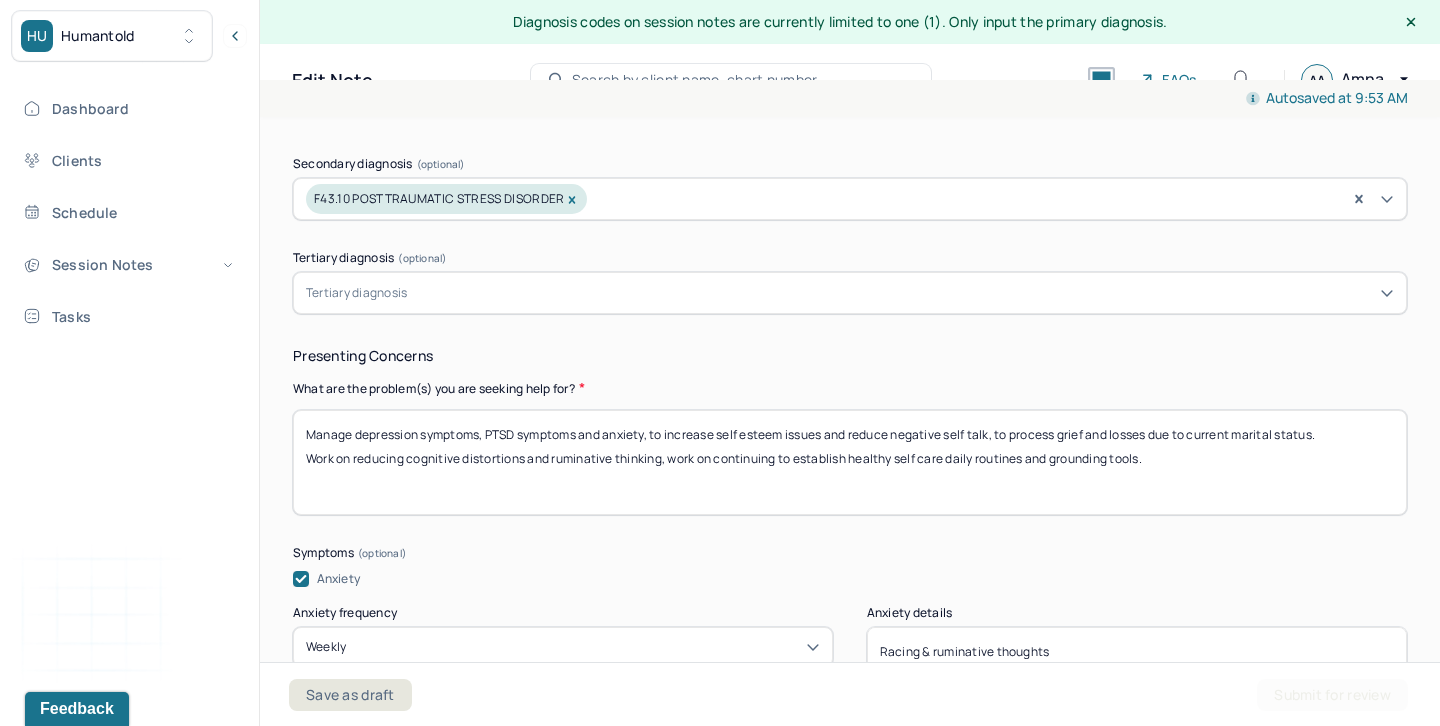type on "Client appeared A&O x3, congruent mood and affect.
Client reports compliance with medications, psychiatric appointments and EMDR sessions which have significantly helped to manage depression & PTSD symptoms.
Client denied current SI/HI/NSSI/SA.
Client will continue attending sessions biweekly for maintenance and supportive counseling." 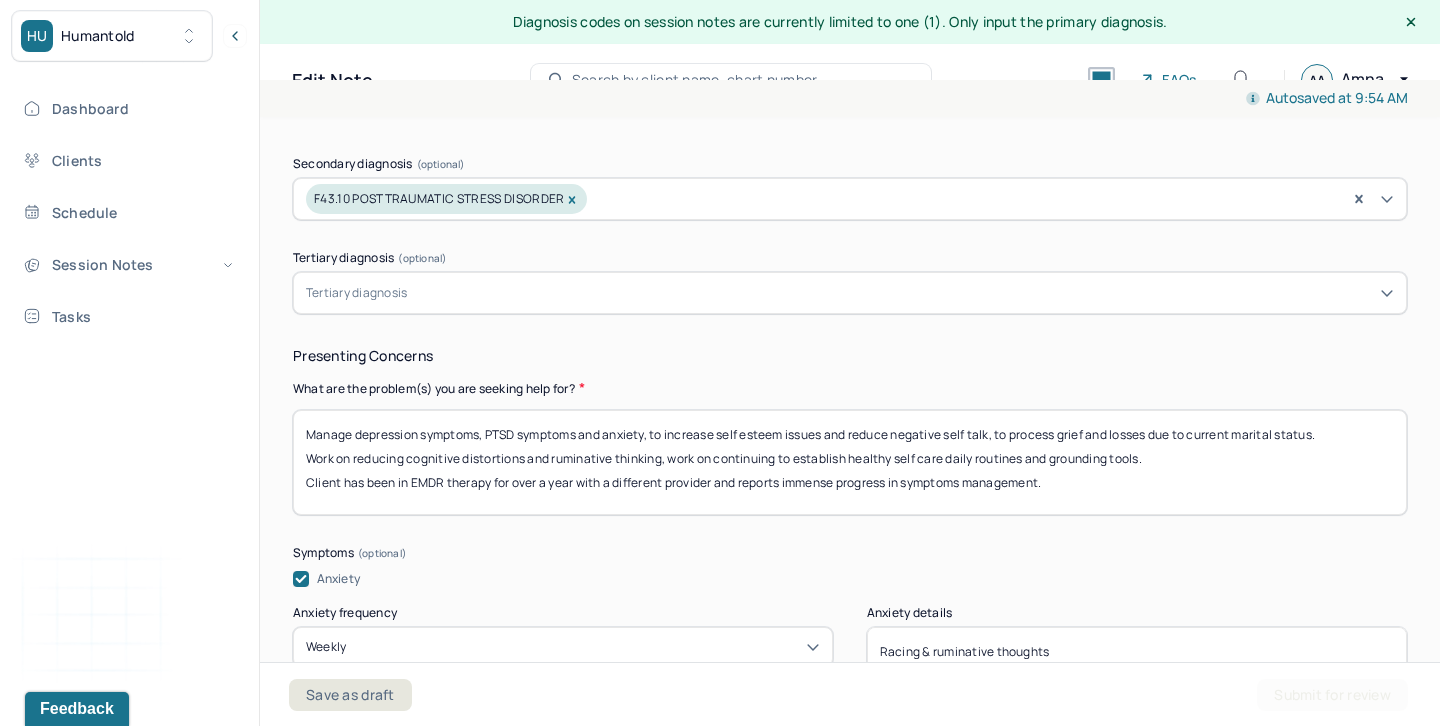 click on "Manage depression symptoms, PTSD symptoms and anxiety, to increase self esteem issues and reduce negative self talk, to process grief and losses due to current marital status.
Work on reducing cognitive distortions and ruminative thinking, work on continuing to establish healthy self care daily routines and grounding tools.
Client has been in EMDR therapy for over a year with a different provider and reports immense progress in symptoms management." at bounding box center [850, 462] 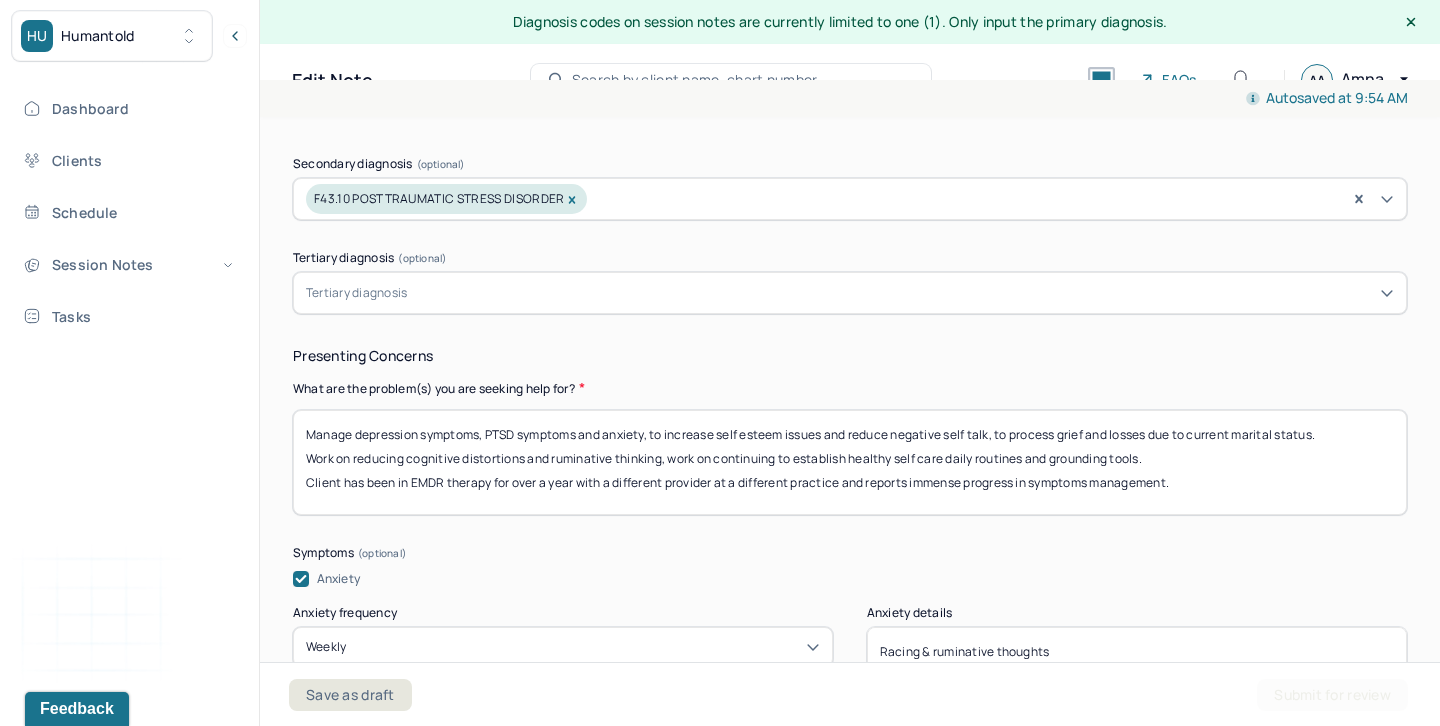click on "Manage depression symptoms, PTSD symptoms and anxiety, to increase self esteem issues and reduce negative self talk, to process grief and losses due to current marital status.
Work on reducing cognitive distortions and ruminative thinking, work on continuing to establish healthy self care daily routines and grounding tools.
Client has been in EMDR therapy for over a year with a different provider and reports immense progress in symptoms management." at bounding box center [850, 462] 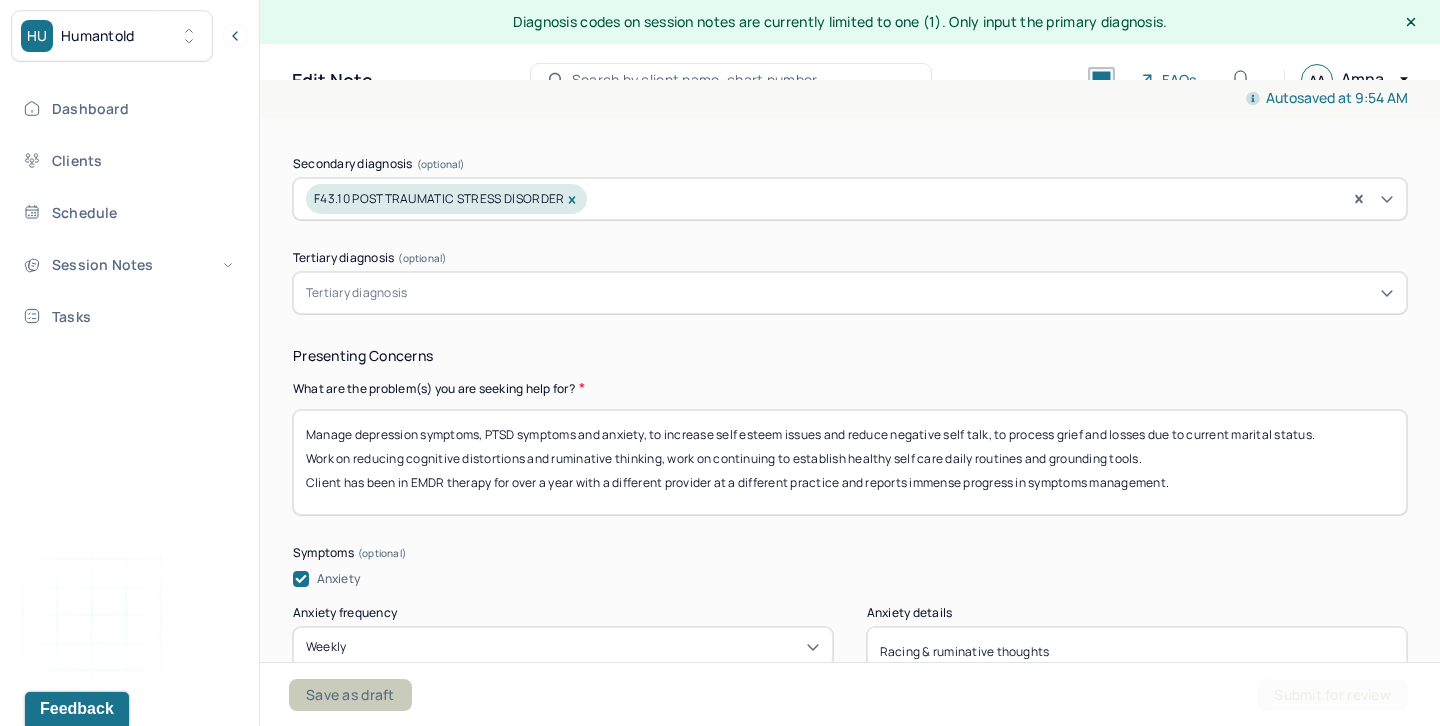 type on "Manage depression symptoms, PTSD symptoms and anxiety, to increase self esteem issues and reduce negative self talk, to process grief and losses due to current marital status.
Work on reducing cognitive distortions and ruminative thinking, work on continuing to establish healthy self care daily routines and grounding tools.
Client has been in EMDR therapy for over a year with a different provider at a different practice and reports immense progress in symptoms management." 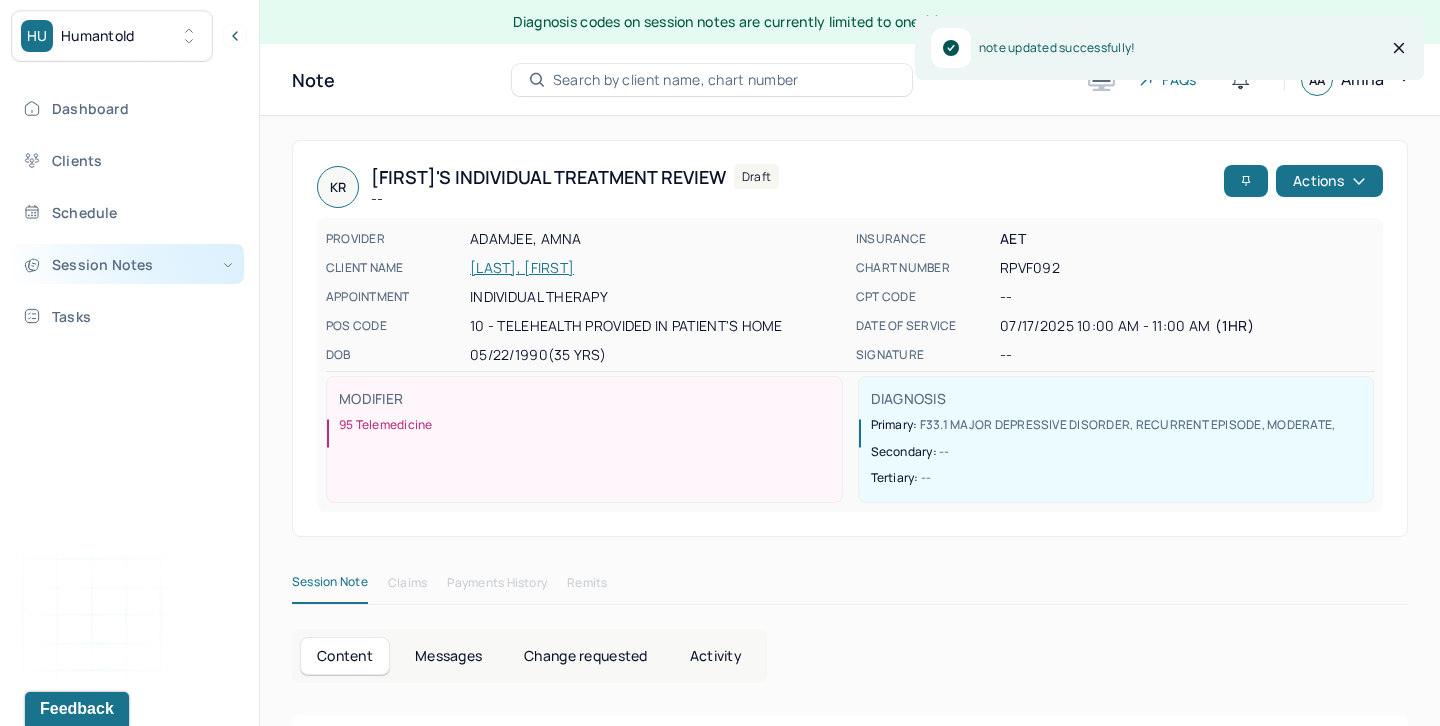click on "Session Notes" at bounding box center (128, 264) 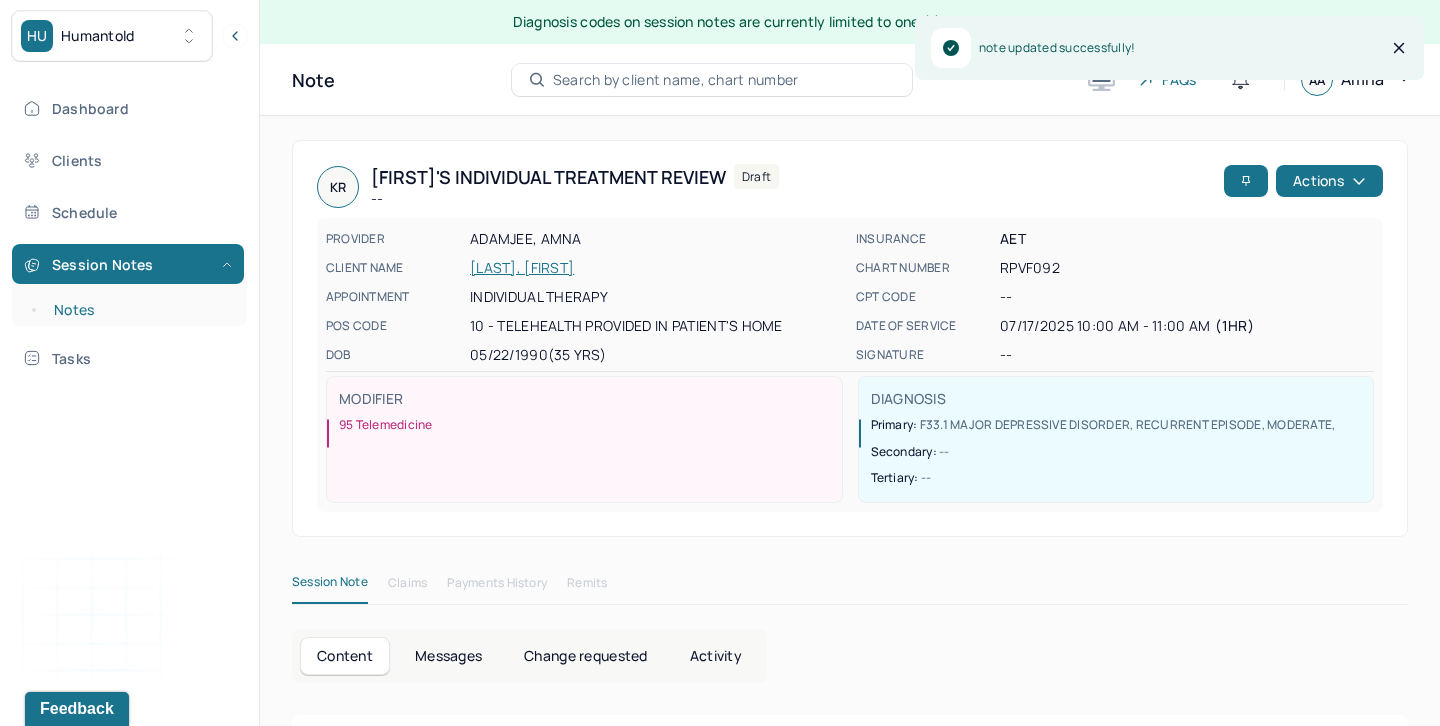 click on "Notes" at bounding box center [139, 310] 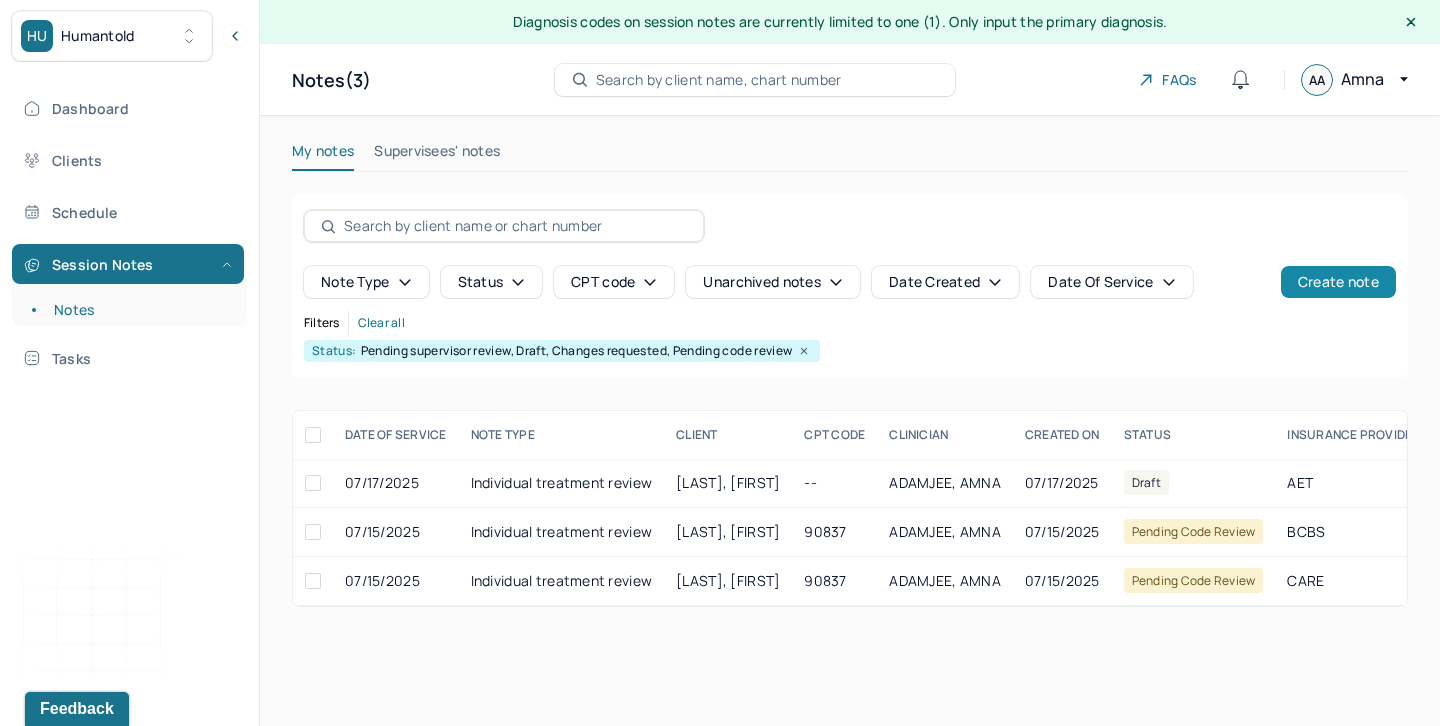 click on "Create note" at bounding box center (1338, 282) 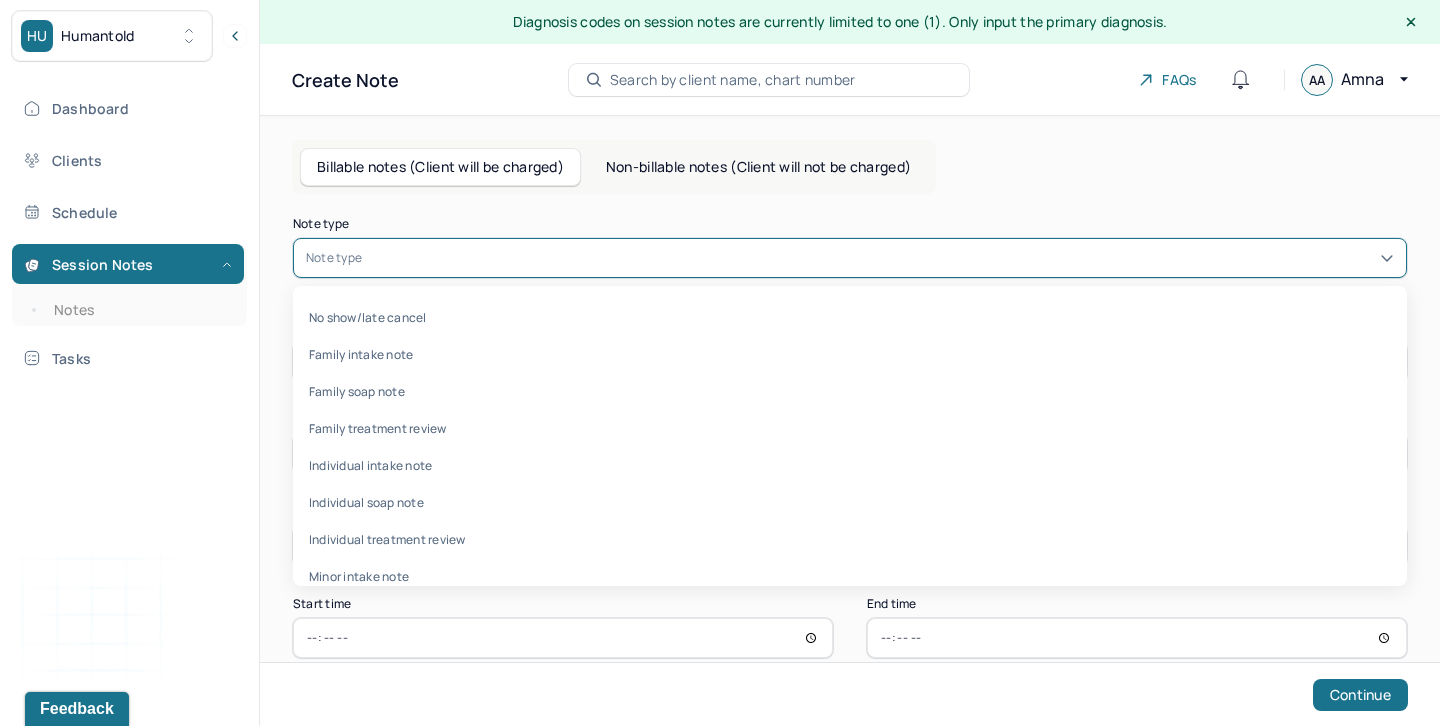 click at bounding box center (880, 258) 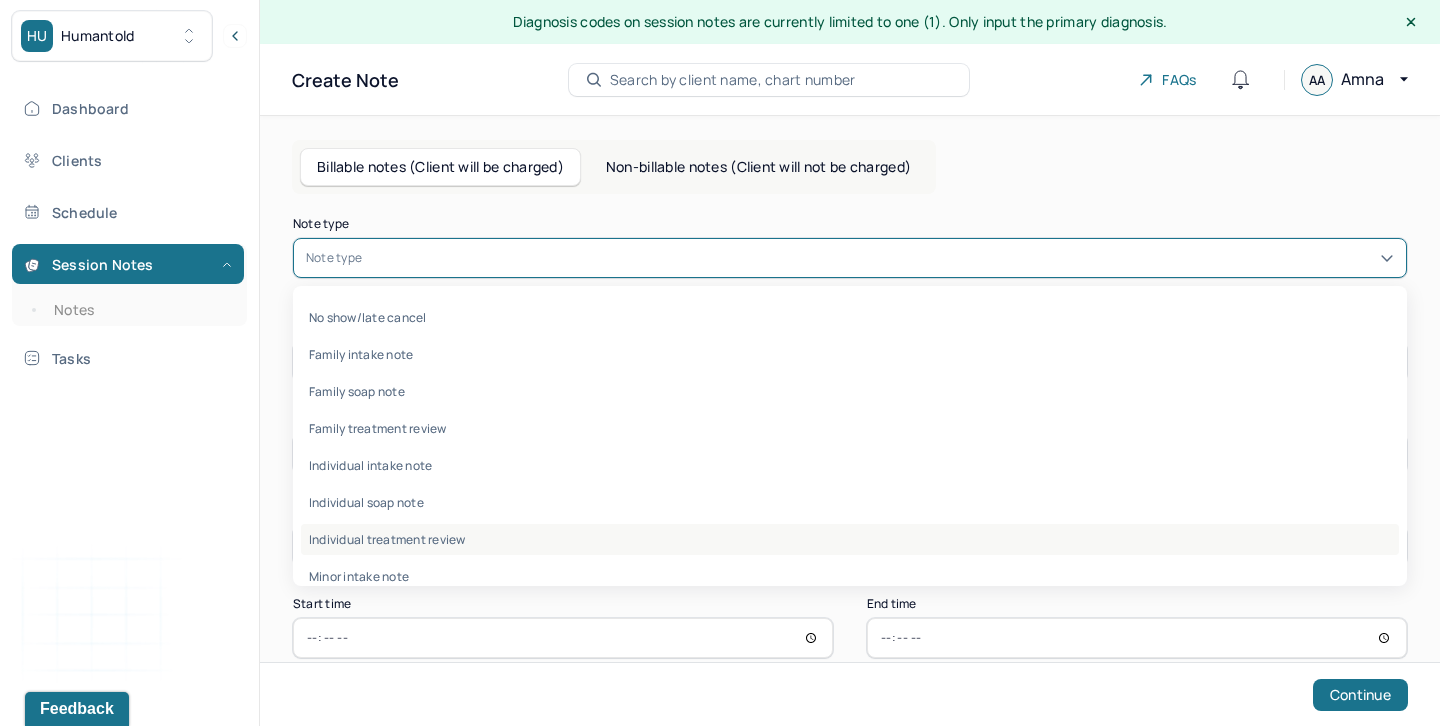 click on "Individual treatment review" at bounding box center (850, 539) 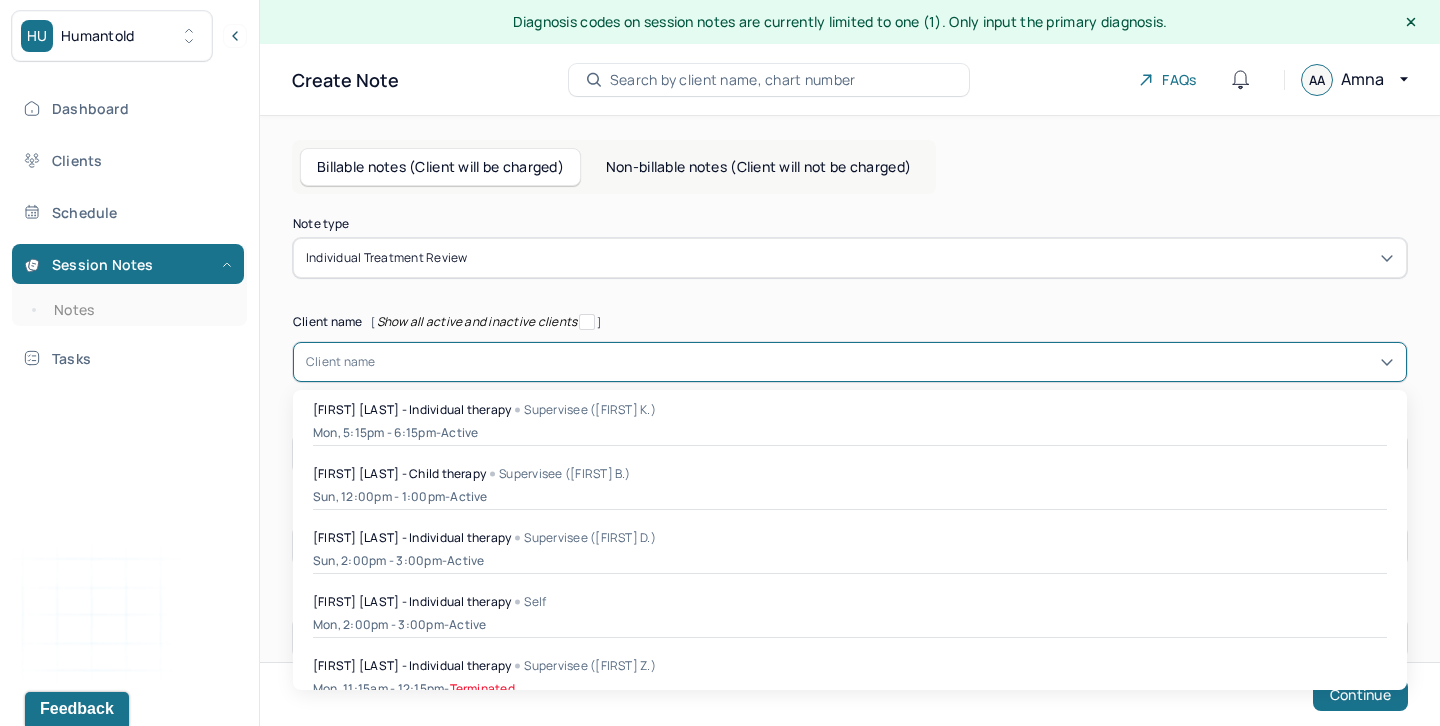click at bounding box center [885, 362] 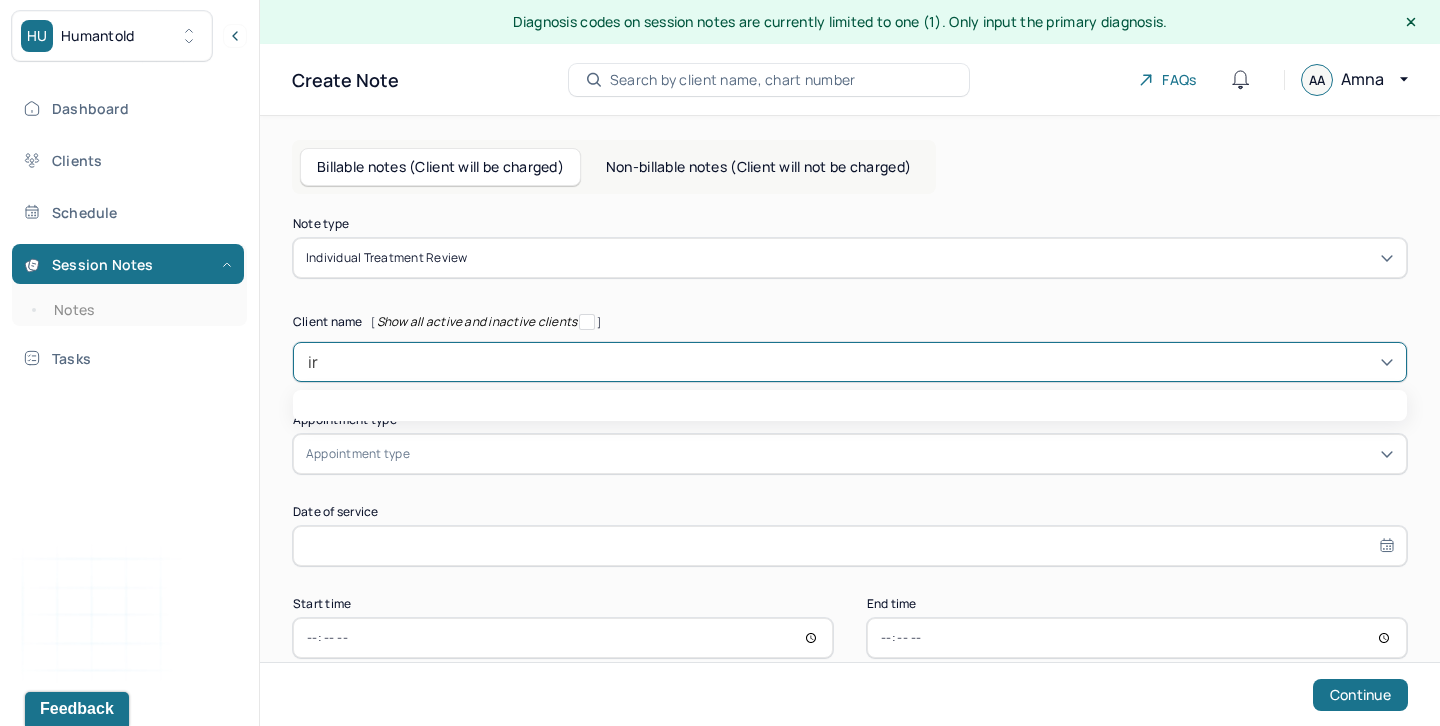 type on "ira" 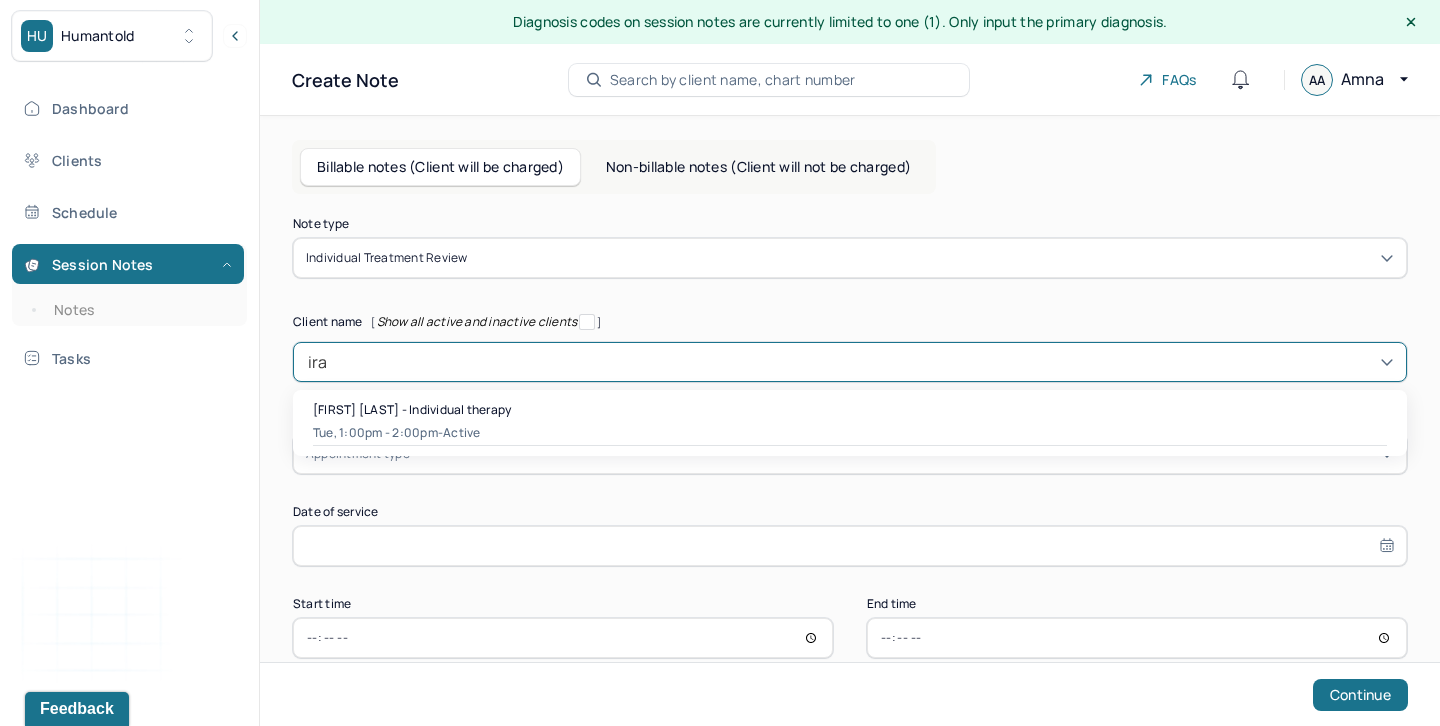 click on "[FIRST] [LAST] - Individual therapy" at bounding box center (412, 409) 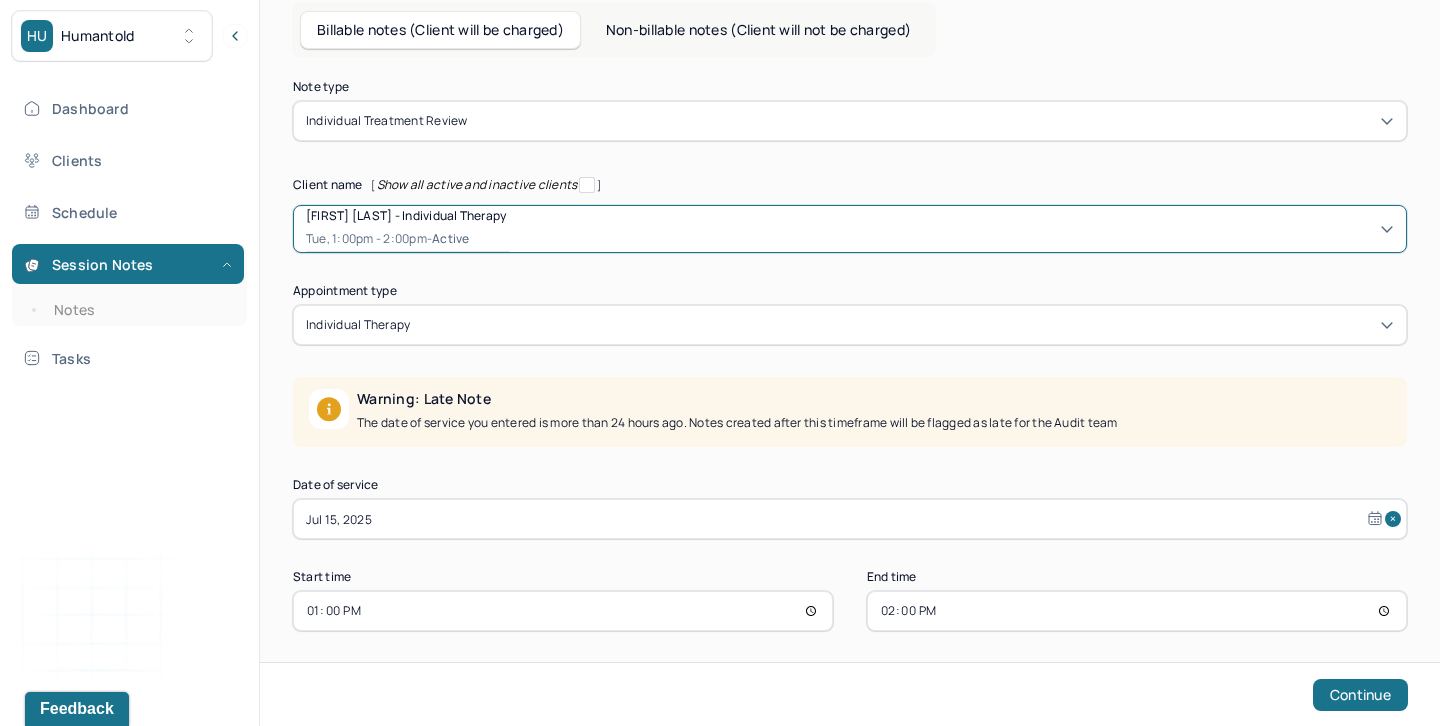 scroll, scrollTop: 147, scrollLeft: 0, axis: vertical 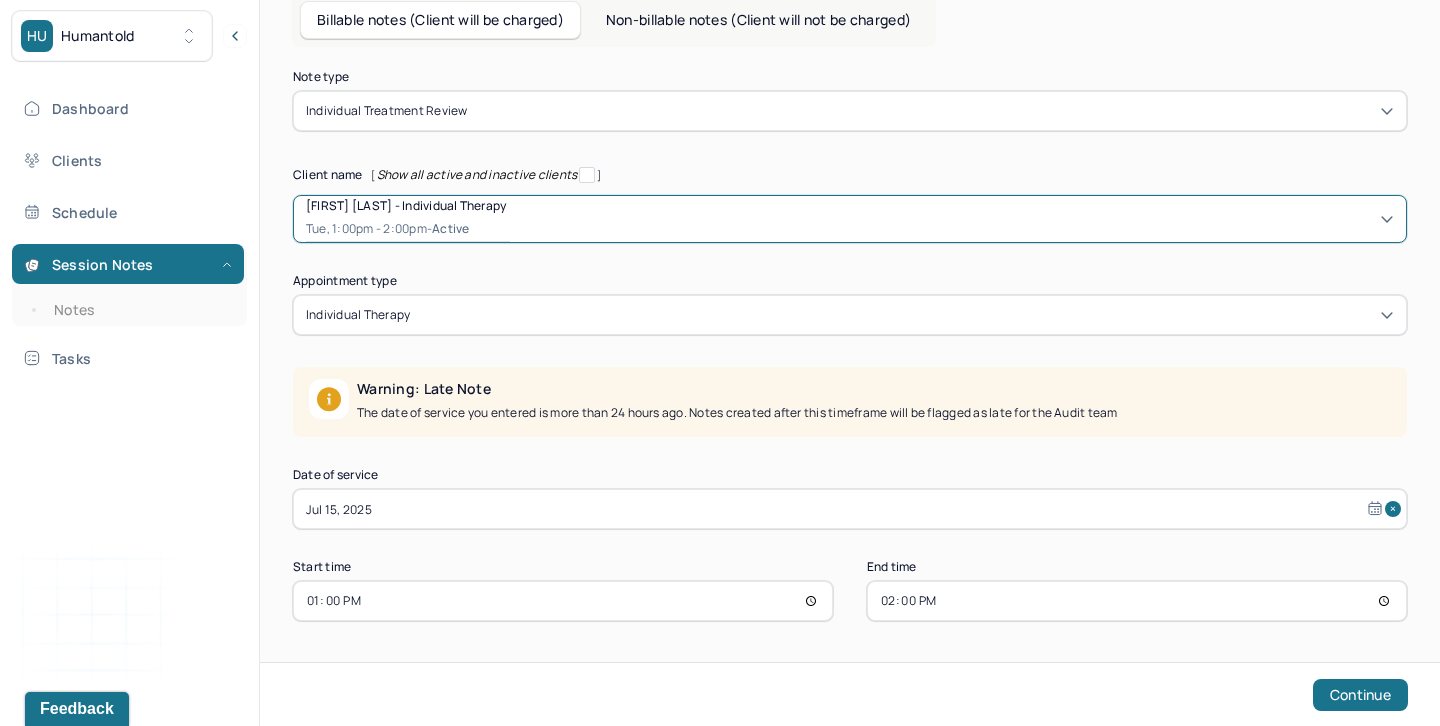 click on "Jul 15, 2025" at bounding box center (850, 509) 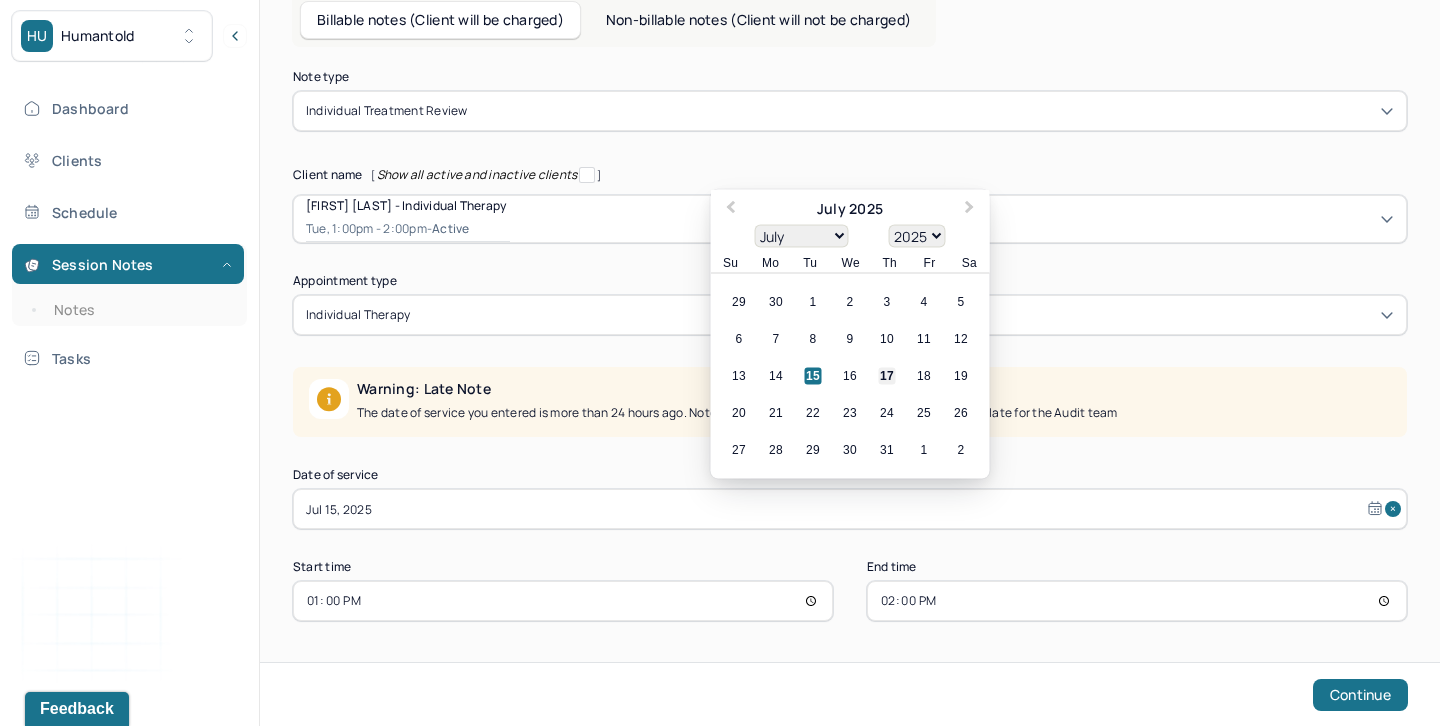 click on "17" at bounding box center (887, 376) 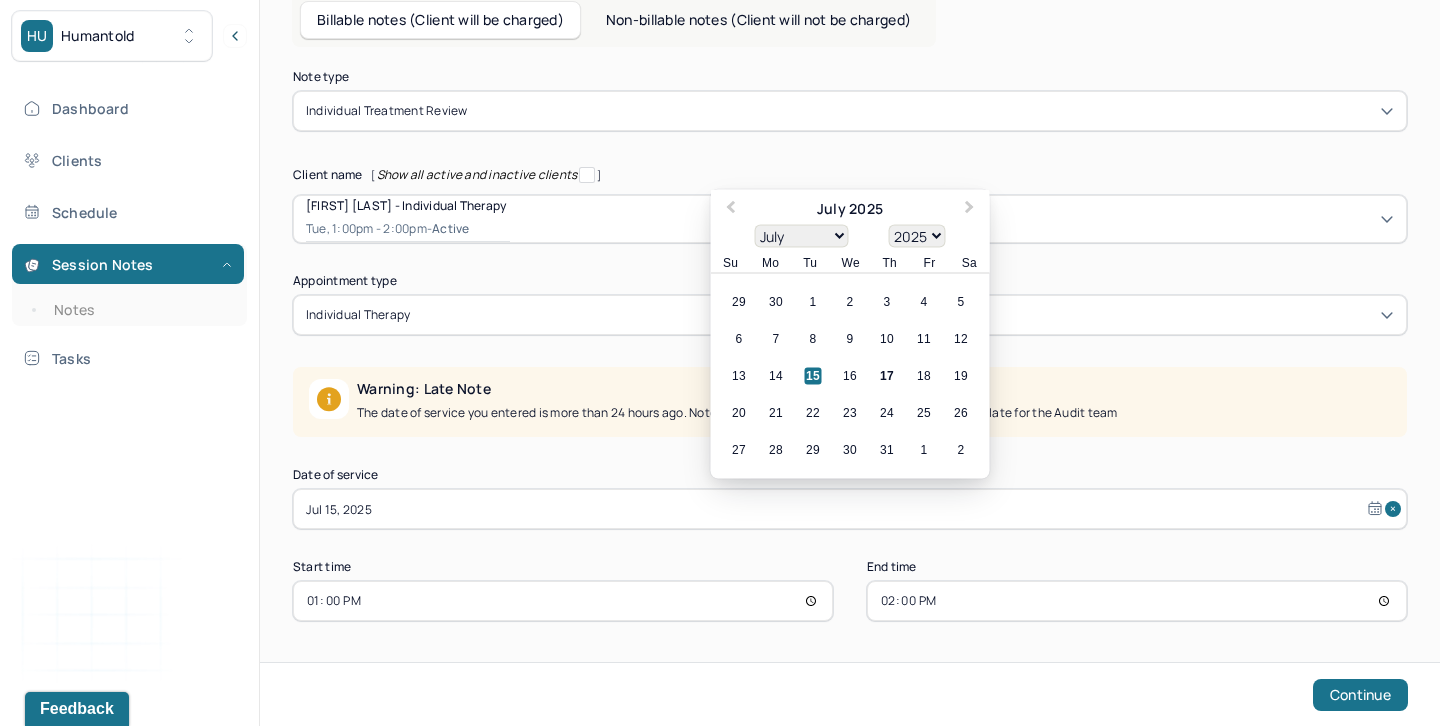 type on "Jul 17, 2025" 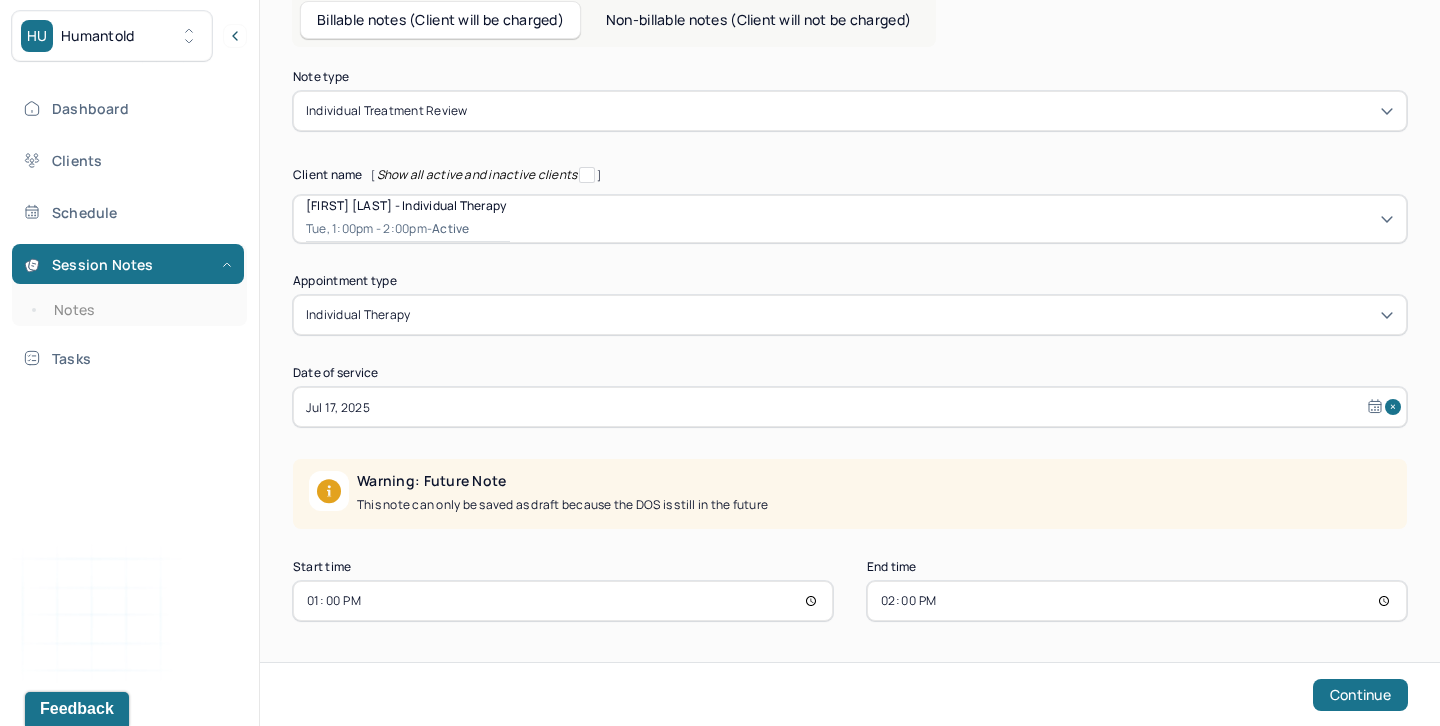 select on "6" 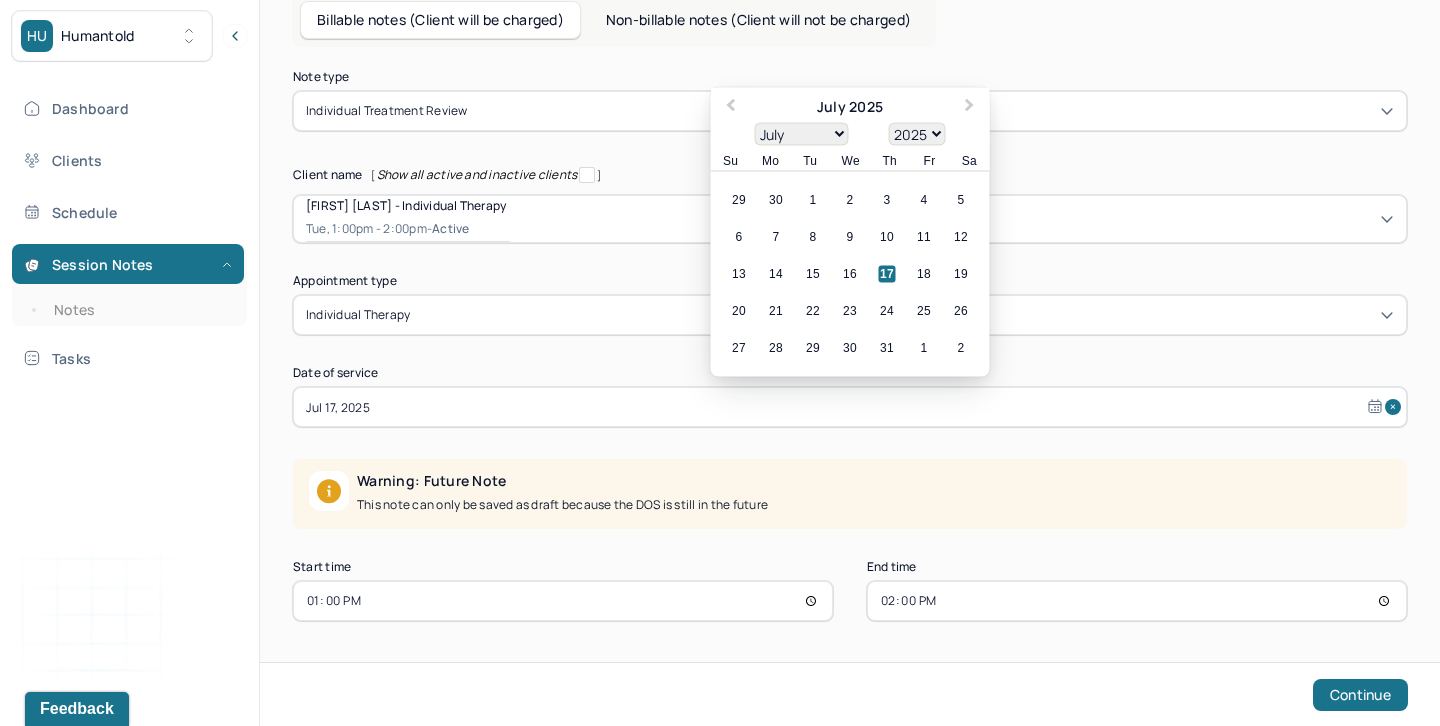 click on "13:00" at bounding box center (563, 601) 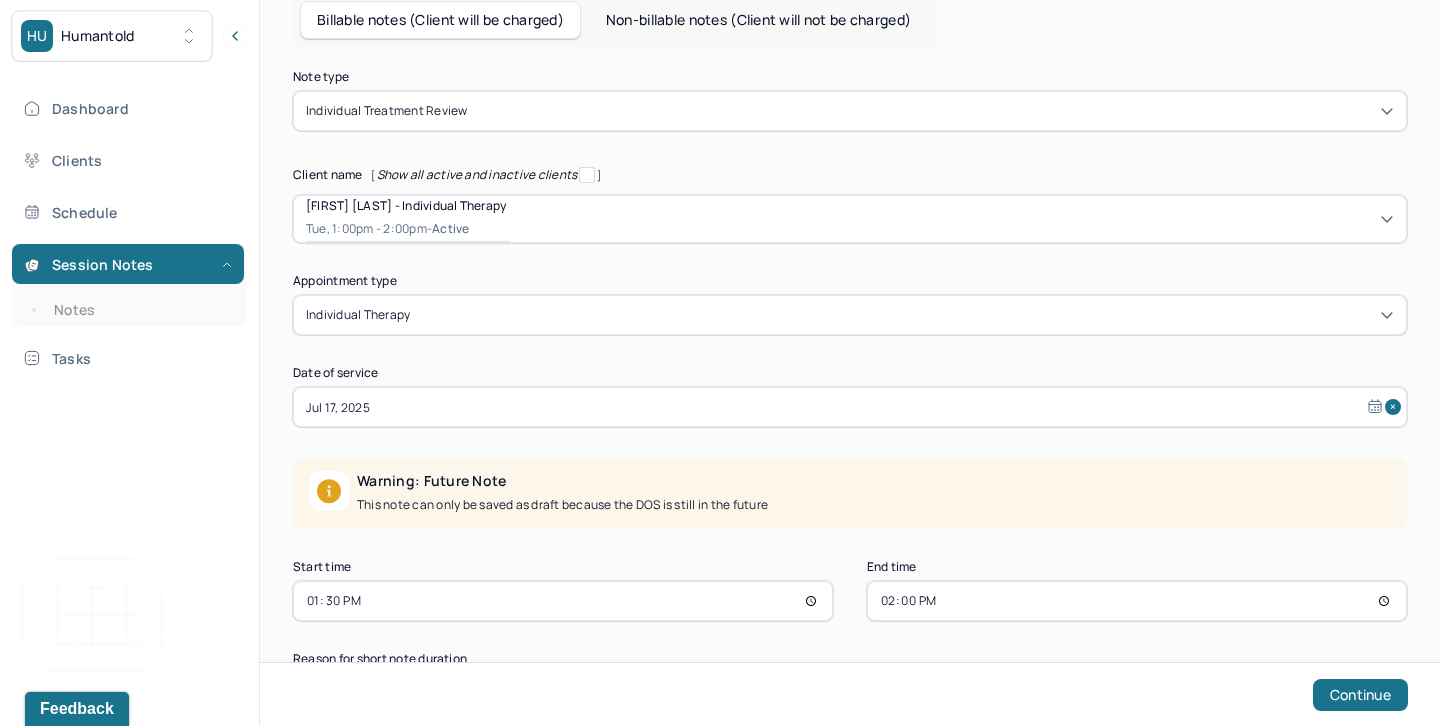 type on "13:30" 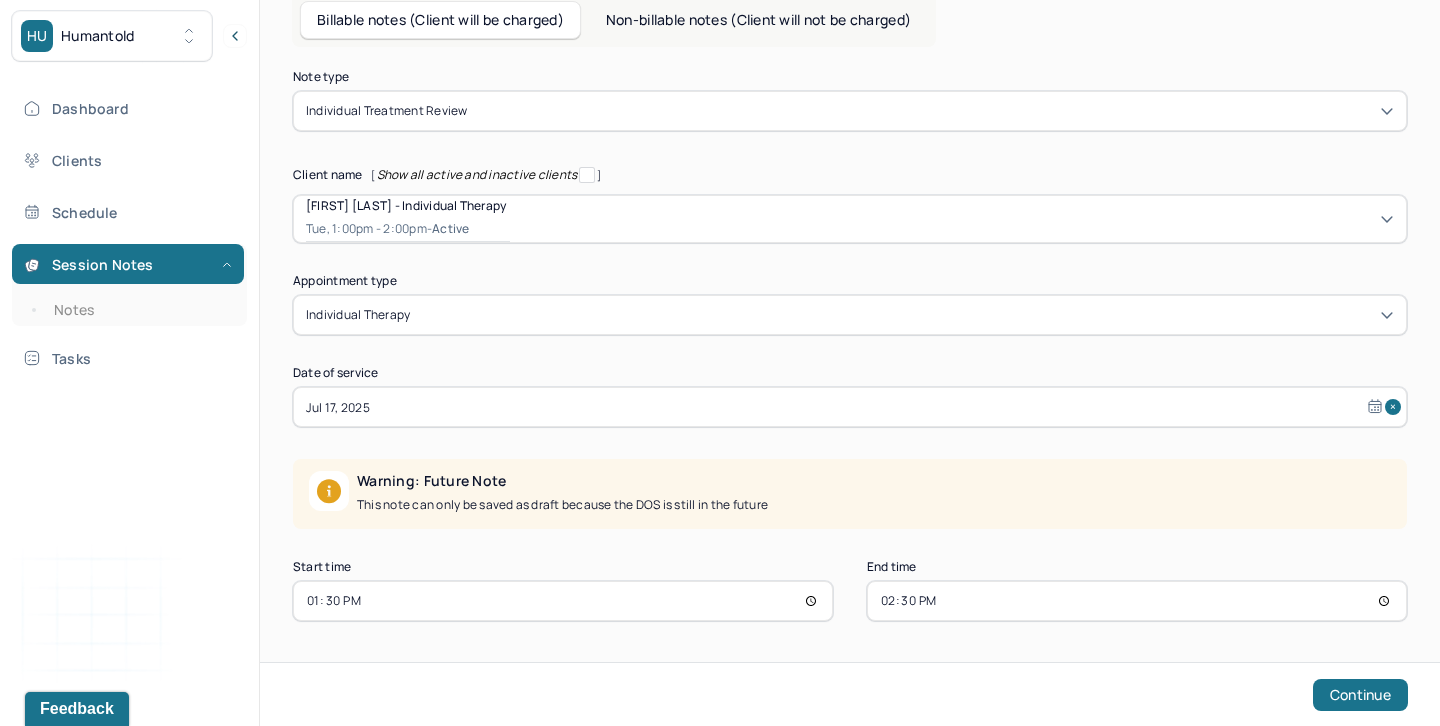 type on "14:30" 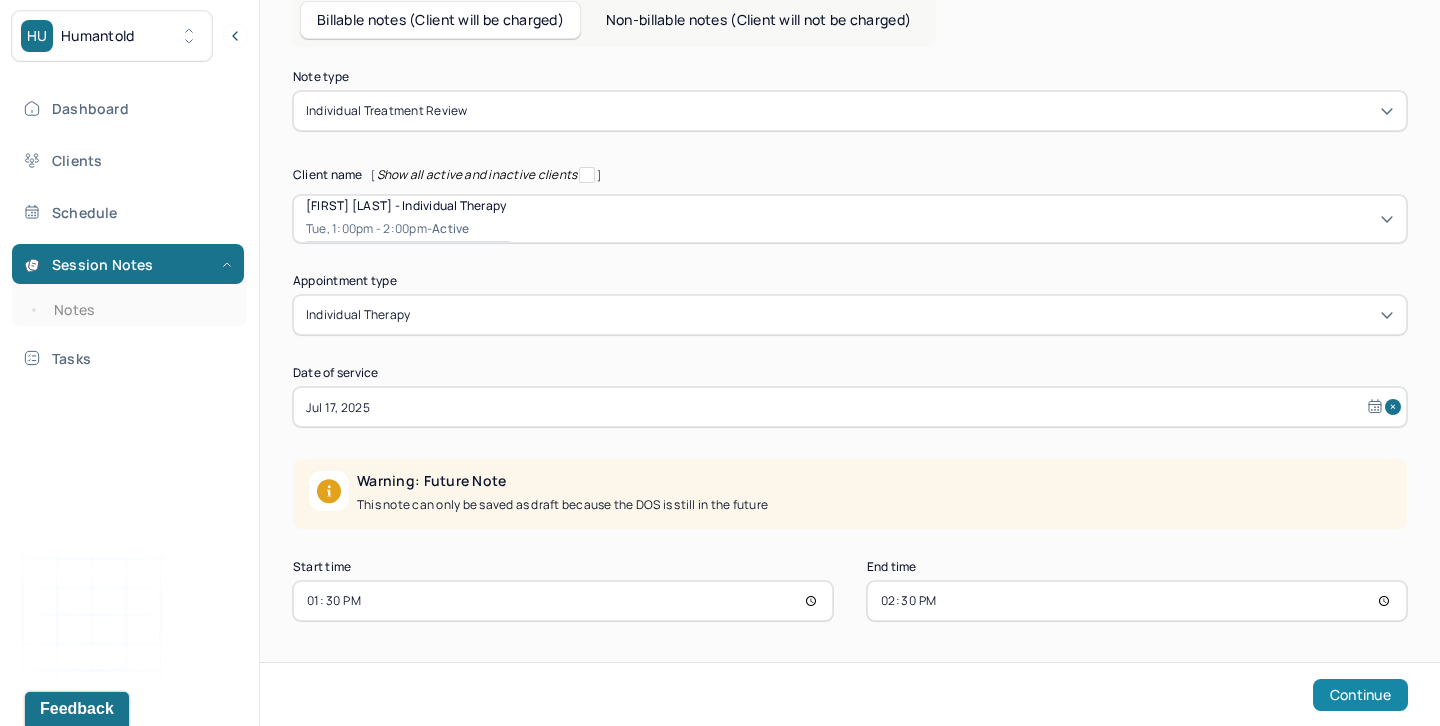 click on "Continue" at bounding box center [1360, 695] 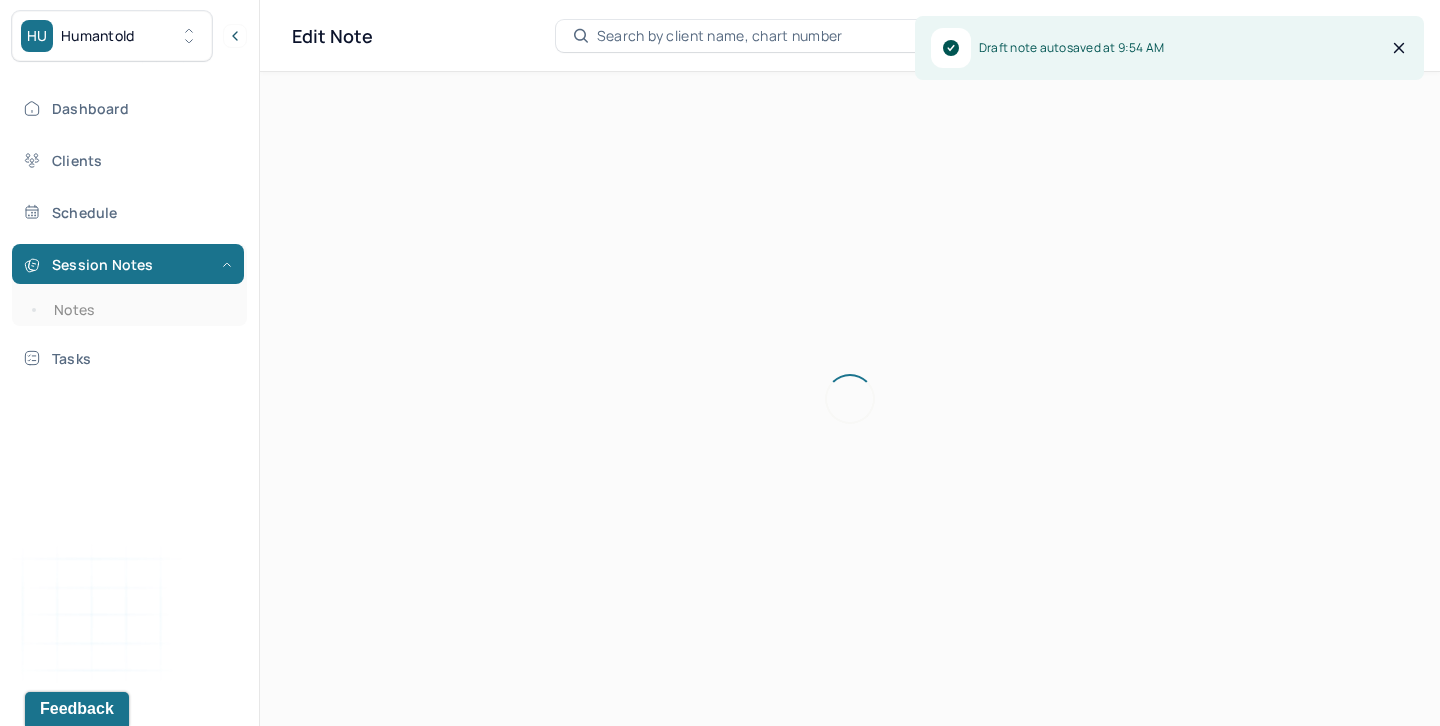scroll, scrollTop: 36, scrollLeft: 0, axis: vertical 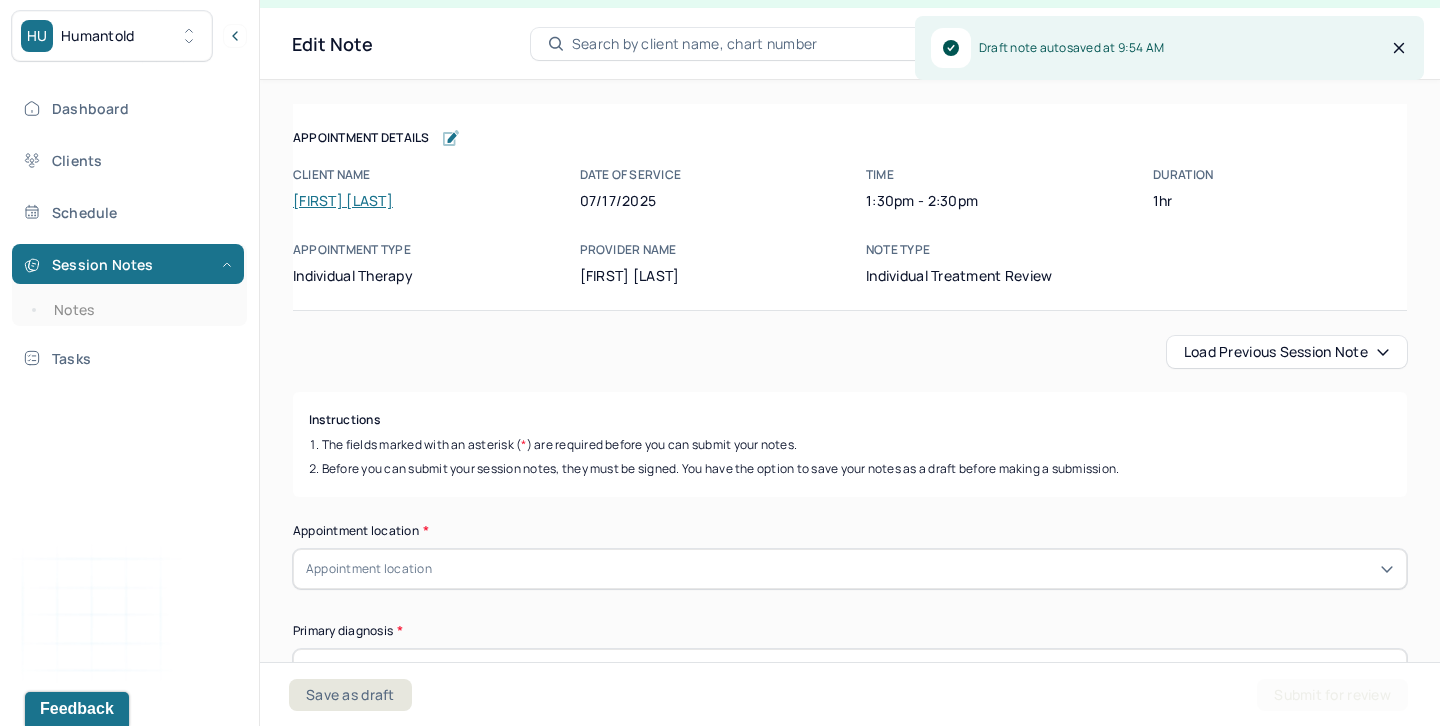click on "Load previous session note" at bounding box center [1287, 352] 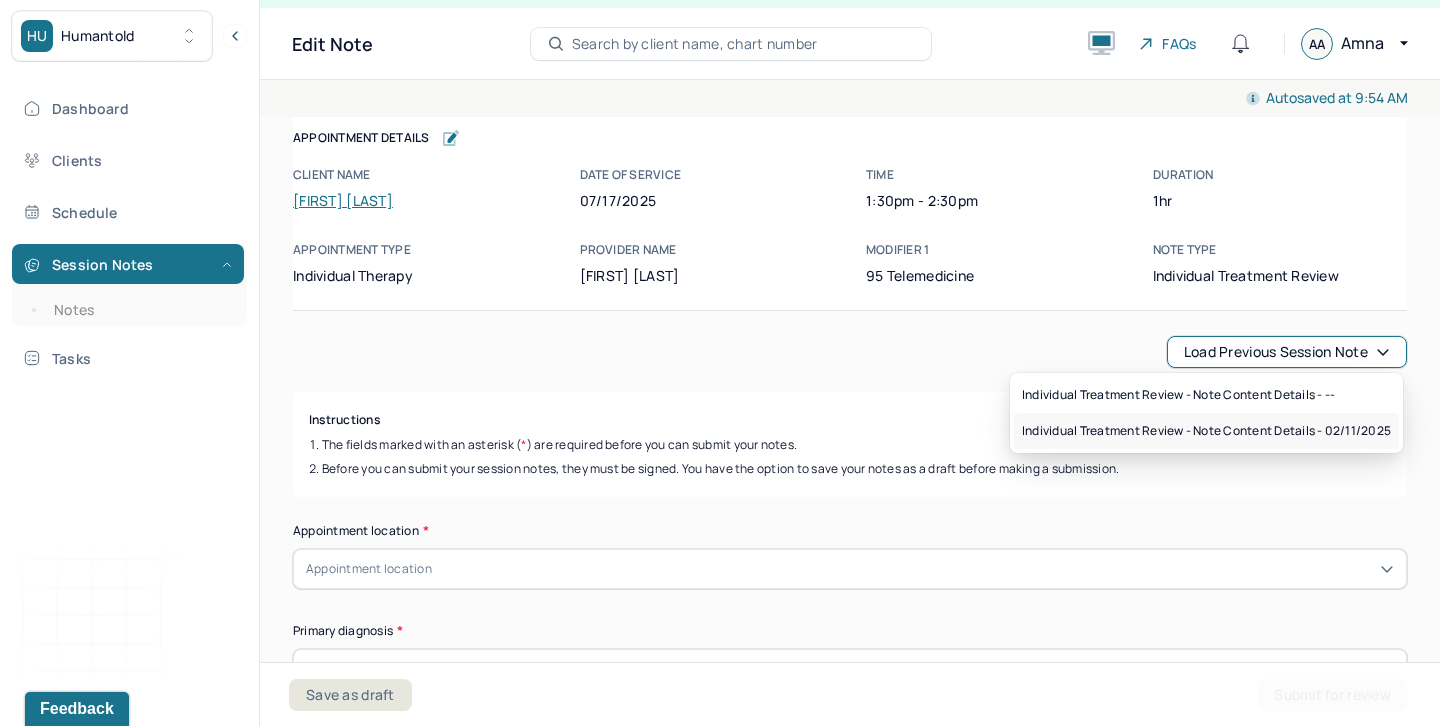 click on "Individual treatment review   - Note content Details -   02/11/2025" at bounding box center (1206, 431) 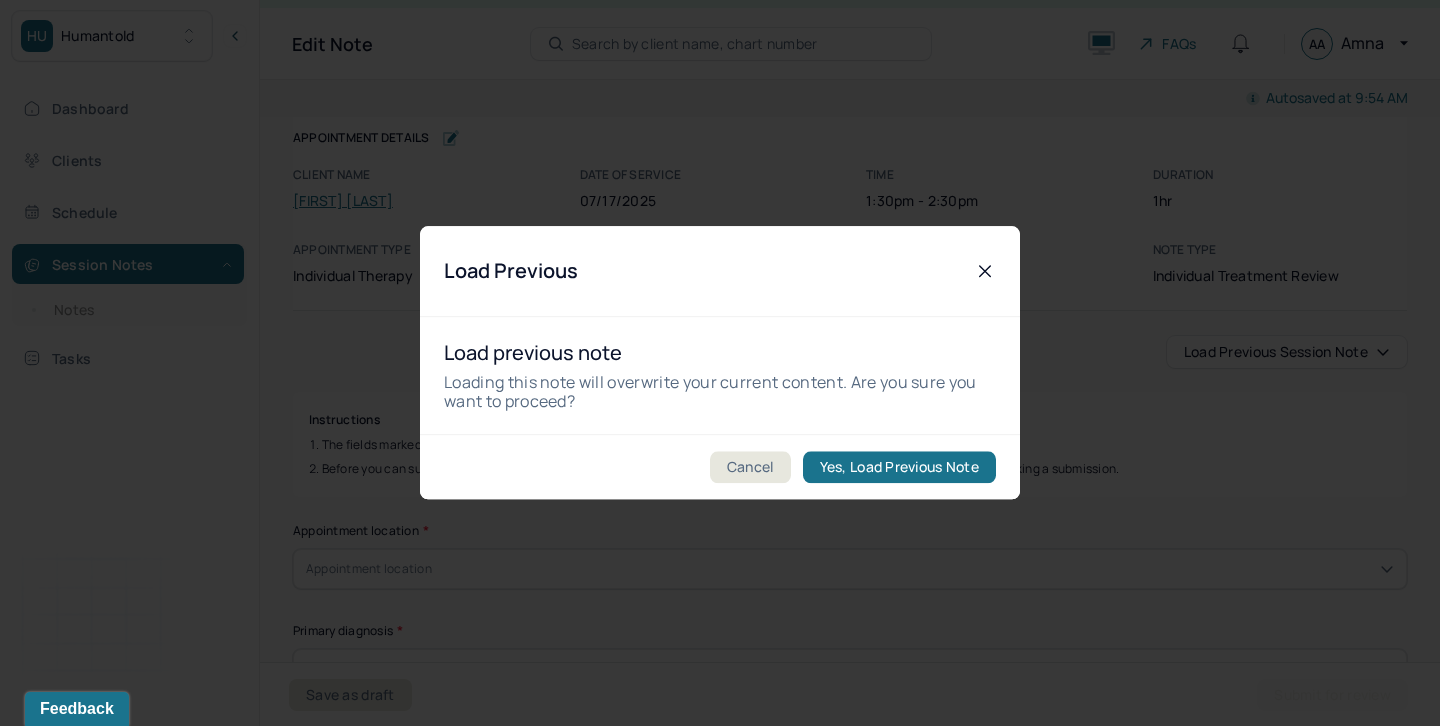 click on "Yes, Load Previous Note" at bounding box center [899, 468] 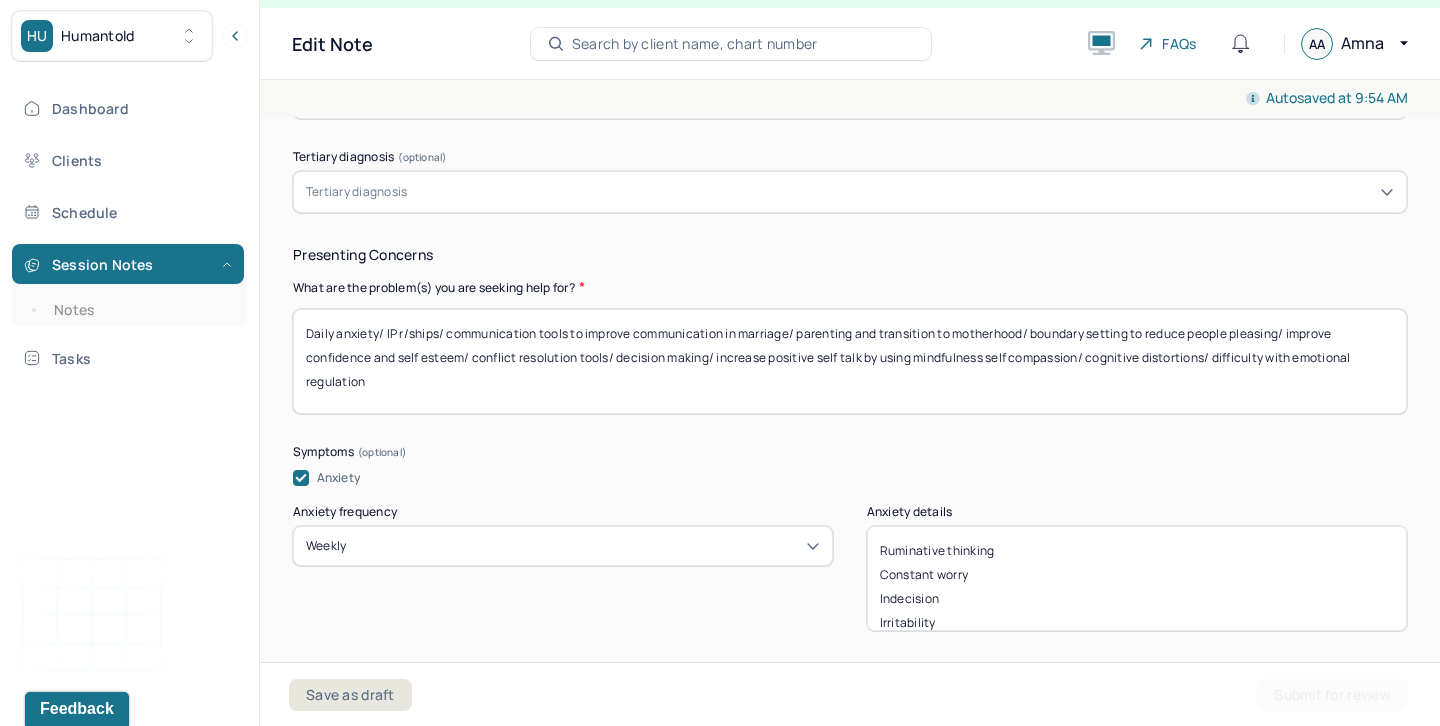 scroll, scrollTop: 1030, scrollLeft: 0, axis: vertical 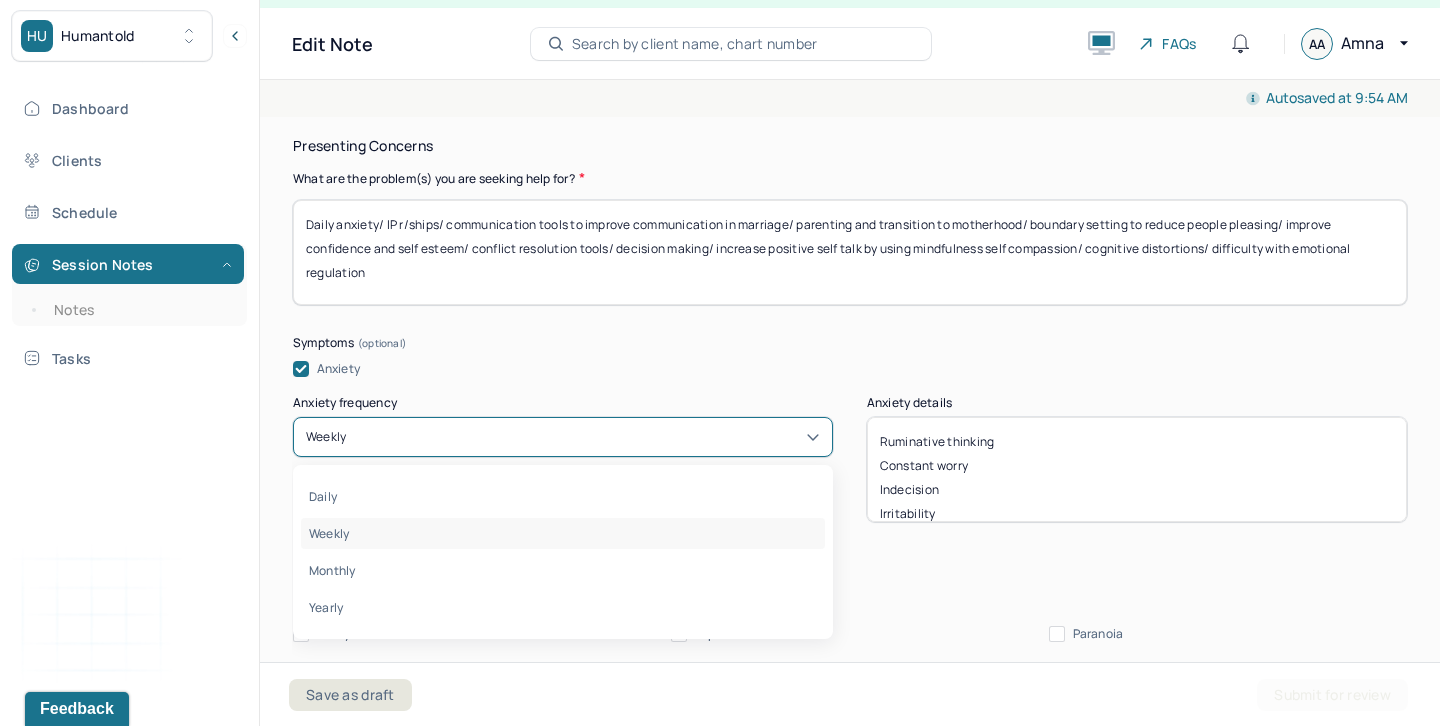 click on "Weekly" at bounding box center [563, 437] 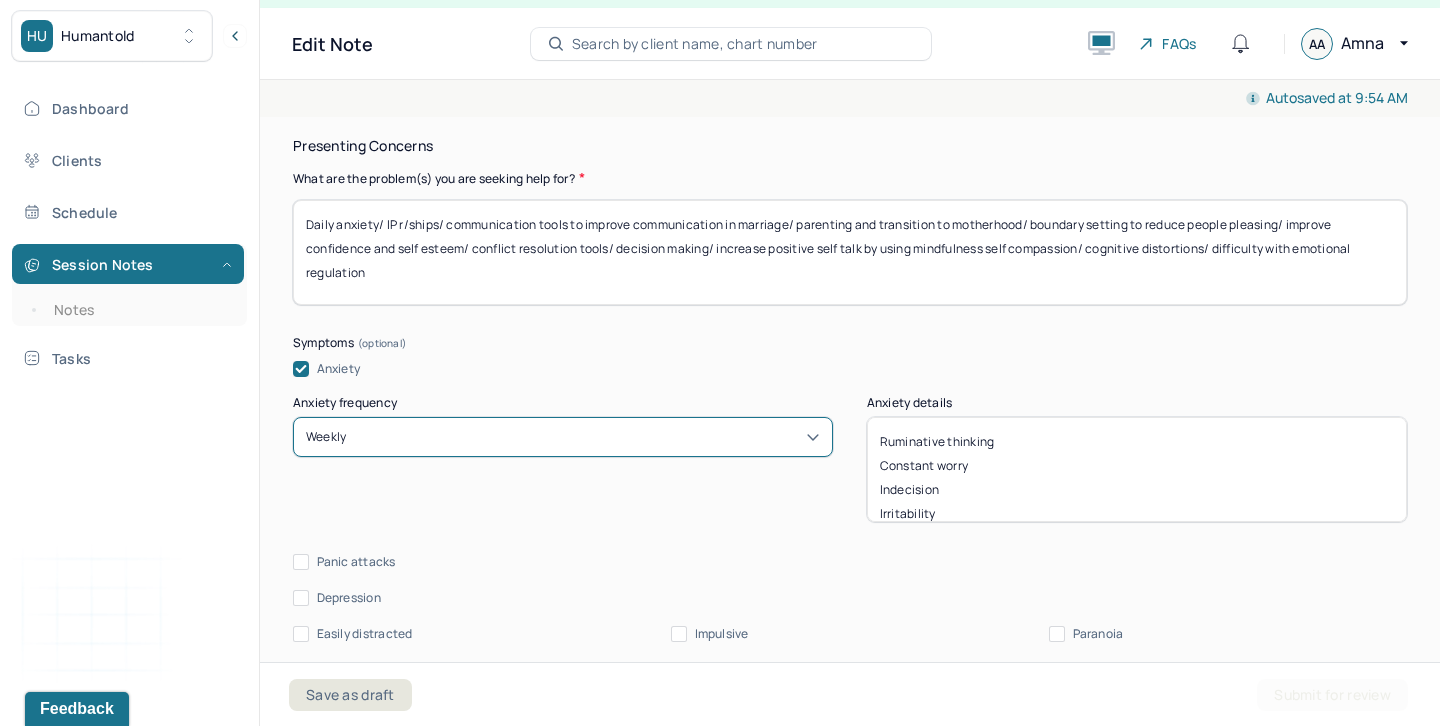 scroll, scrollTop: 16, scrollLeft: 0, axis: vertical 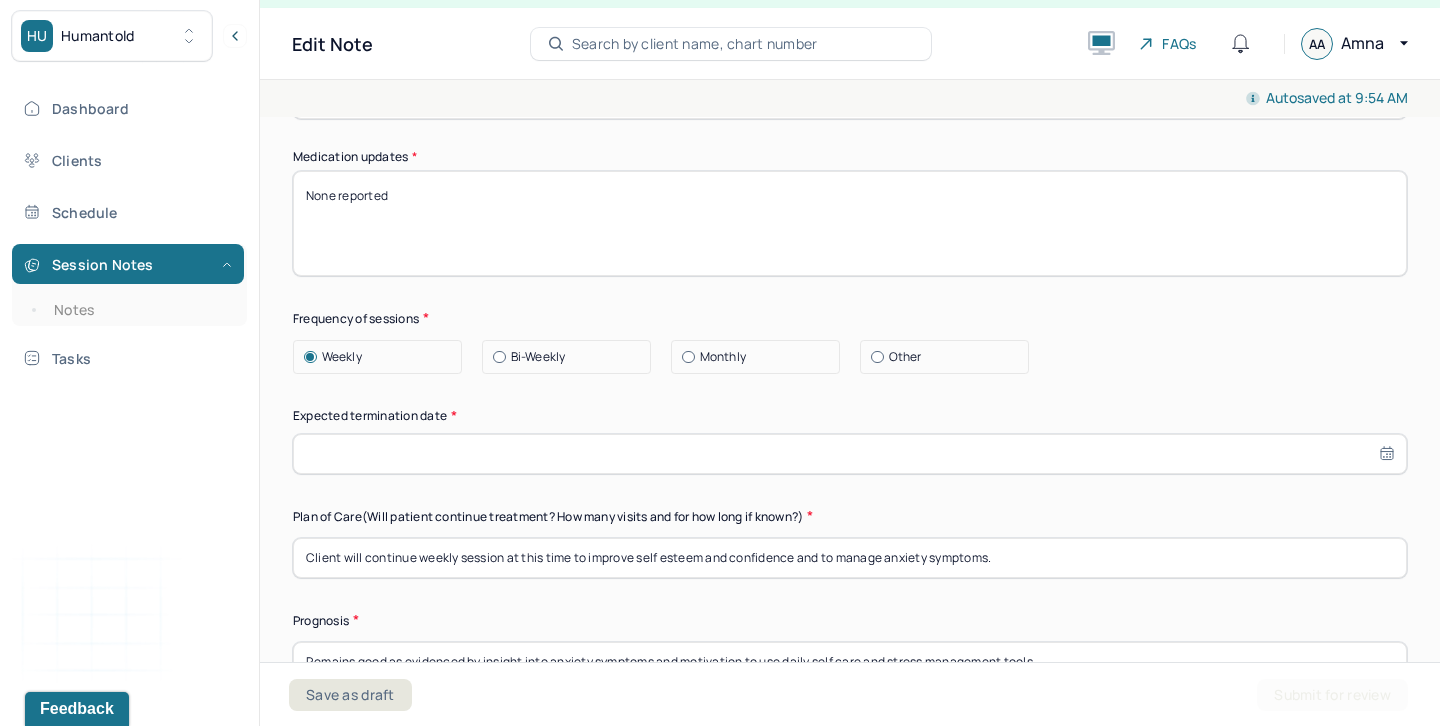 click at bounding box center [850, 454] 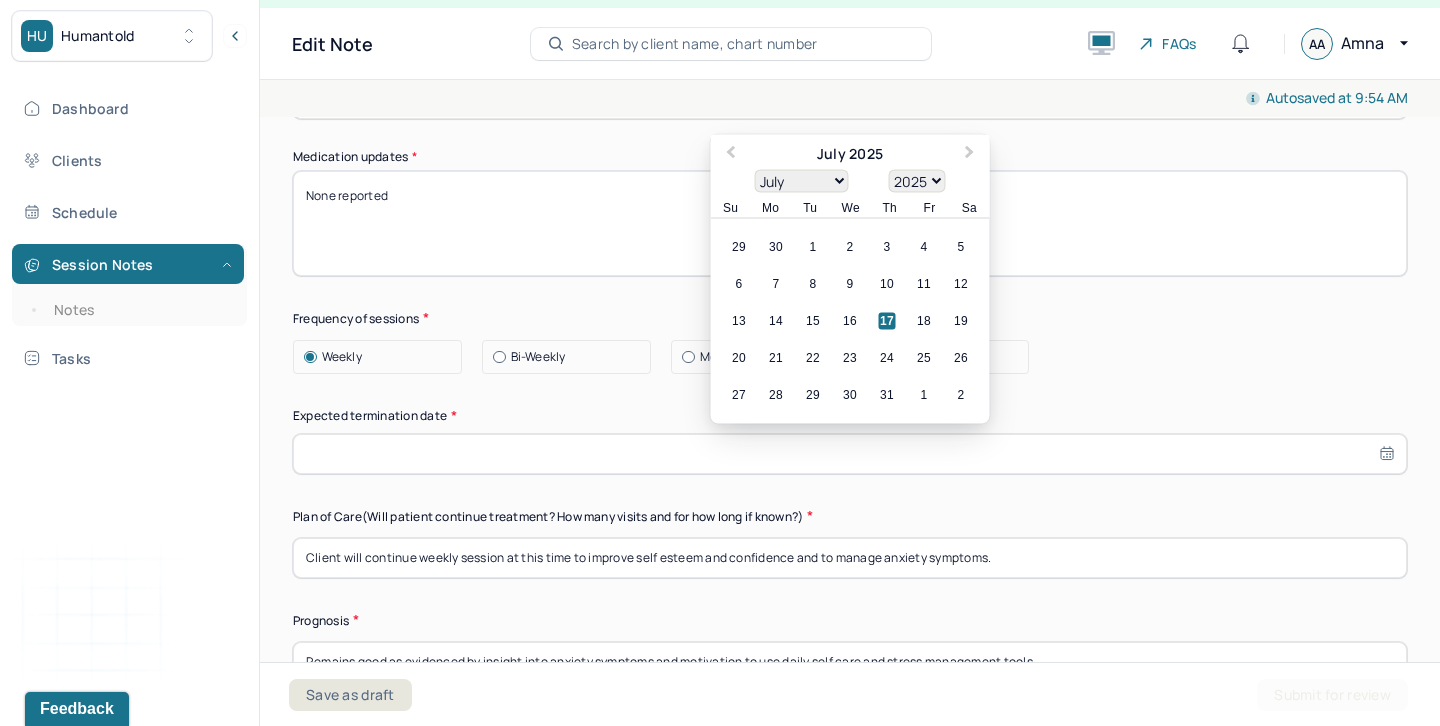 click on "1900 1901 1902 1903 1904 1905 1906 1907 1908 1909 1910 1911 1912 1913 1914 1915 1916 1917 1918 1919 1920 1921 1922 1923 1924 1925 1926 1927 1928 1929 1930 1931 1932 1933 1934 1935 1936 1937 1938 1939 1940 1941 1942 1943 1944 1945 1946 1947 1948 1949 1950 1951 1952 1953 1954 1955 1956 1957 1958 1959 1960 1961 1962 1963 1964 1965 1966 1967 1968 1969 1970 1971 1972 1973 1974 1975 1976 1977 1978 1979 1980 1981 1982 1983 1984 1985 1986 1987 1988 1989 1990 1991 1992 1993 1994 1995 1996 1997 1998 1999 2000 2001 2002 2003 2004 2005 2006 2007 2008 2009 2010 2011 2012 2013 2014 2015 2016 2017 2018 2019 2020 2021 2022 2023 2024 2025 2026 2027 2028 2029 2030 2031 2032 2033 2034 2035 2036 2037 2038 2039 2040 2041 2042 2043 2044 2045 2046 2047 2048 2049 2050 2051 2052 2053 2054 2055 2056 2057 2058 2059 2060 2061 2062 2063 2064 2065 2066 2067 2068 2069 2070 2071 2072 2073 2074 2075 2076 2077 2078 2079 2080 2081 2082 2083 2084 2085 2086 2087 2088 2089 2090 2091 2092 2093 2094 2095 2096 2097 2098 2099 2100" at bounding box center (917, 180) 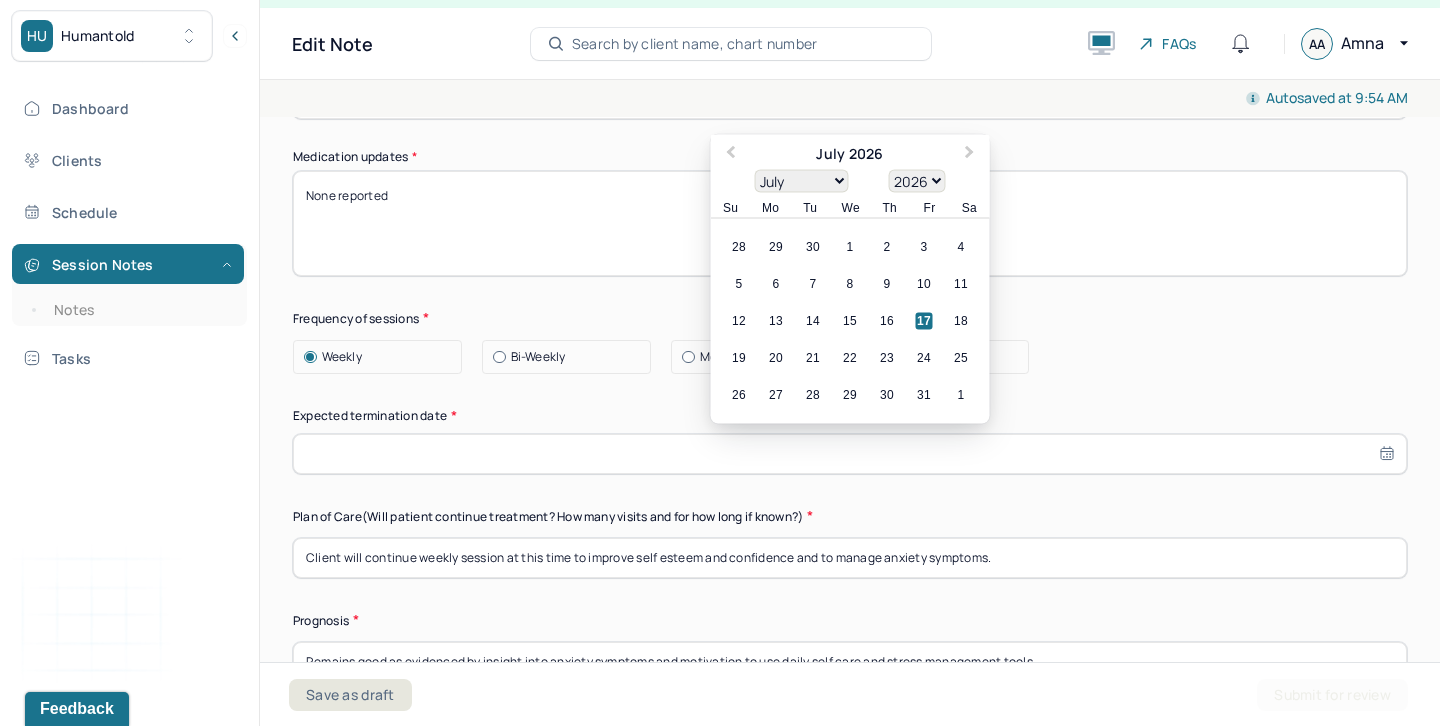 click on "17" at bounding box center (924, 320) 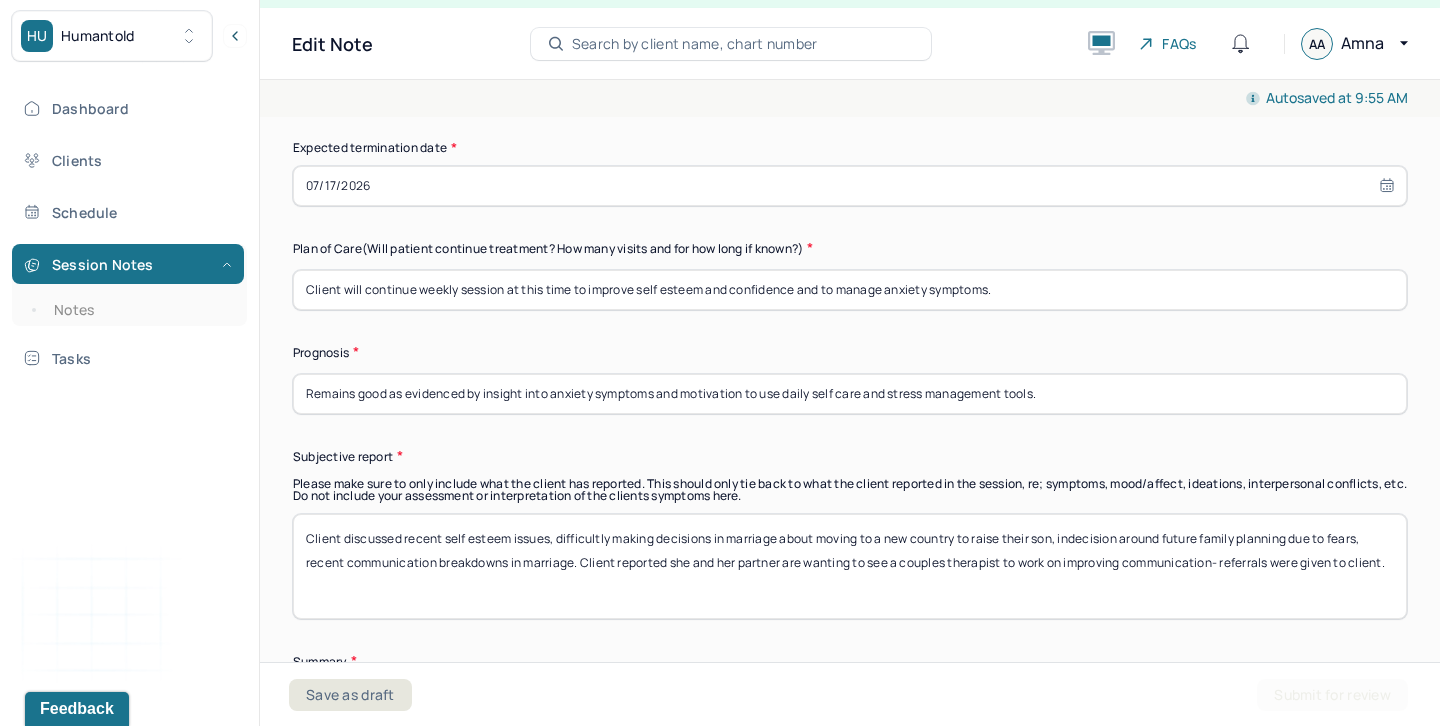 scroll, scrollTop: 5728, scrollLeft: 0, axis: vertical 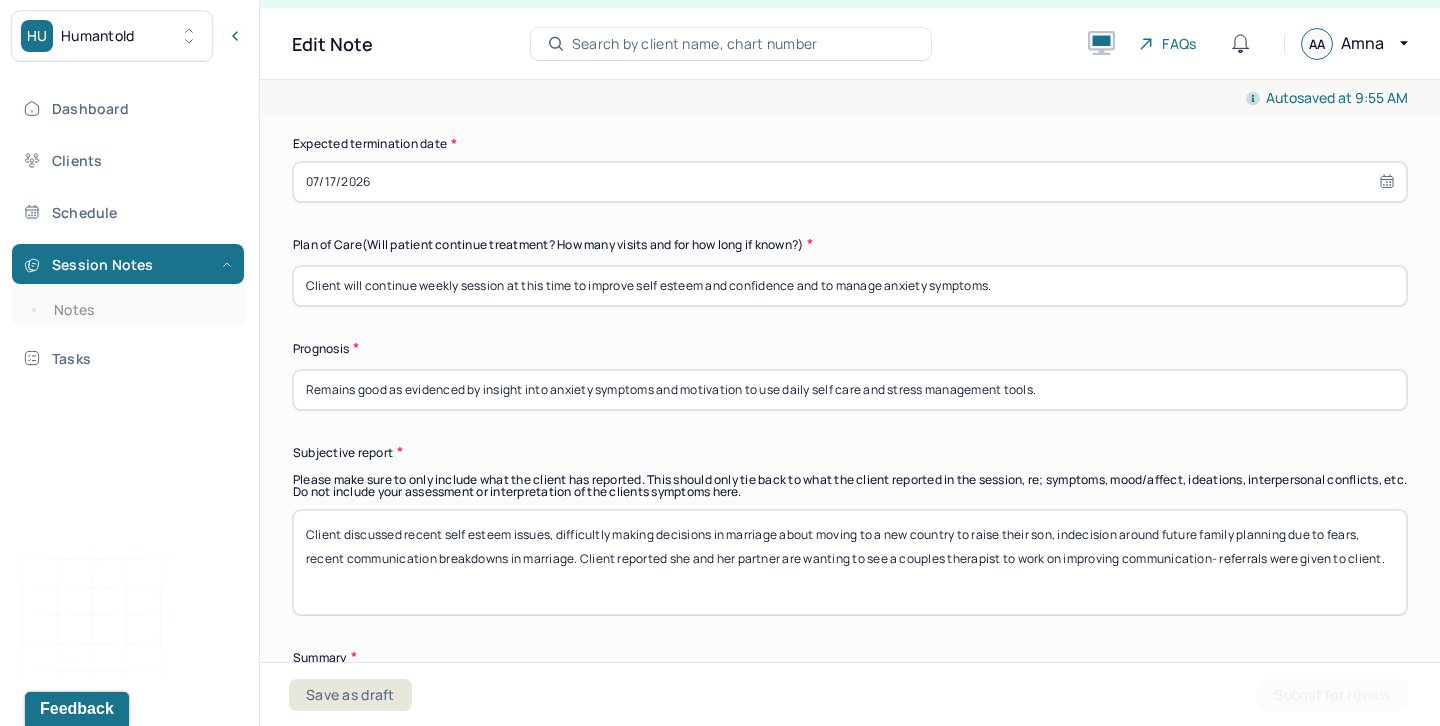 click on "Remains good as evidenced by insight into anxiety symptoms and motivation to use daily self care and stress management tools." at bounding box center (850, 390) 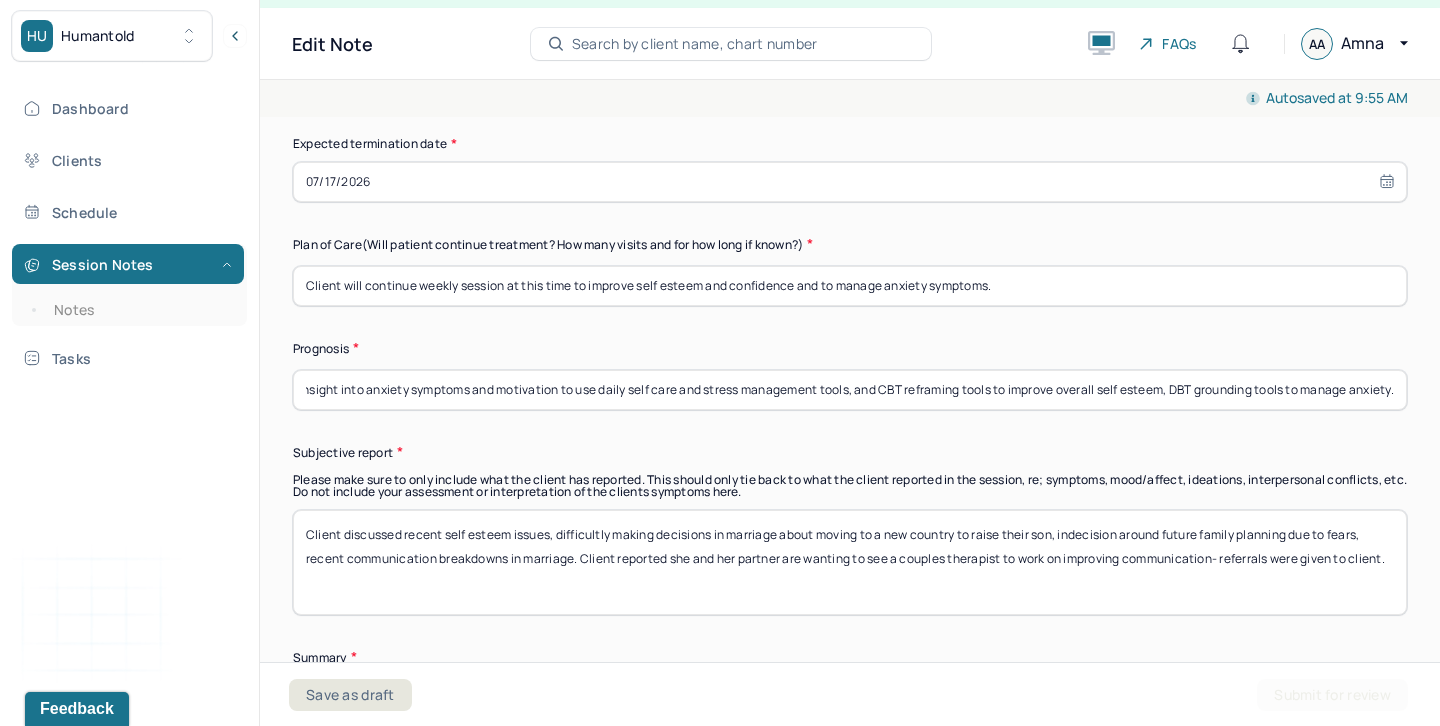 scroll, scrollTop: 0, scrollLeft: 196, axis: horizontal 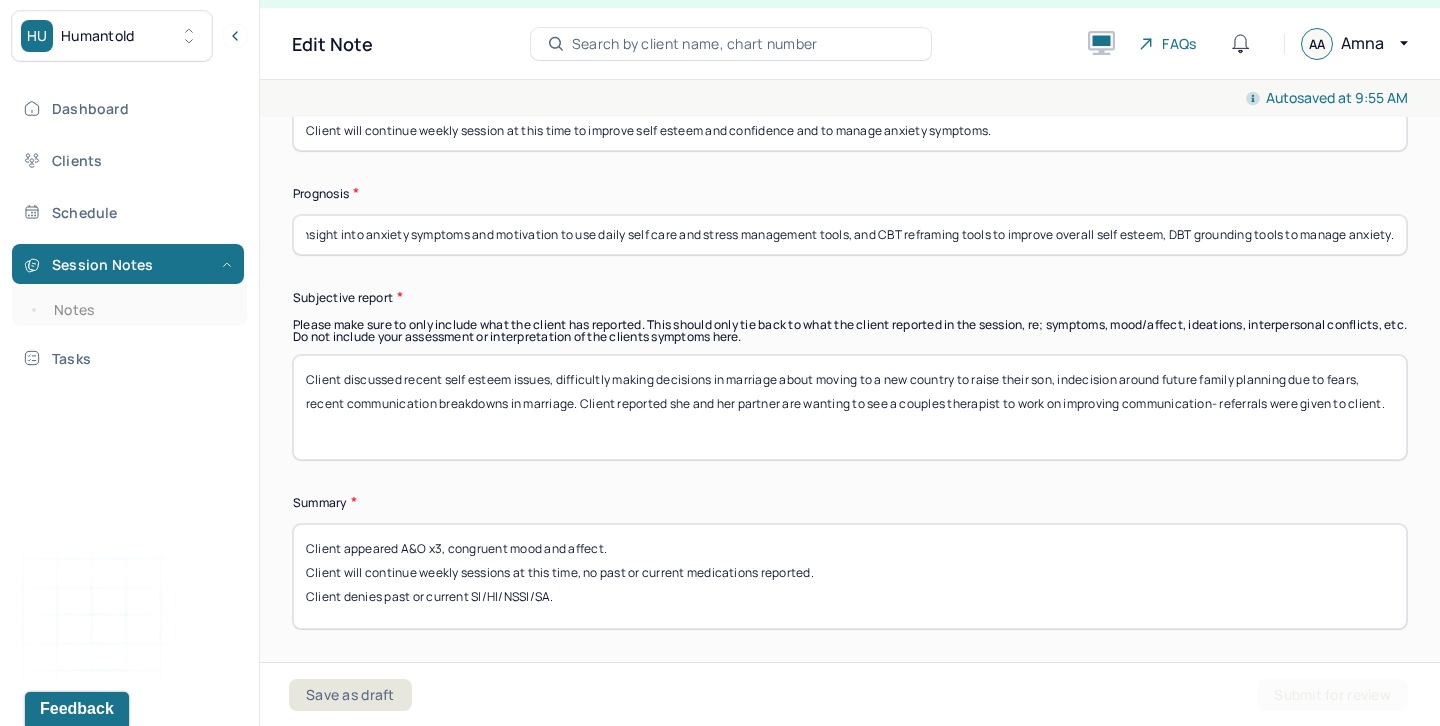 type on "Remains good as evidenced by insight into anxiety symptoms and motivation to use daily self care and stress management tools, and CBT reframing tools to improve overall self esteem, DBT grounding tools to manage anxiety." 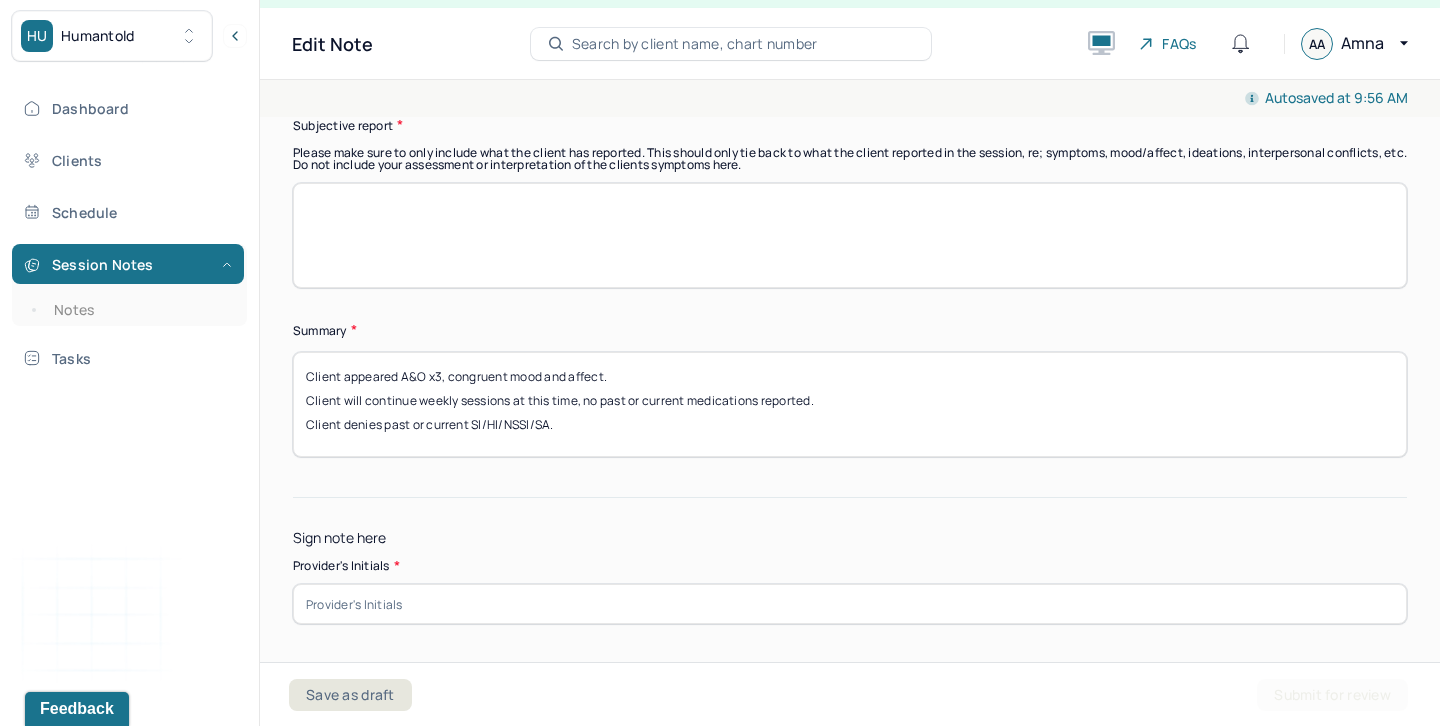 scroll, scrollTop: 6106, scrollLeft: 0, axis: vertical 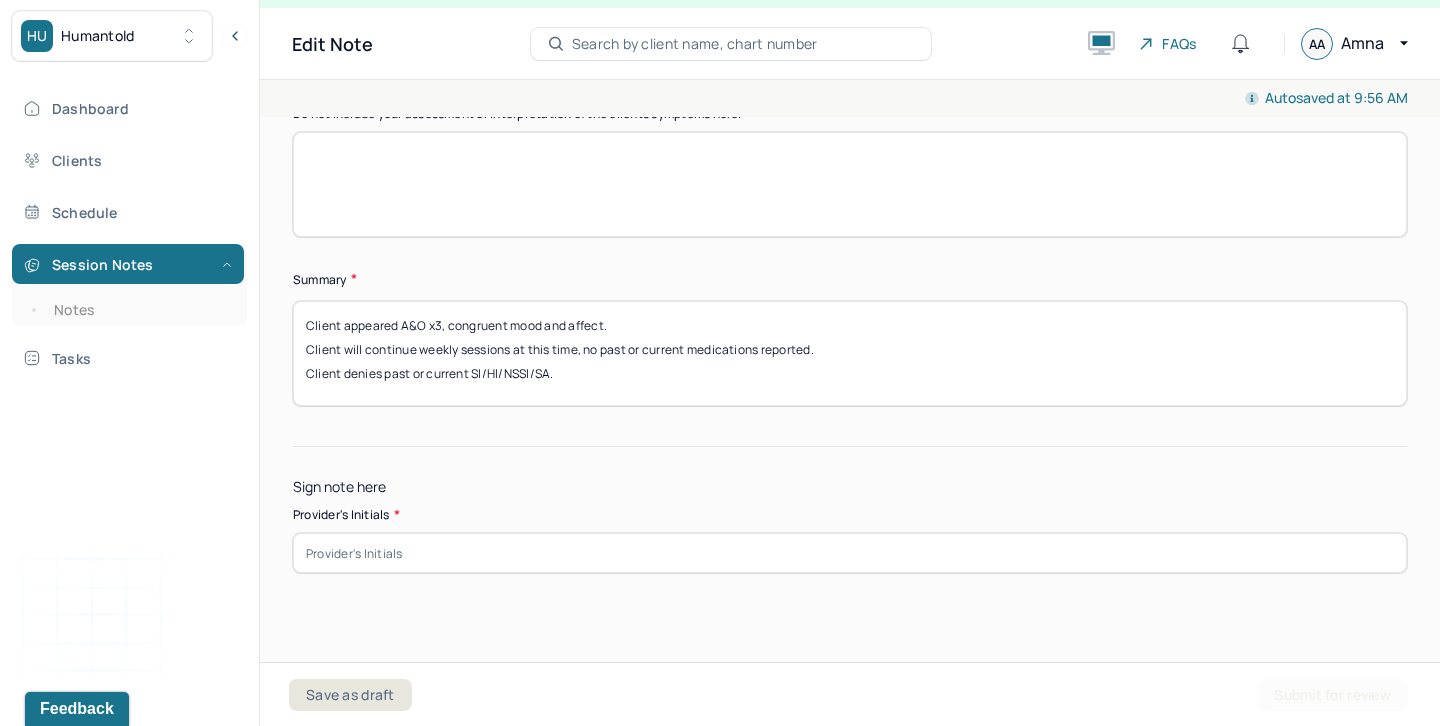 type 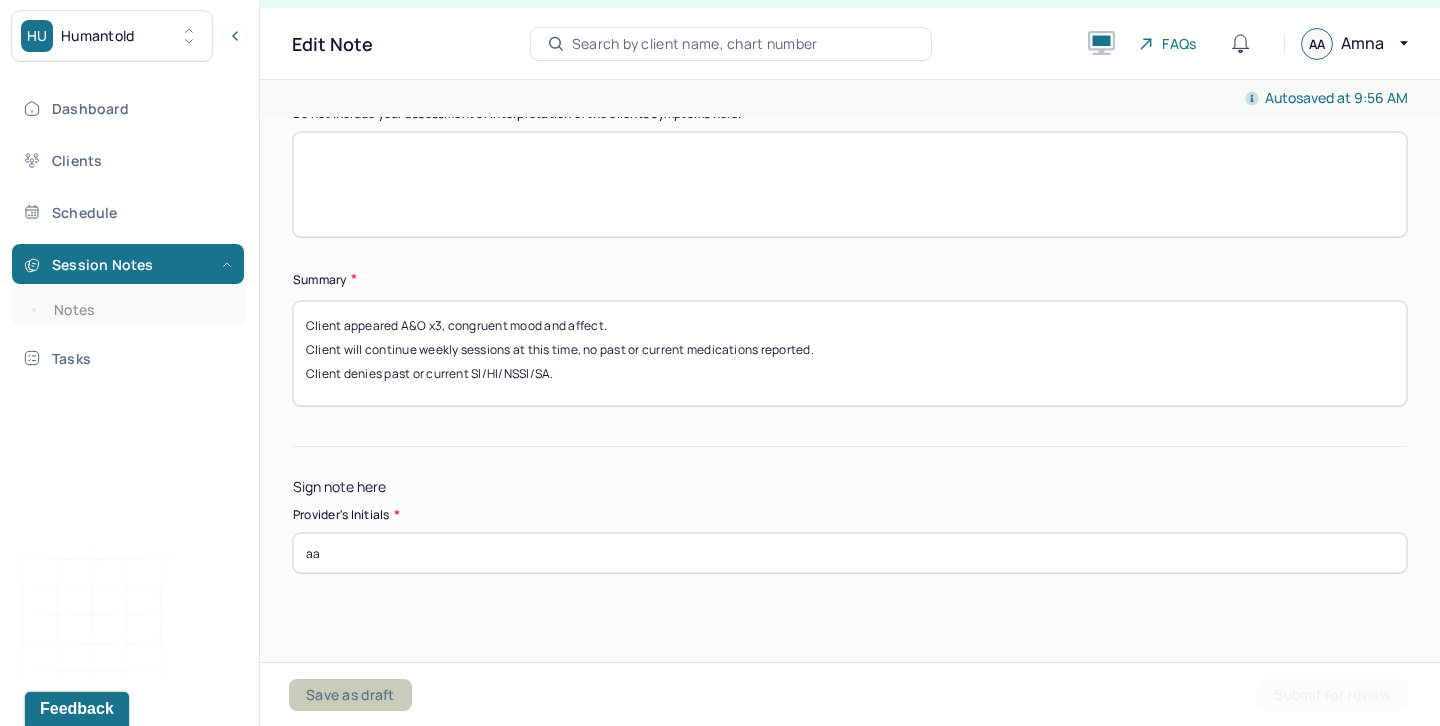 type on "aa" 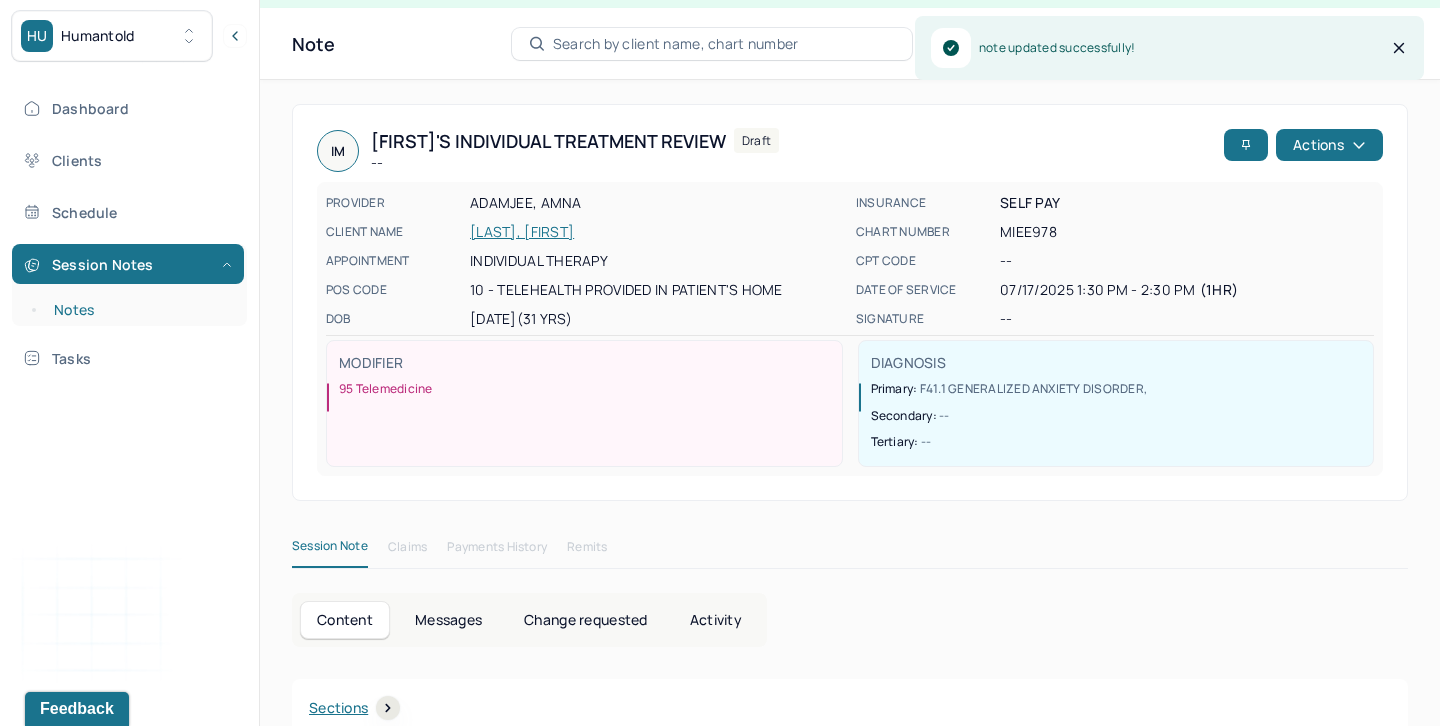 click on "Notes" at bounding box center (139, 310) 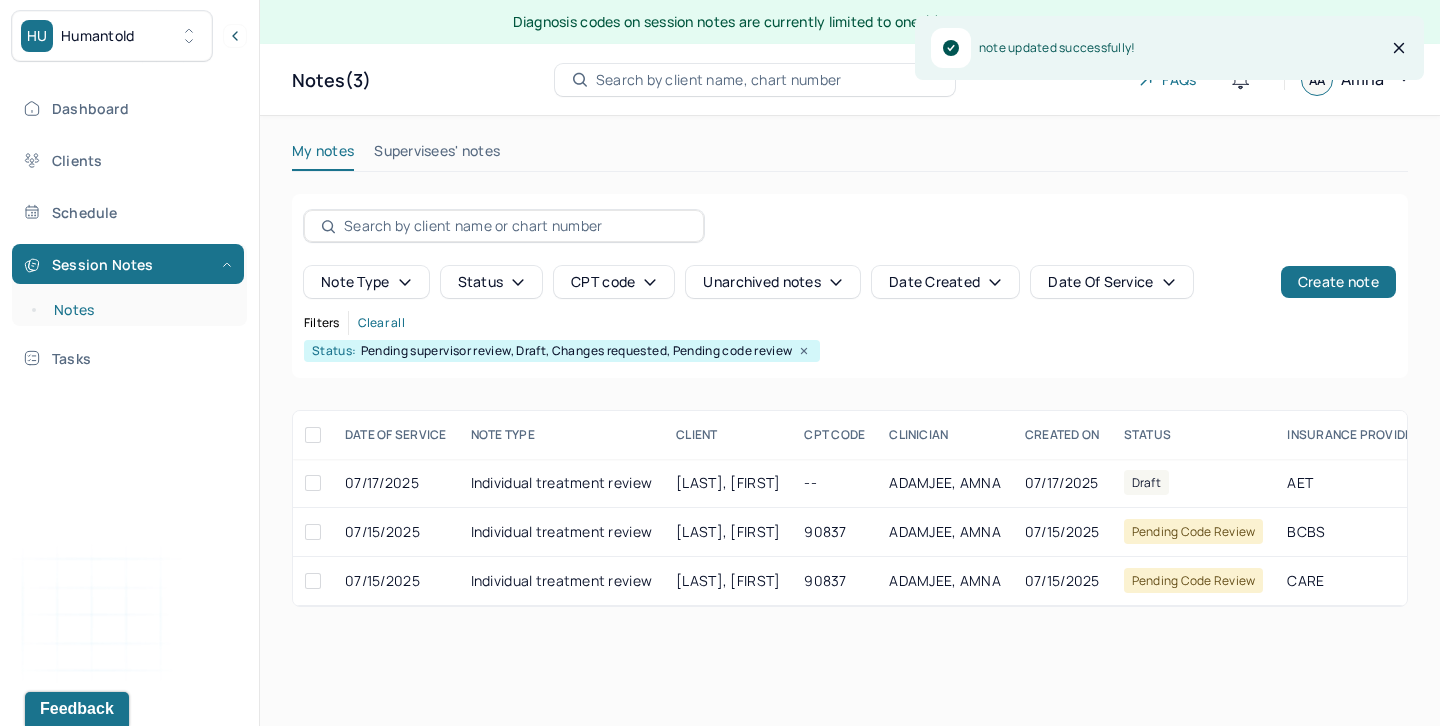 scroll, scrollTop: 0, scrollLeft: 0, axis: both 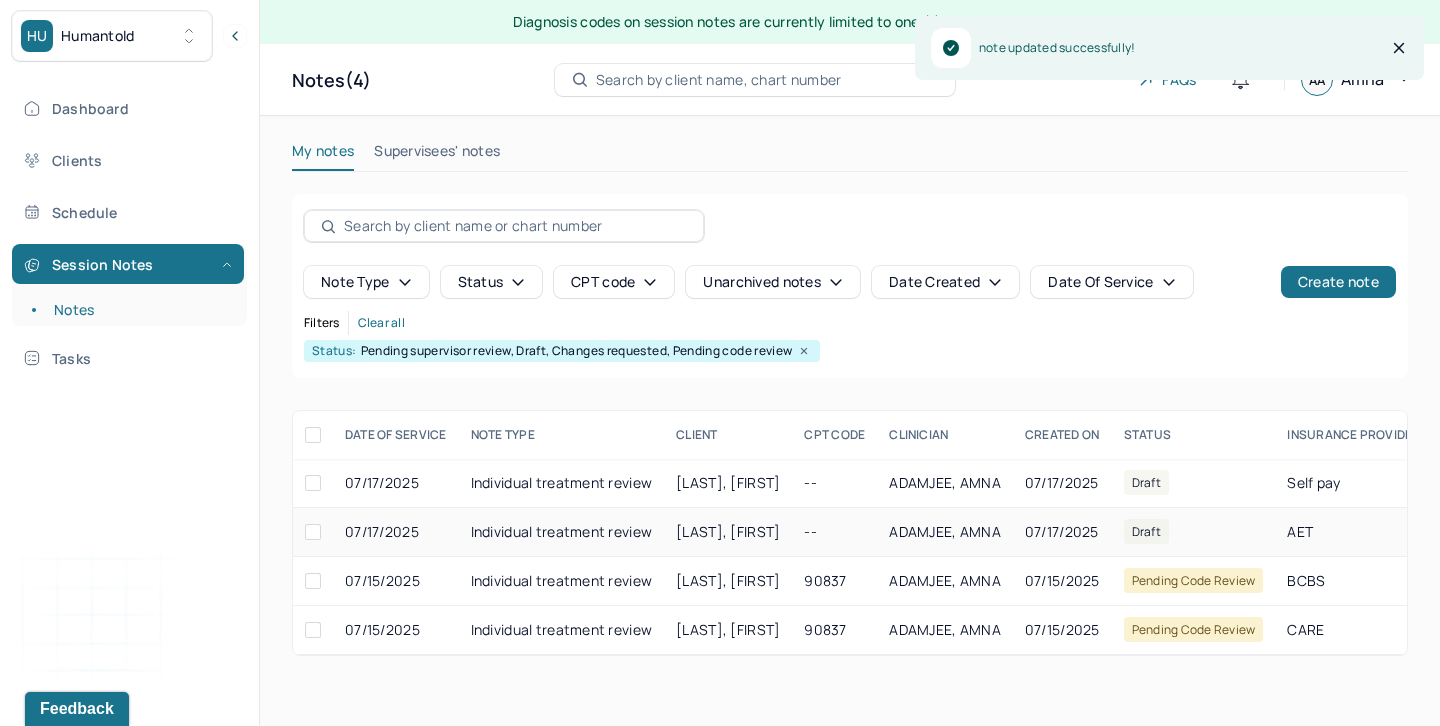 click on "Individual treatment review" at bounding box center [562, 532] 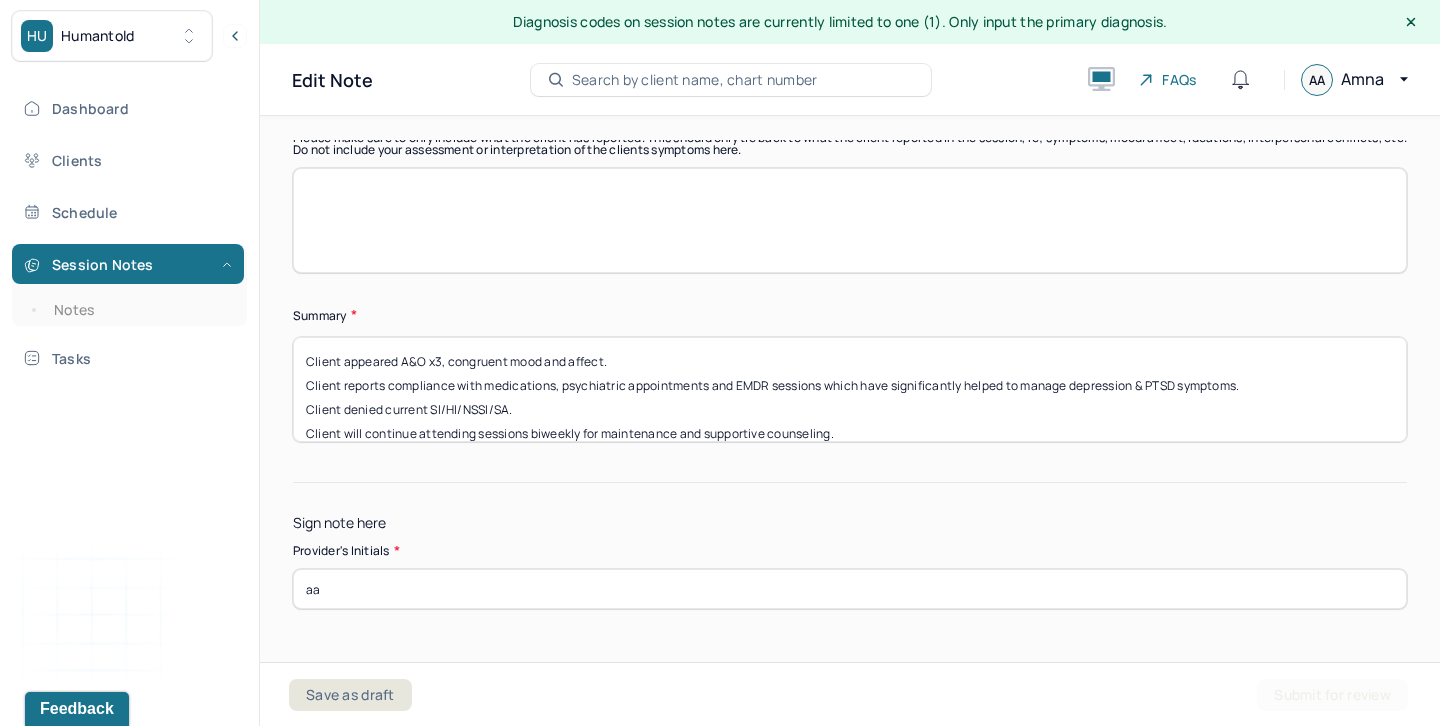 scroll, scrollTop: 5810, scrollLeft: 0, axis: vertical 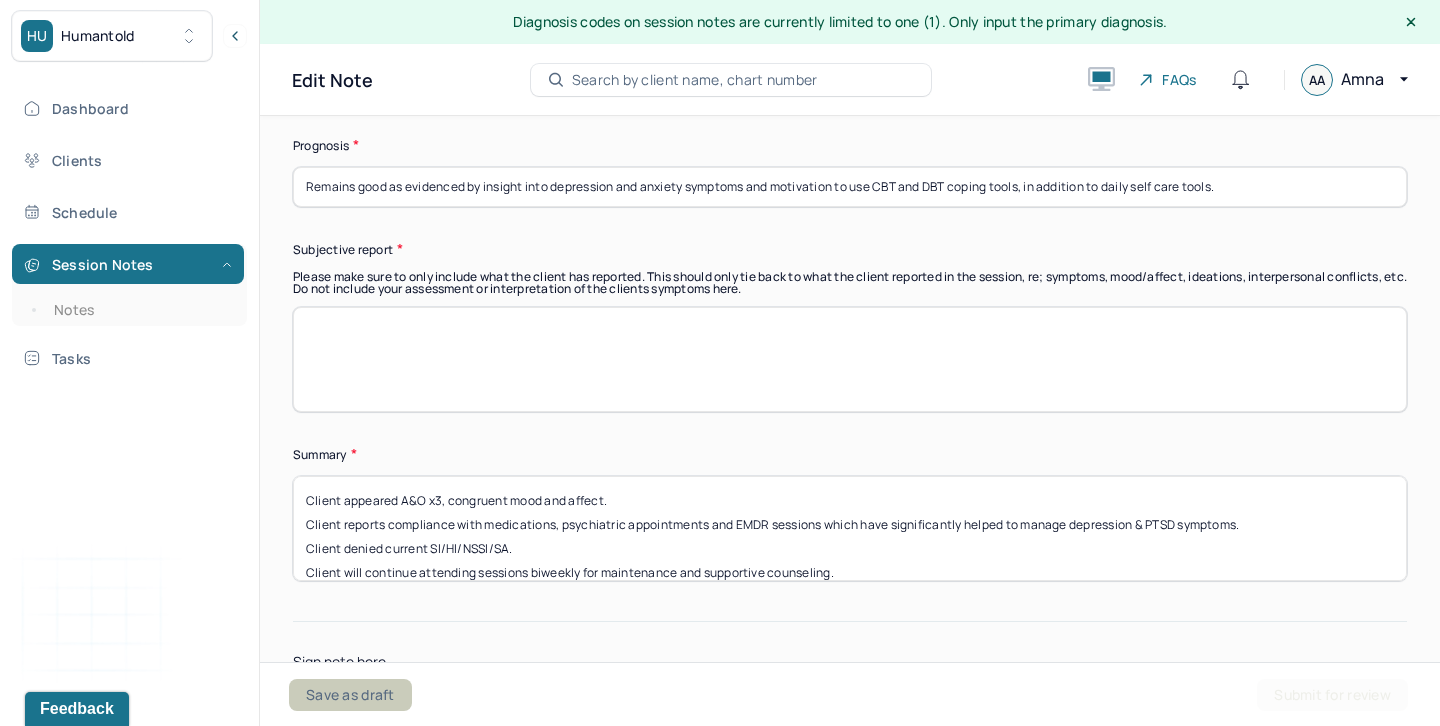 click on "Save as draft" at bounding box center (350, 695) 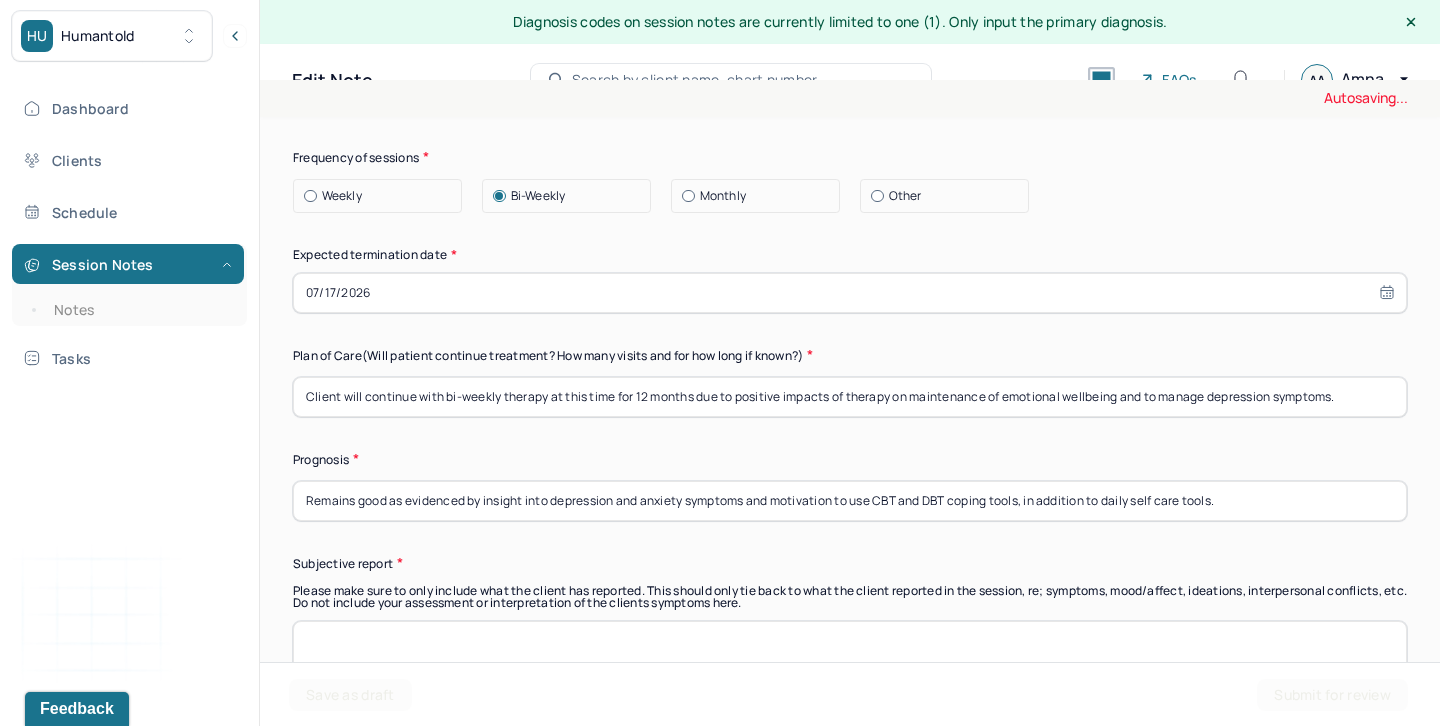 scroll, scrollTop: 6124, scrollLeft: 0, axis: vertical 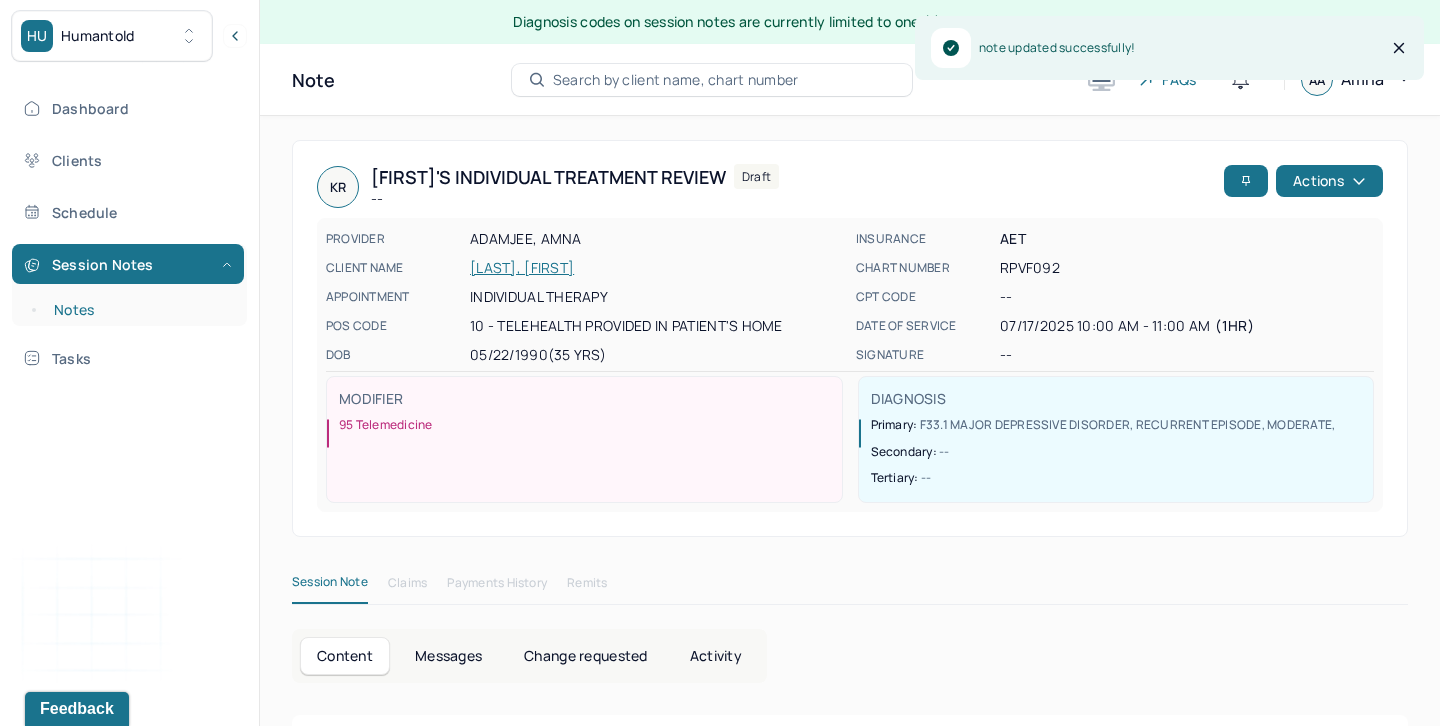 click on "Notes" at bounding box center (139, 310) 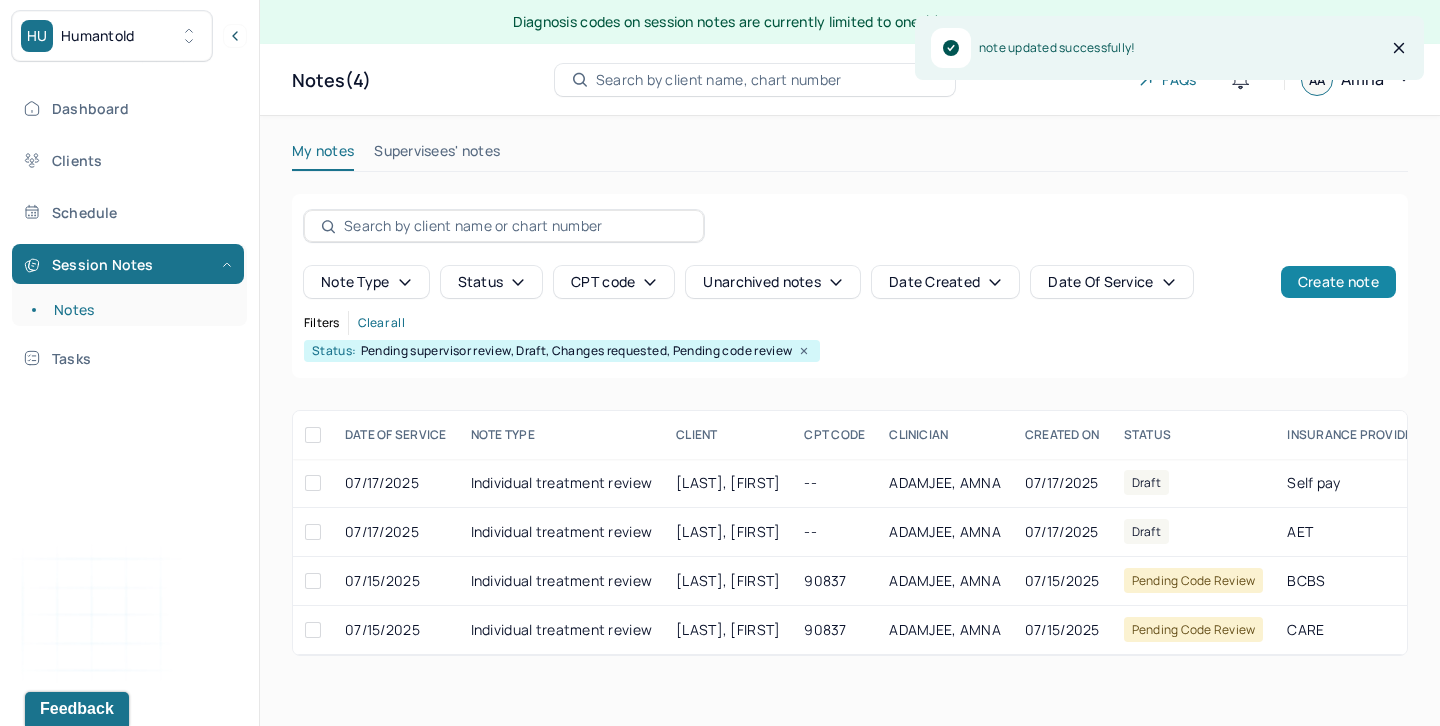click on "Create note" at bounding box center (1338, 282) 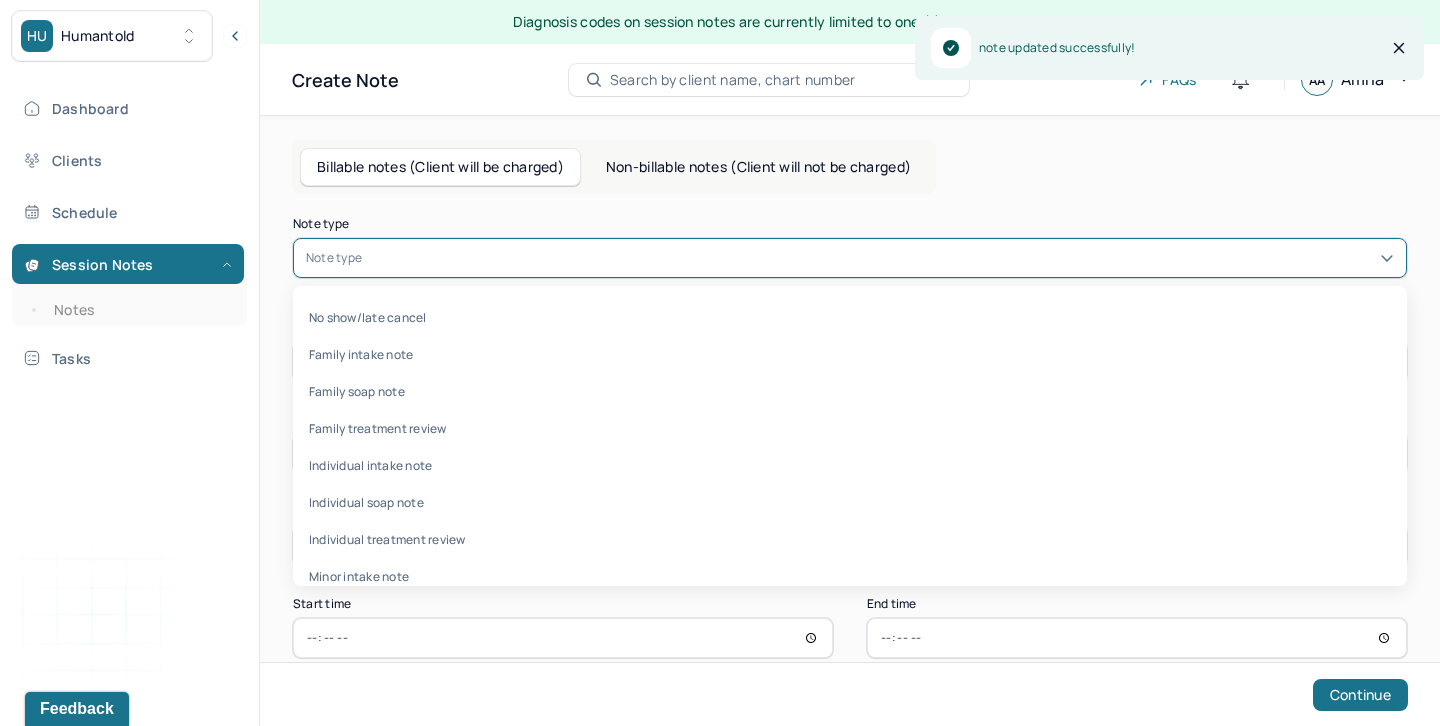 click at bounding box center [880, 258] 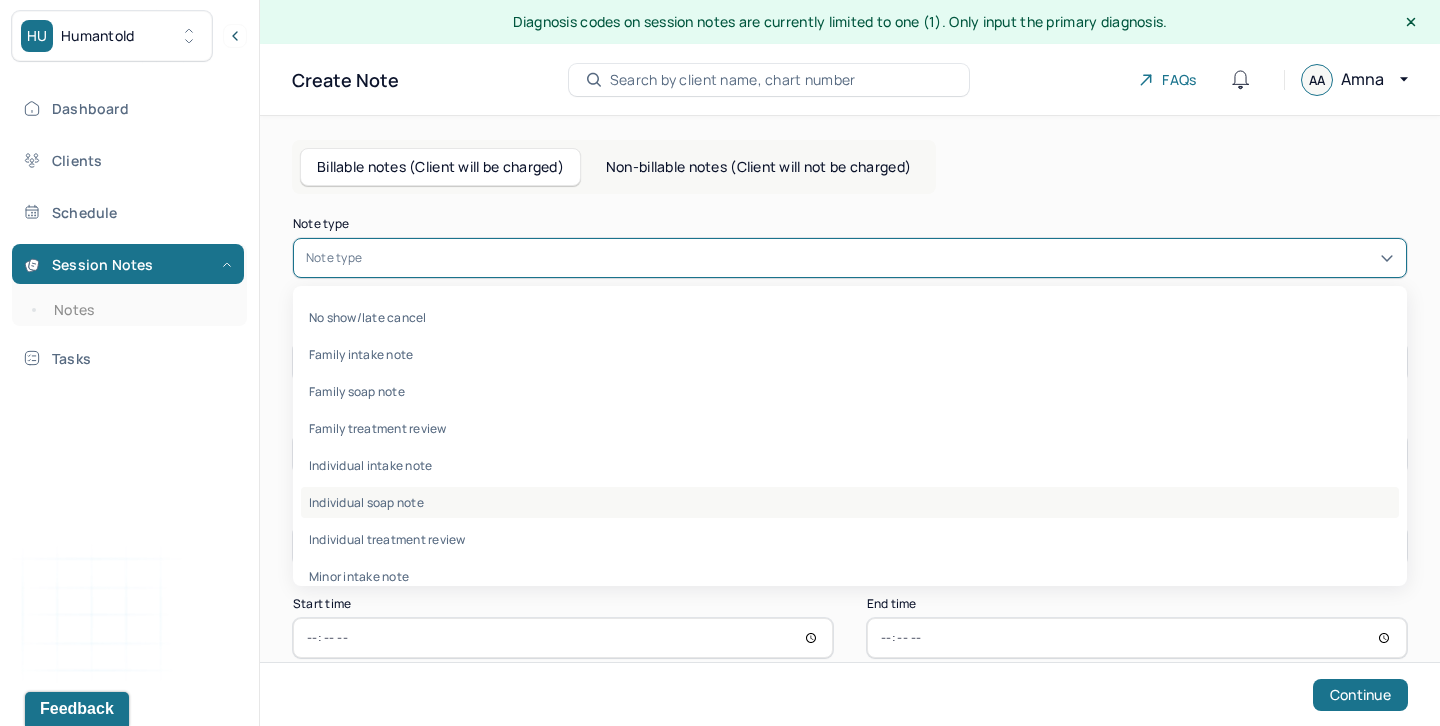 click on "Individual soap note" at bounding box center (850, 502) 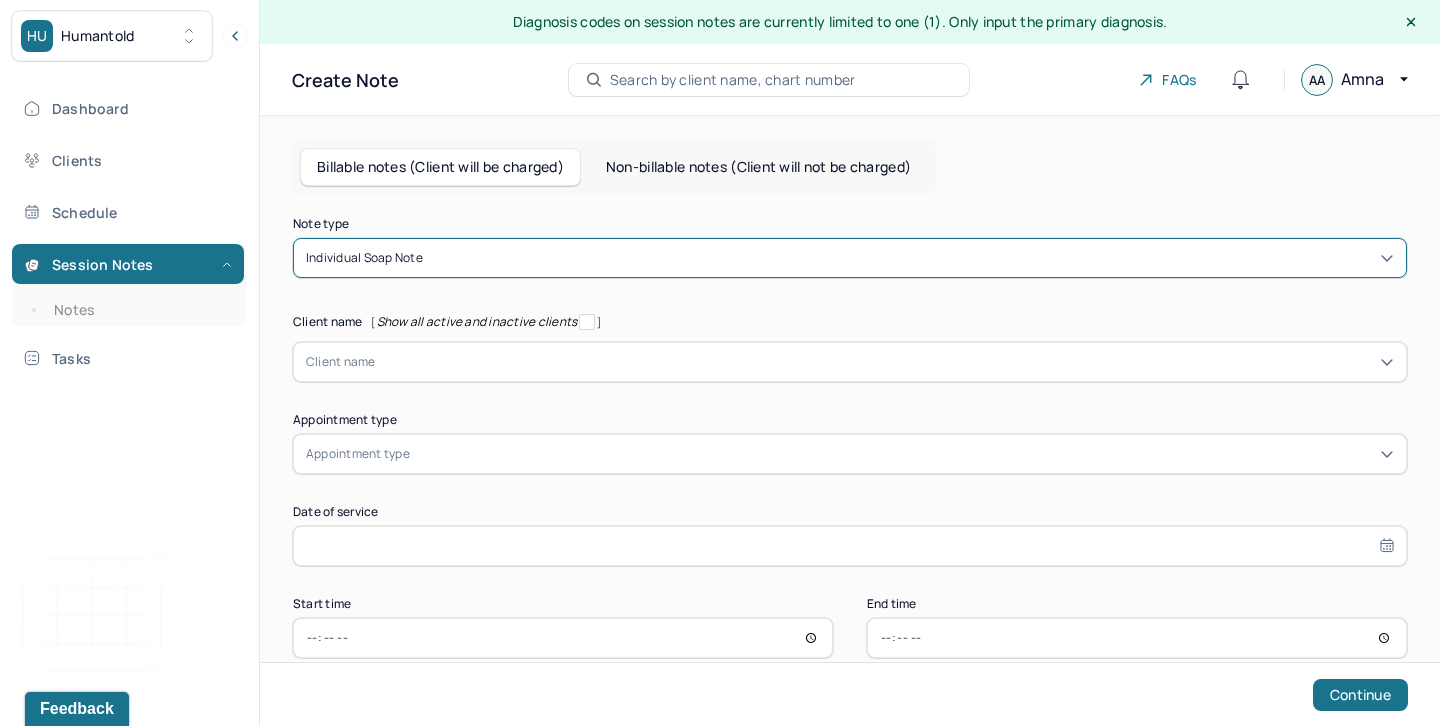 click at bounding box center (885, 362) 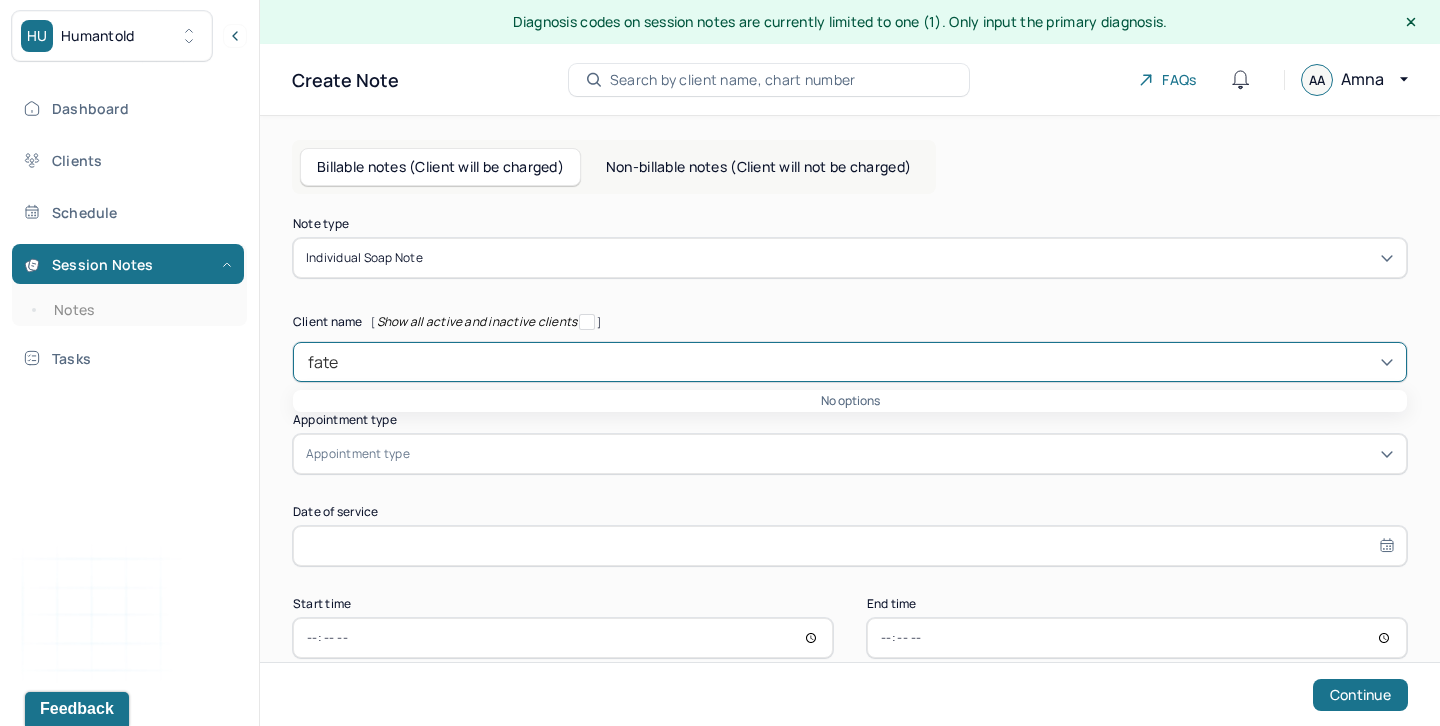 type on "fat" 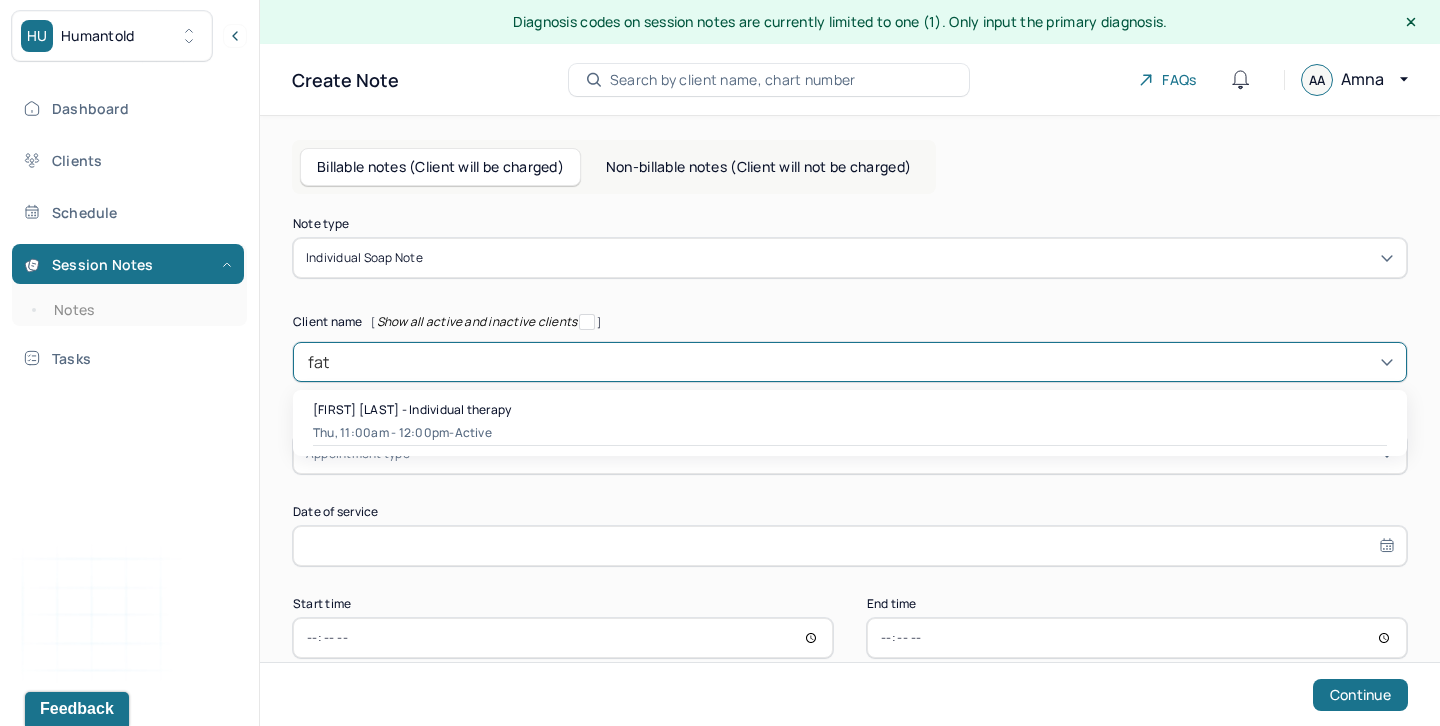 click on "[FIRST] [LAST] - Individual therapy" at bounding box center (412, 409) 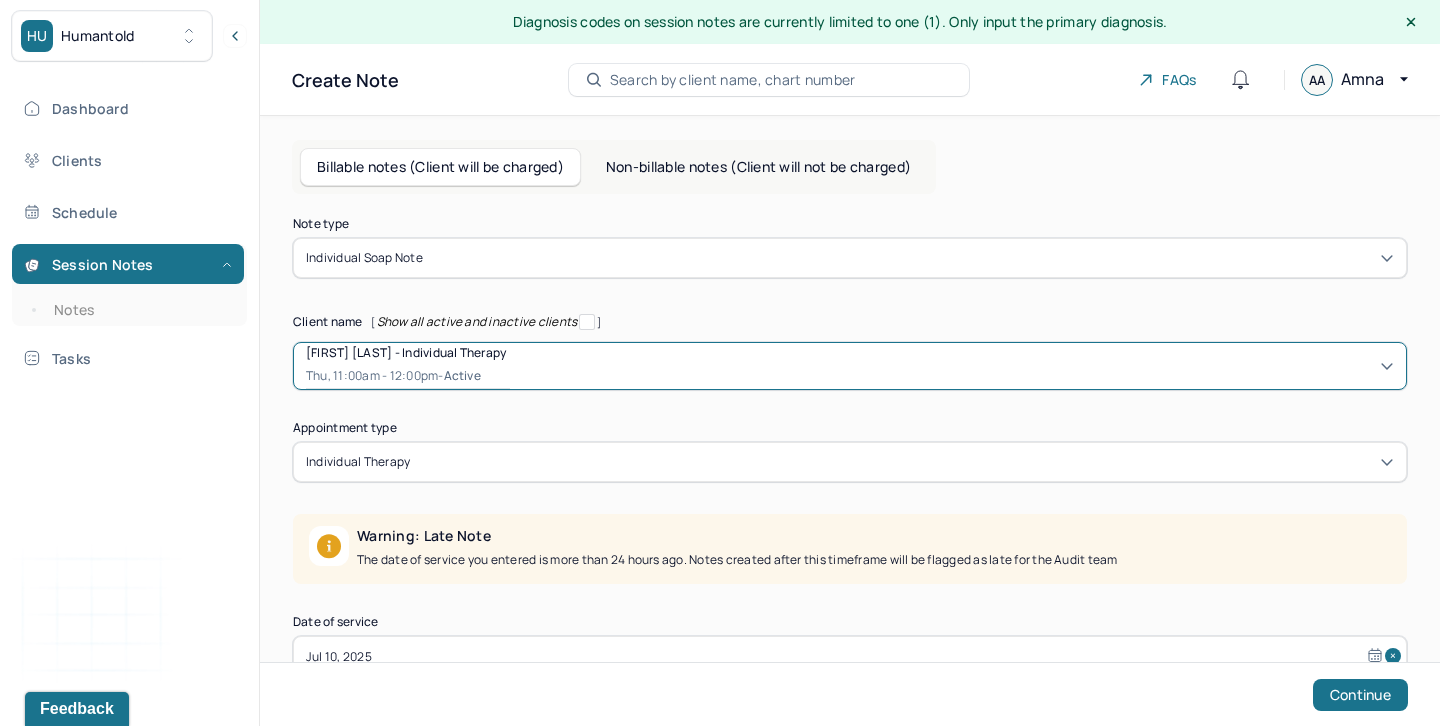 scroll, scrollTop: 147, scrollLeft: 0, axis: vertical 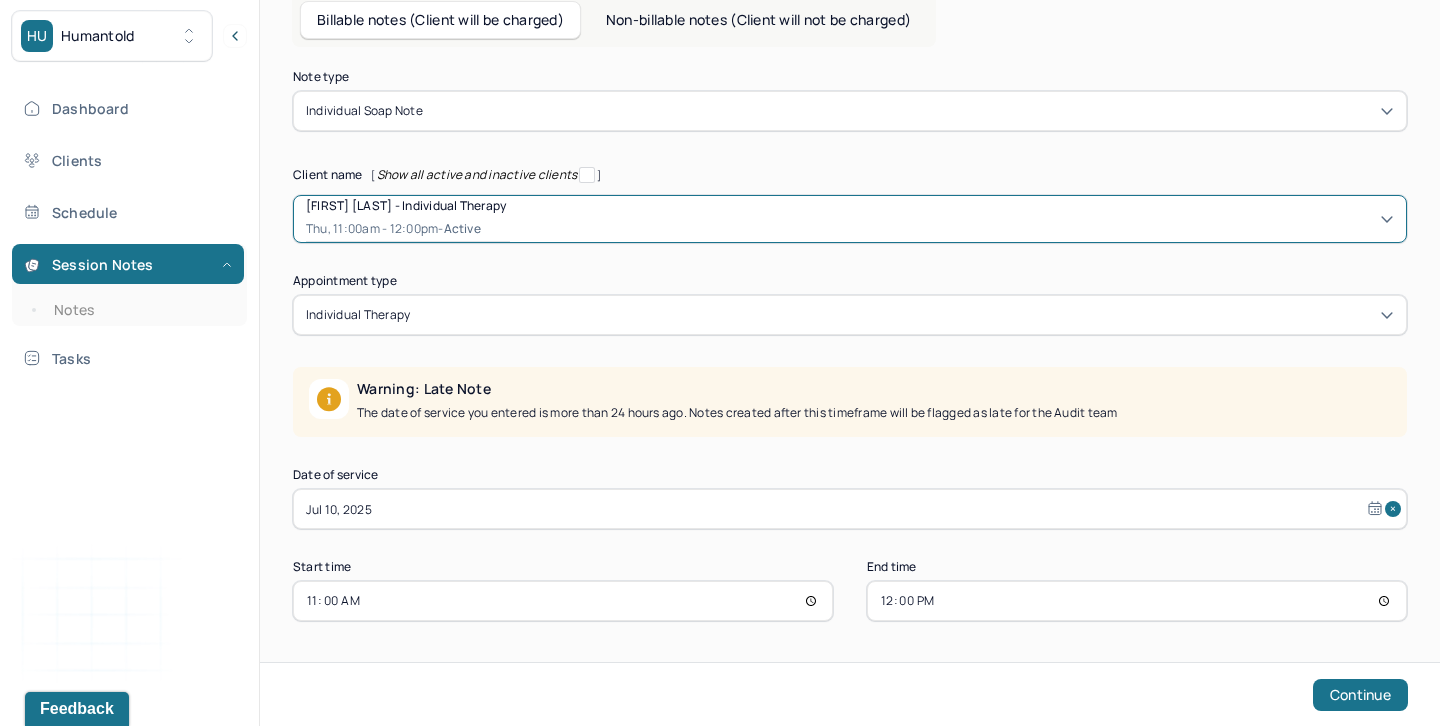 select on "6" 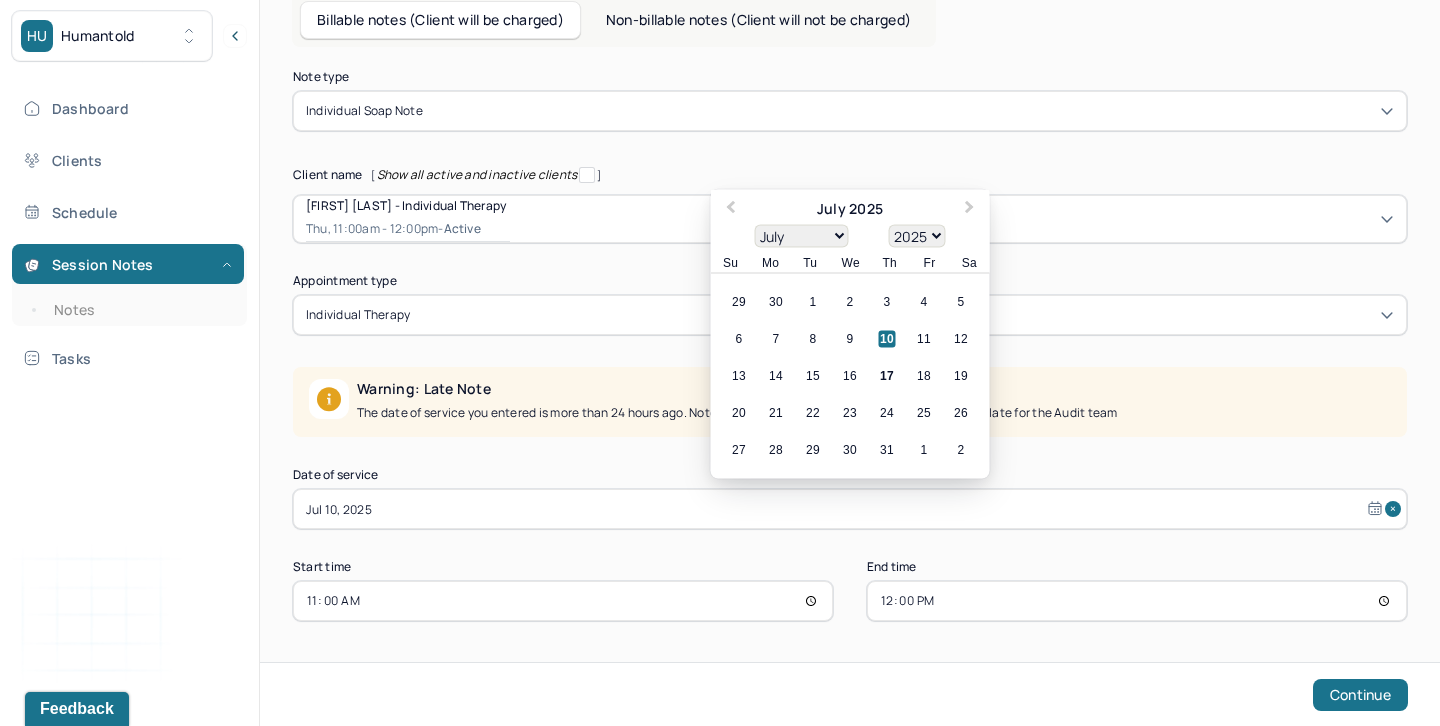 click on "Jul 10, 2025" at bounding box center [850, 509] 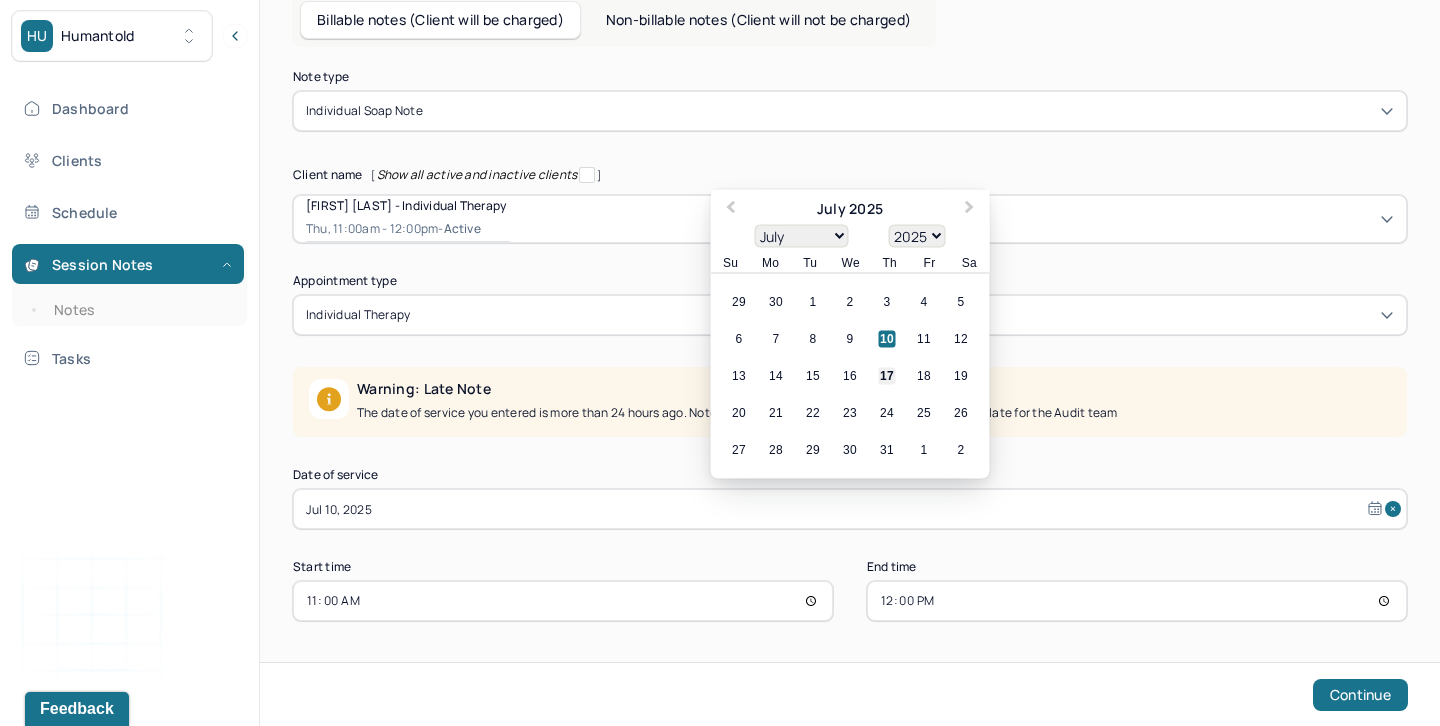 click on "17" at bounding box center (887, 376) 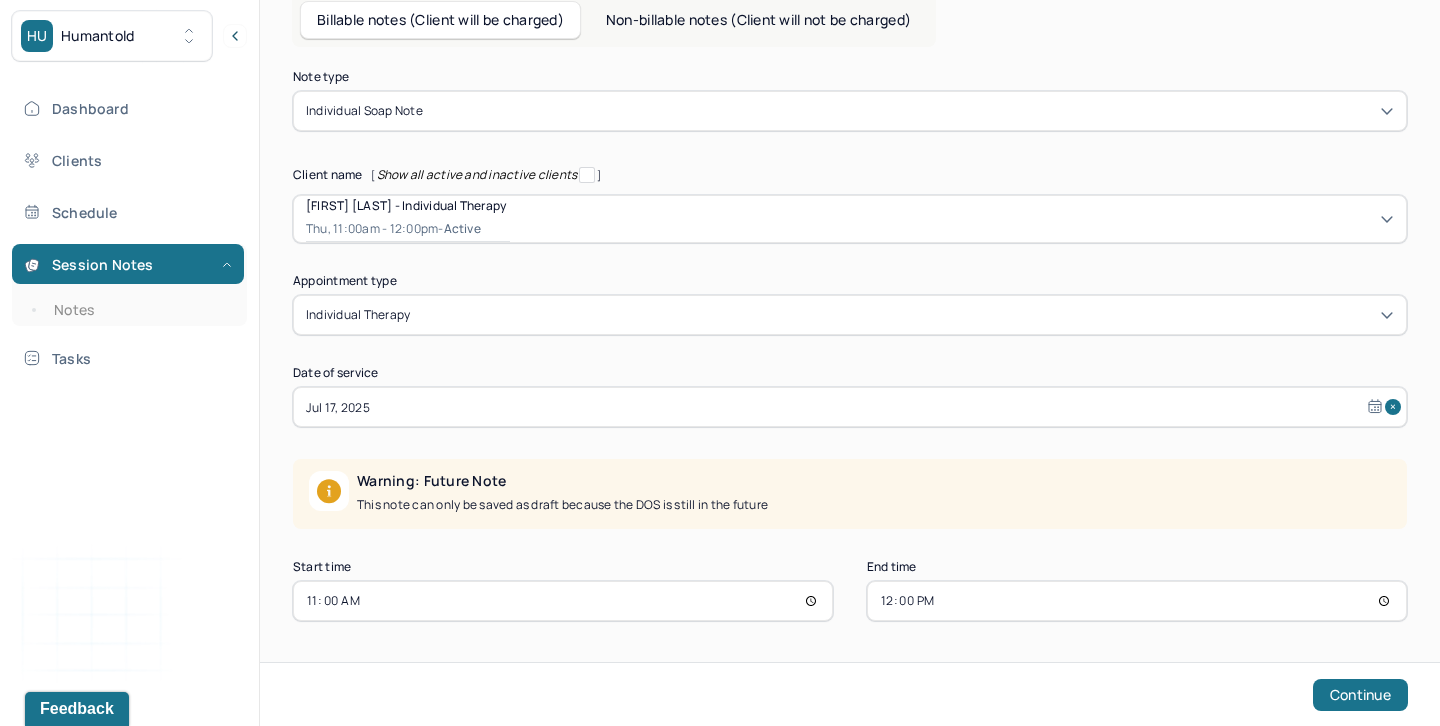 select on "6" 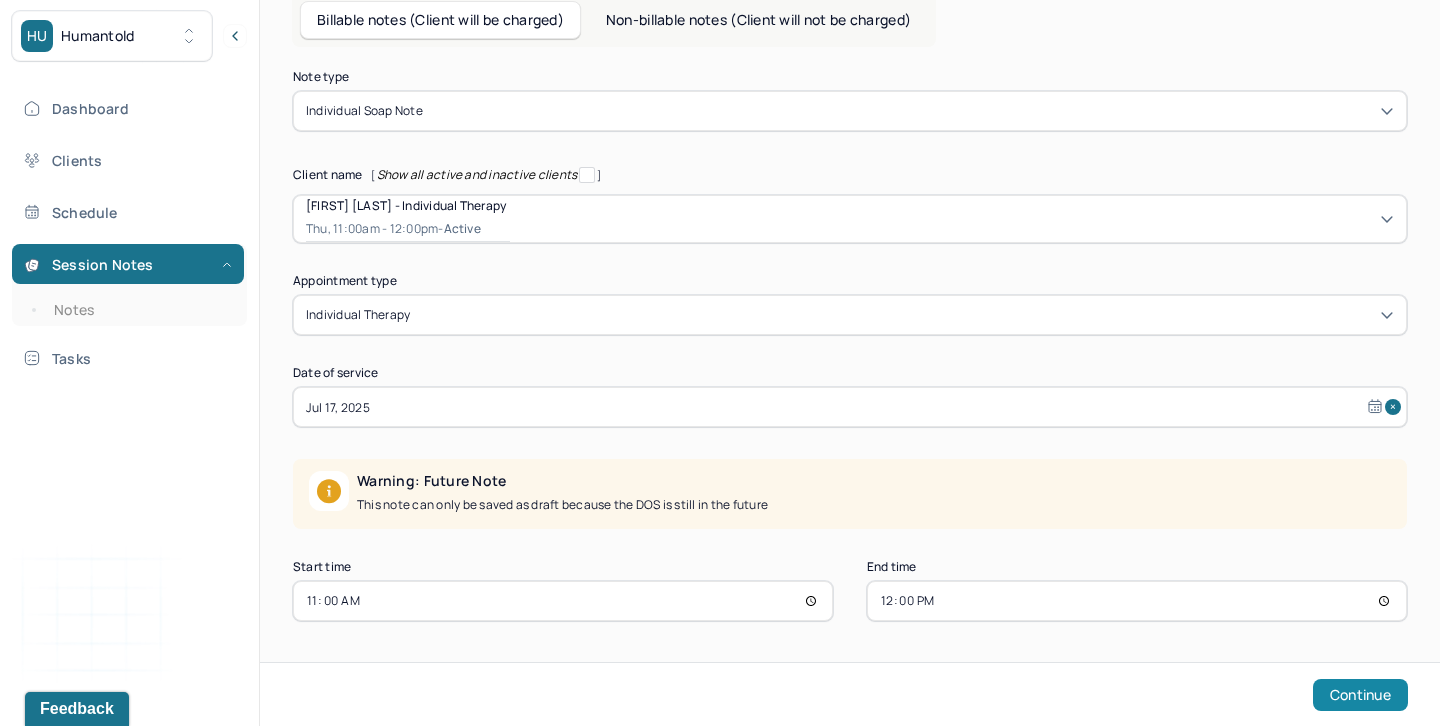 click on "Continue" at bounding box center [1360, 695] 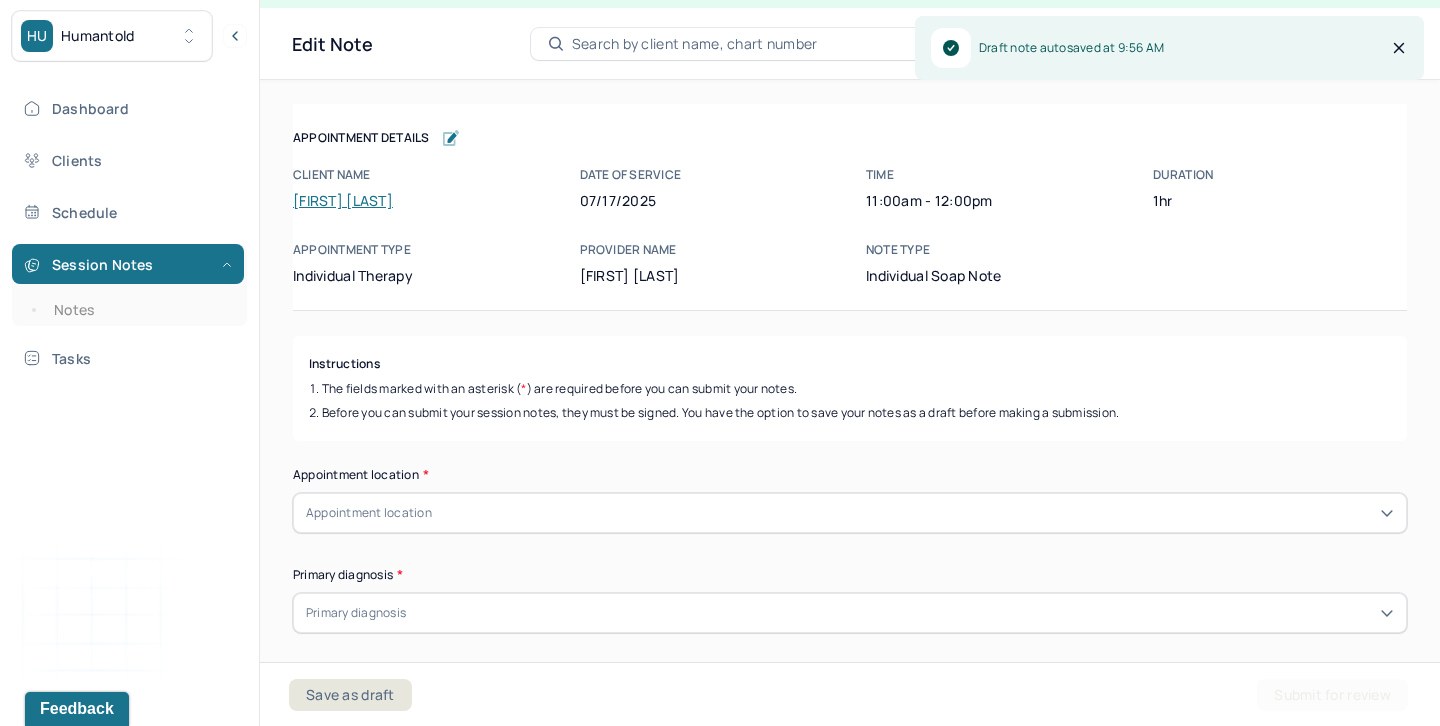 scroll, scrollTop: 36, scrollLeft: 0, axis: vertical 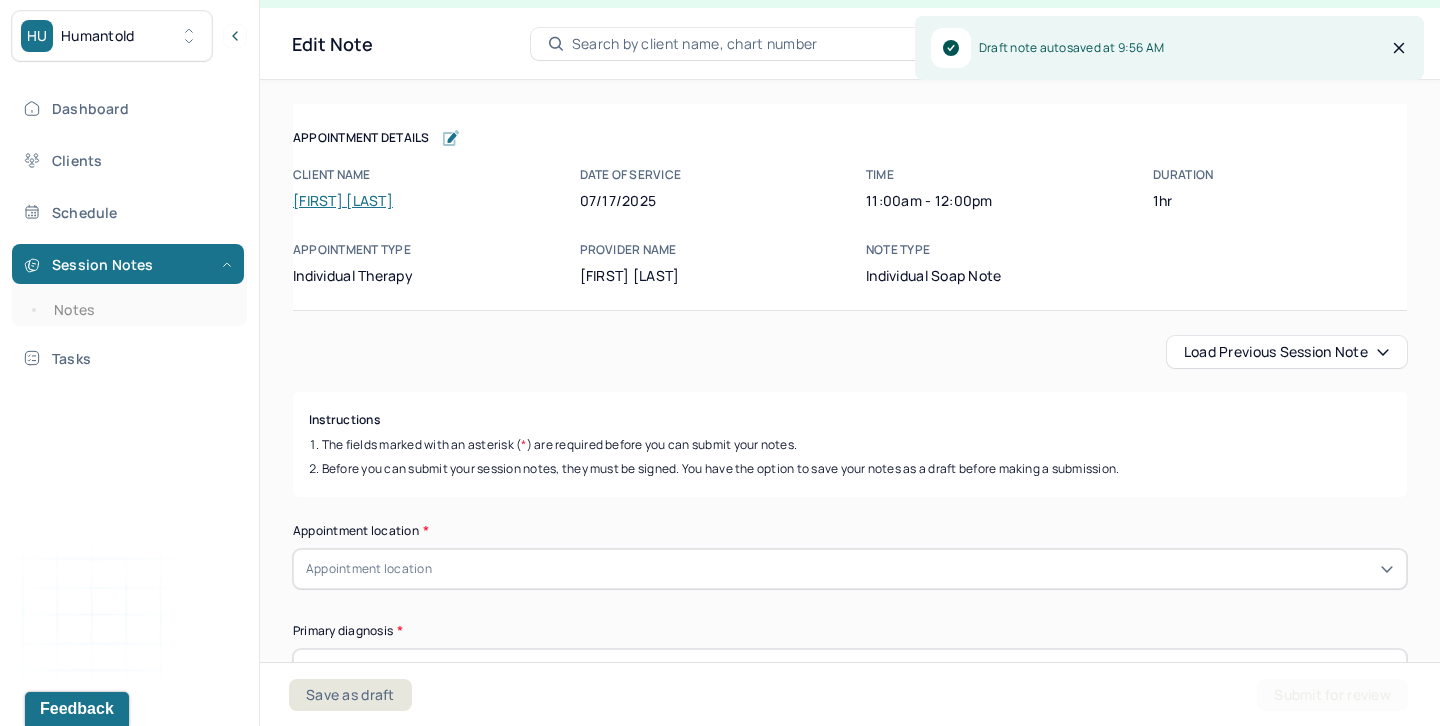 click on "Load previous session note" at bounding box center [1287, 352] 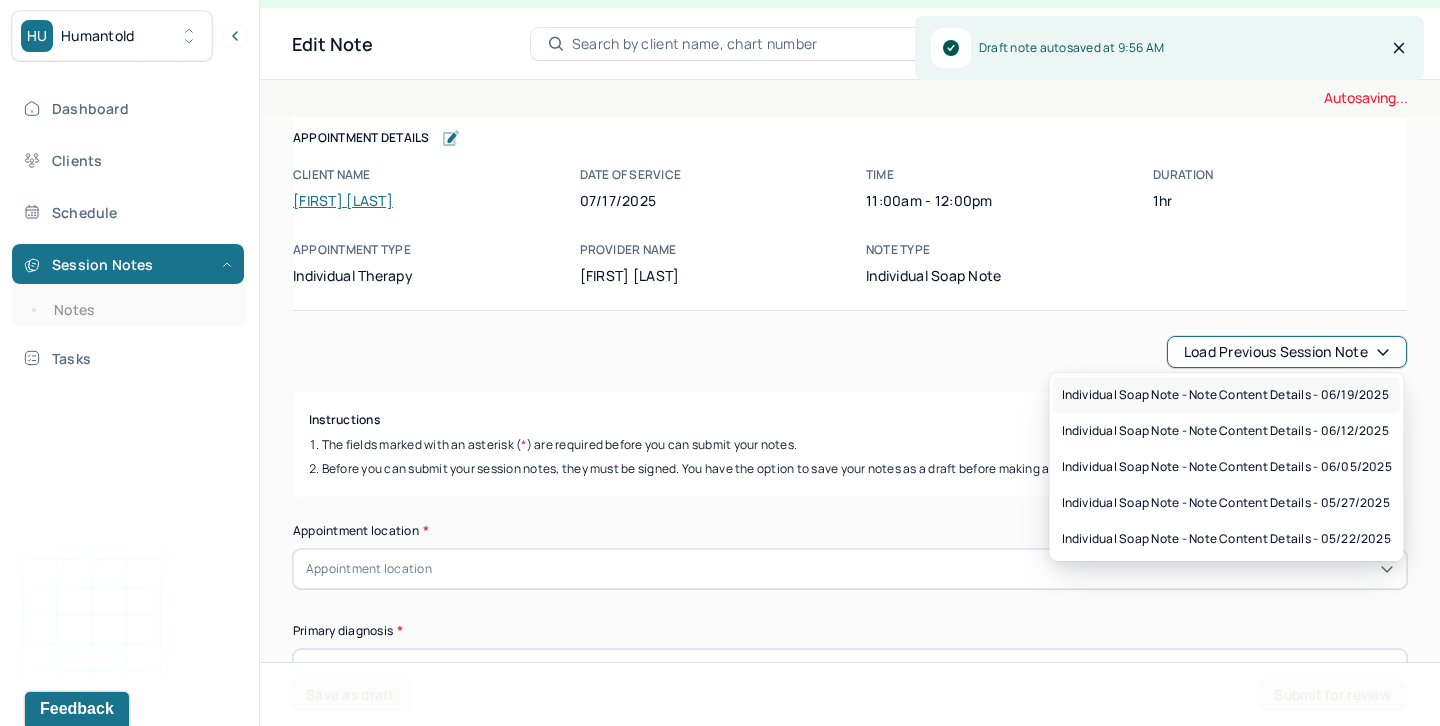 click on "Individual soap note   - Note content Details -   06/19/2025" at bounding box center [1225, 395] 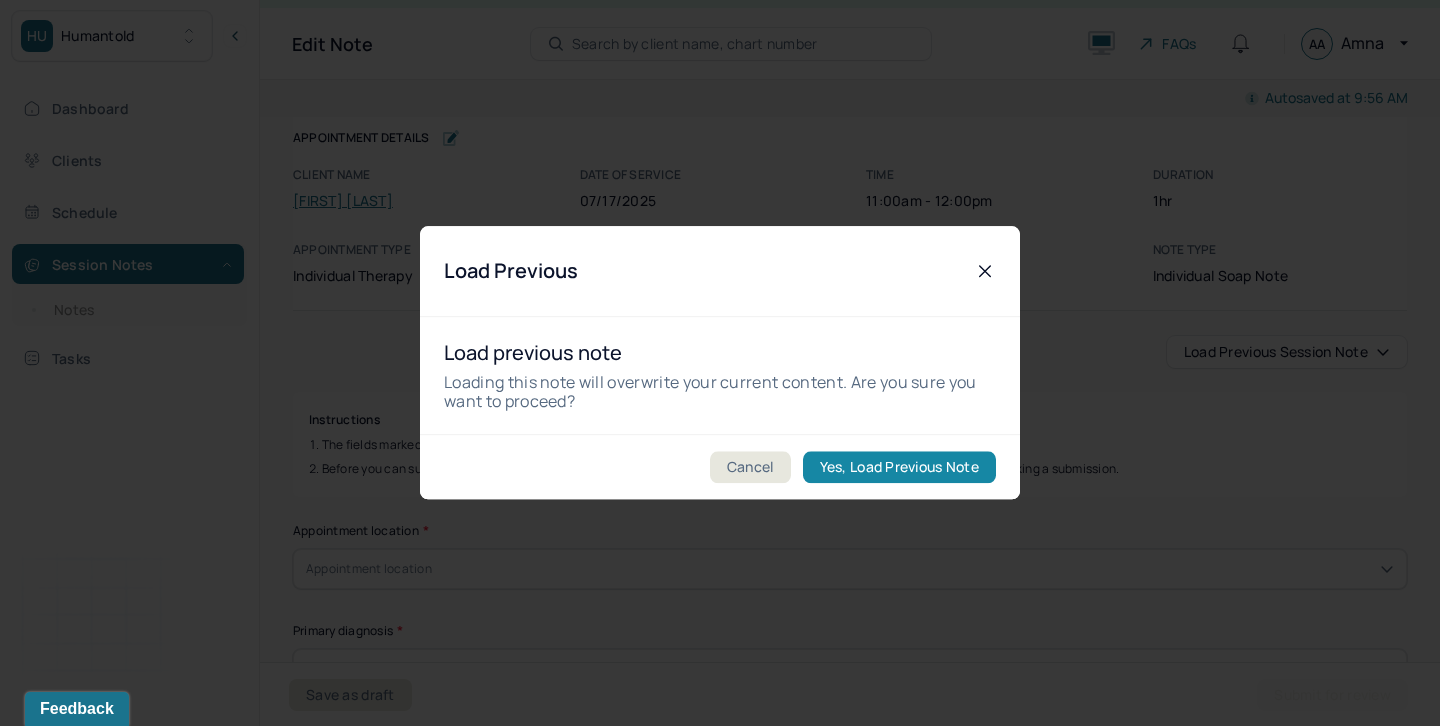 click on "Yes, Load Previous Note" at bounding box center [899, 468] 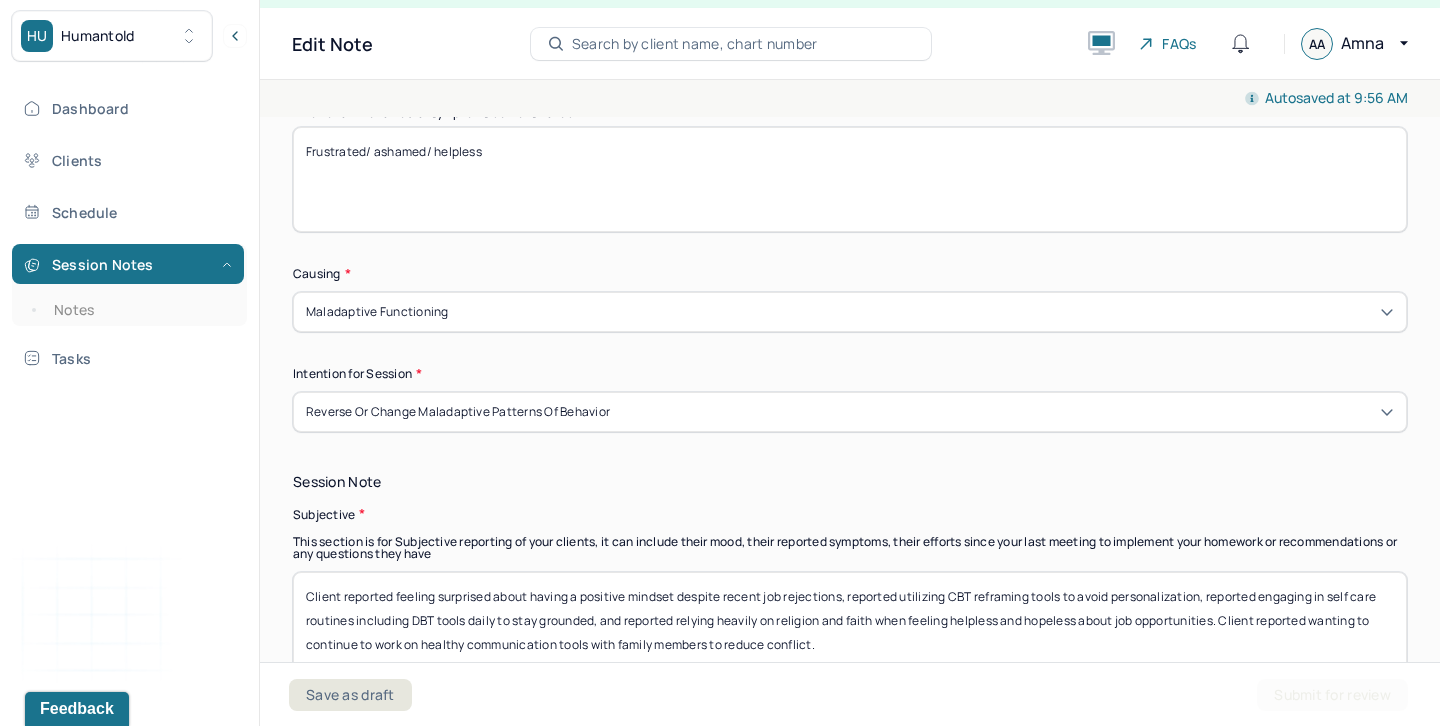 scroll, scrollTop: 1201, scrollLeft: 0, axis: vertical 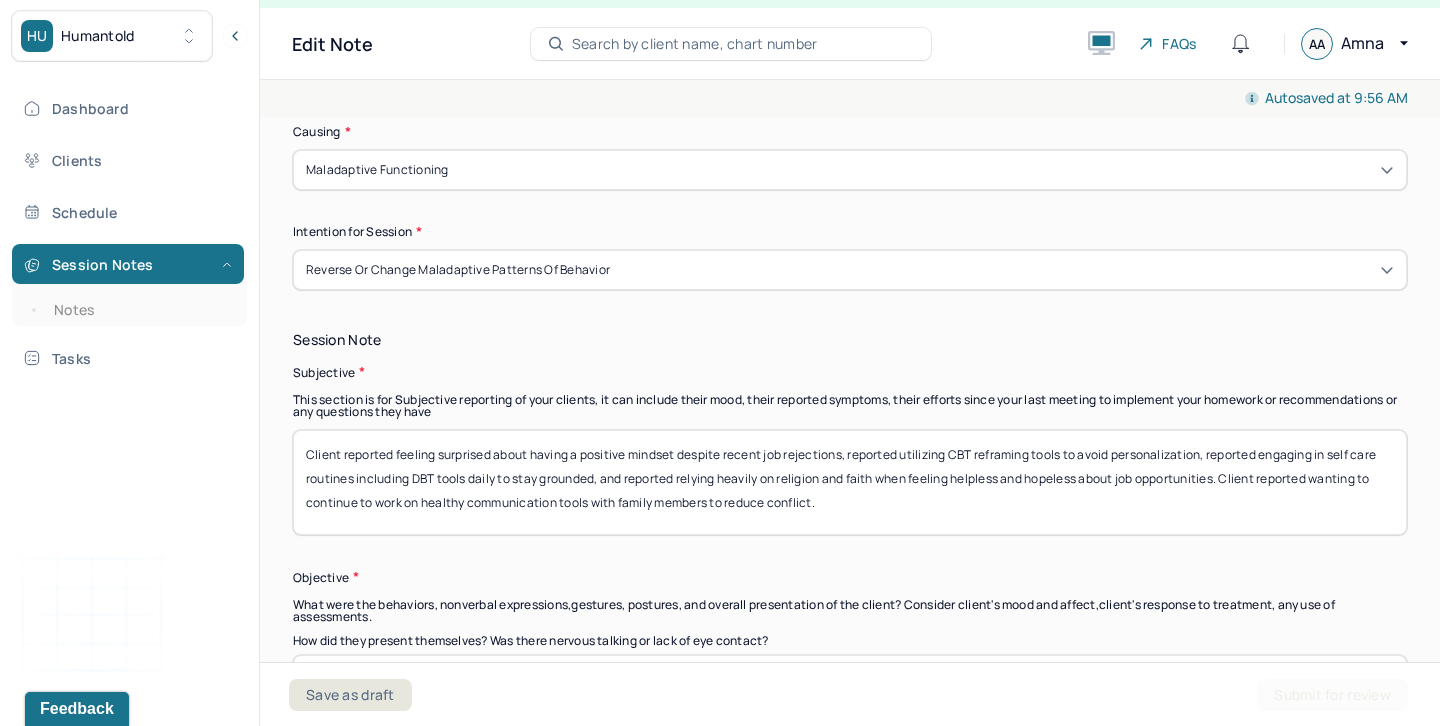 click on "Client reported feeling surprised about having a positive mindset despite recent job rejections, reported utilizing CBT reframing tools to avoid personalization, reported engaging in self care routines including DBT tools daily to stay grounded, and reported relying heavily on religion and faith when feeling helpless and hopeless about job opportunities. Client reported wanting to continue to work on healthy communication tools with family members to reduce conflict." at bounding box center (850, 482) 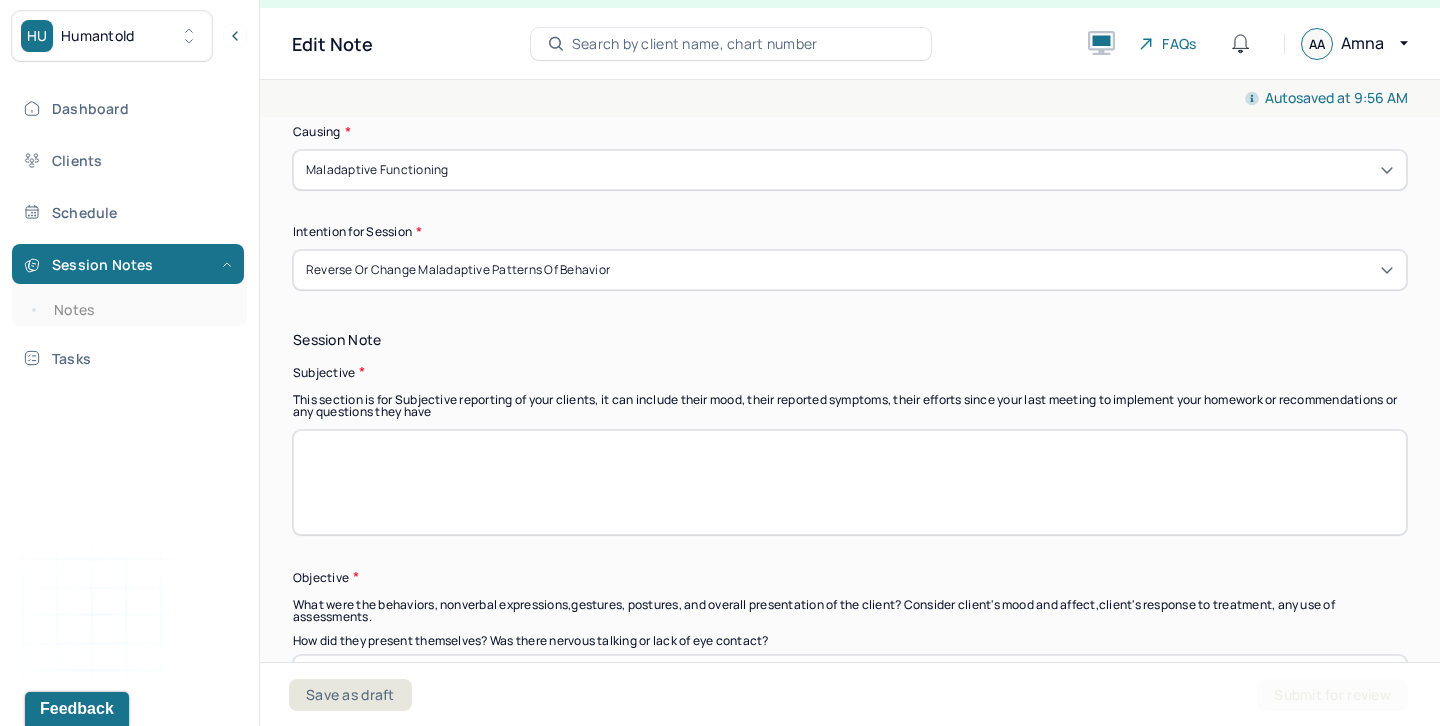 scroll, scrollTop: 935, scrollLeft: 0, axis: vertical 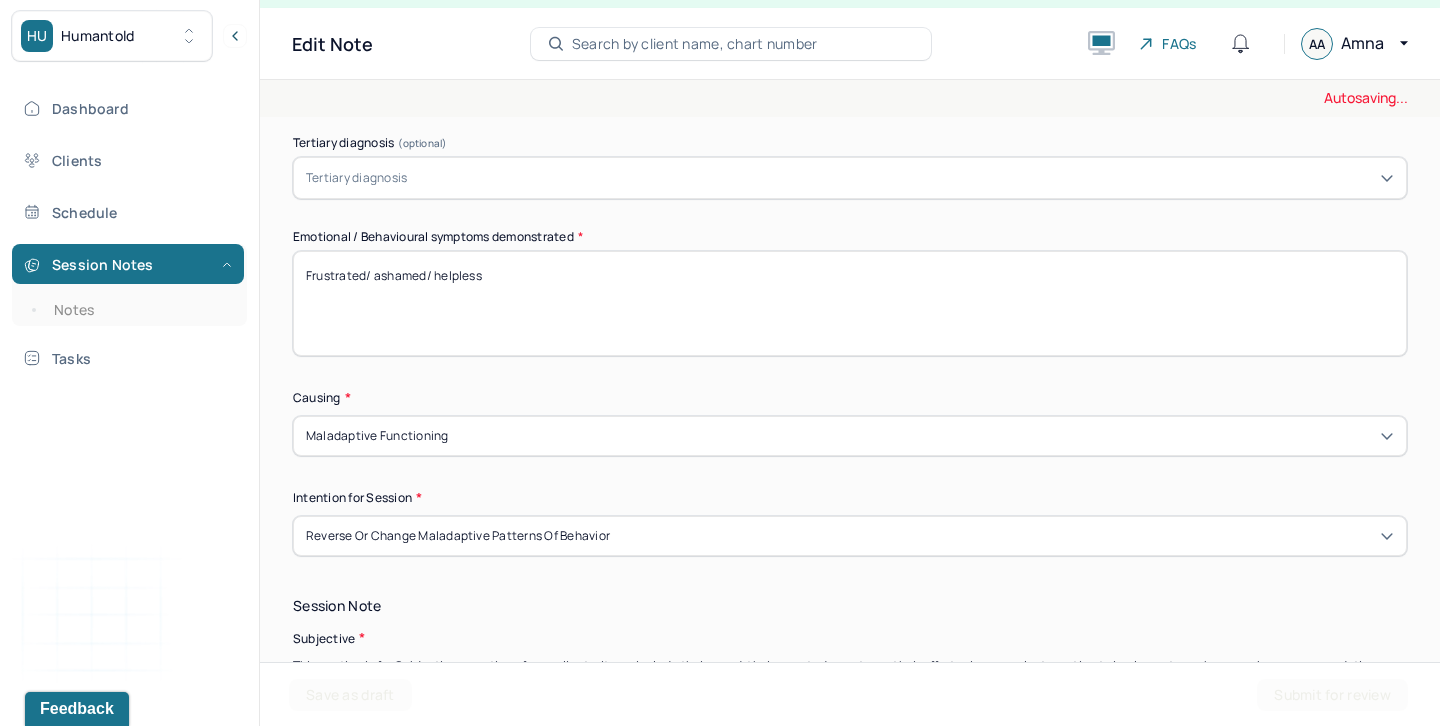 type 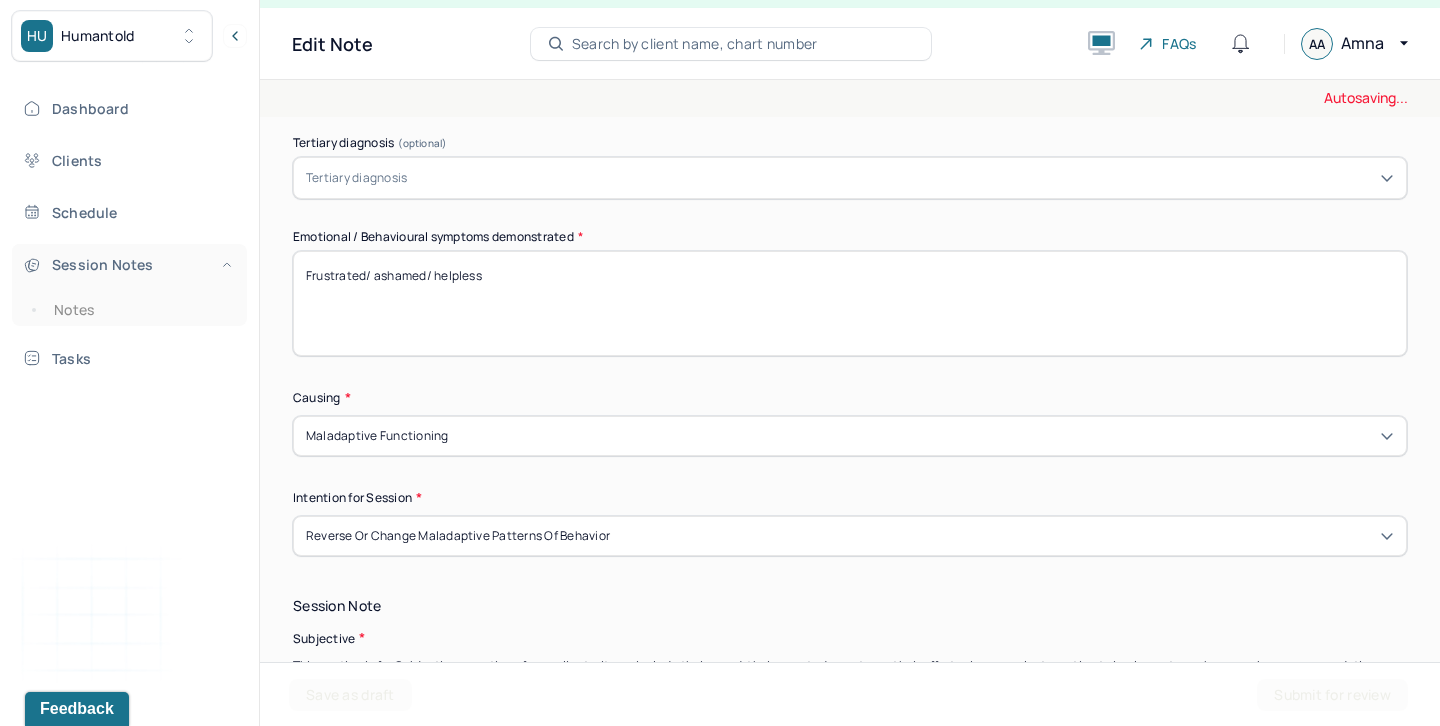 drag, startPoint x: 523, startPoint y: 276, endPoint x: 183, endPoint y: 276, distance: 340 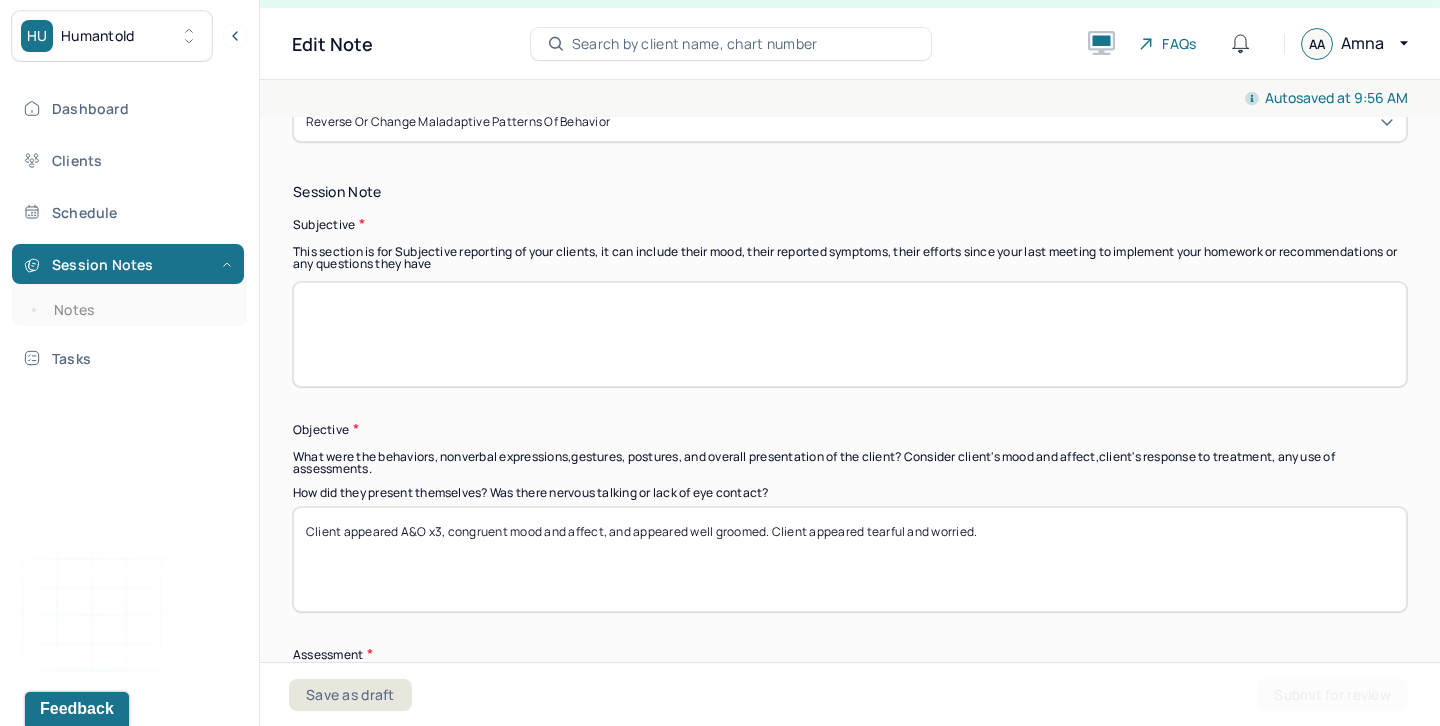 scroll, scrollTop: 1552, scrollLeft: 0, axis: vertical 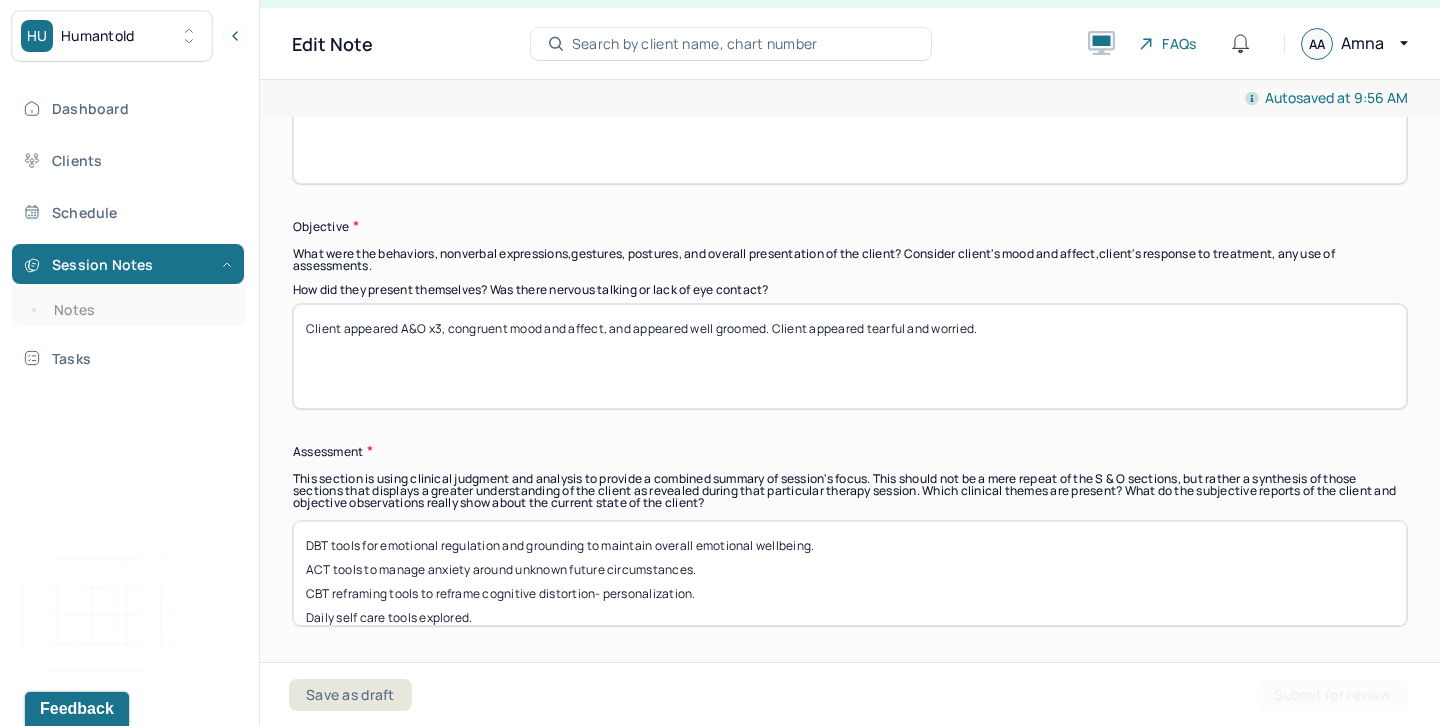 type on "Sad/ overwhelmed/ ashamed" 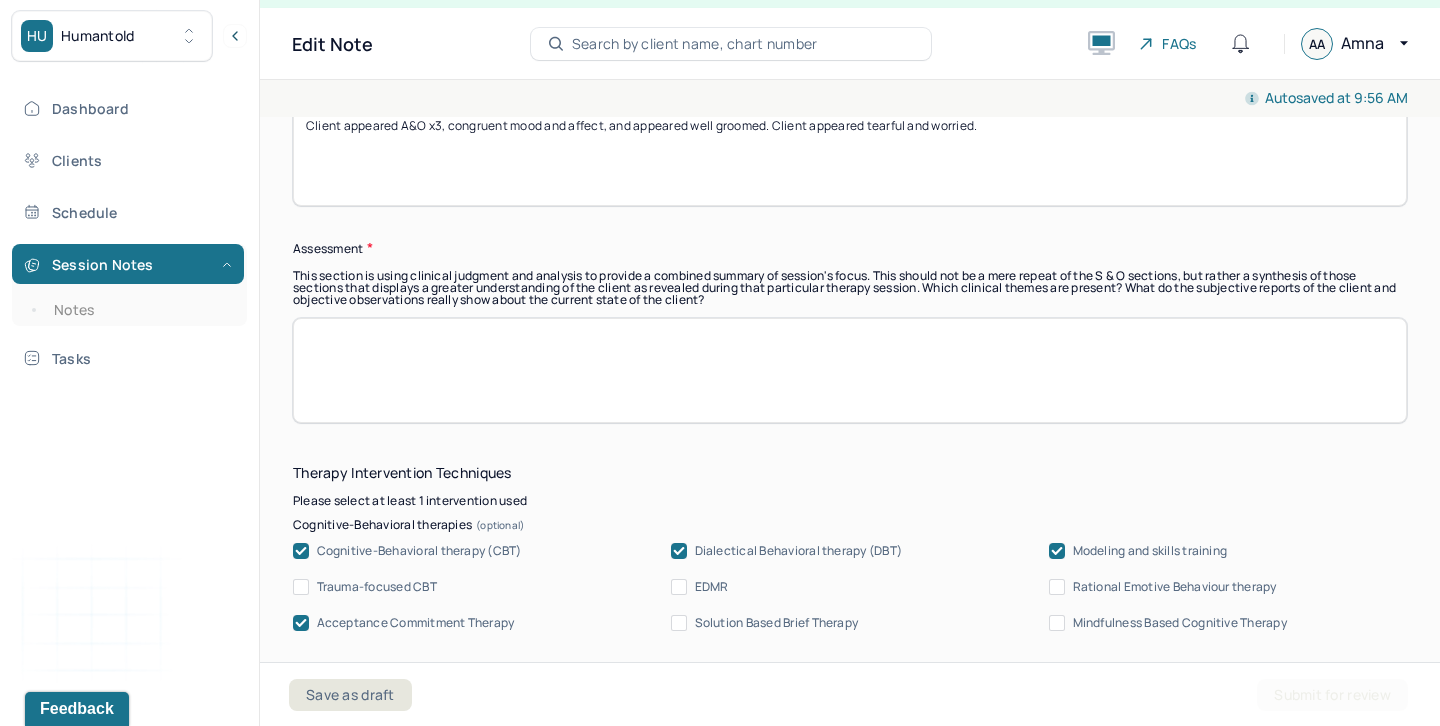 scroll, scrollTop: 1829, scrollLeft: 0, axis: vertical 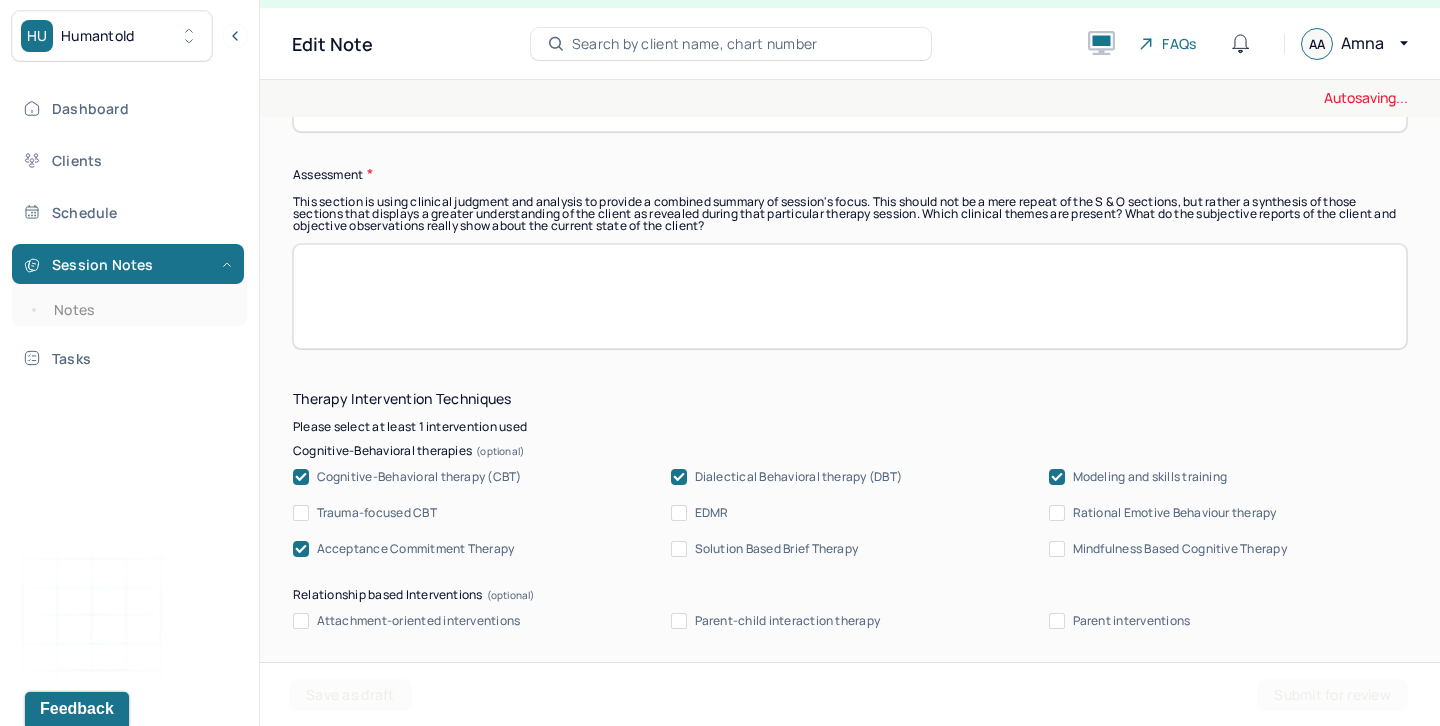 type 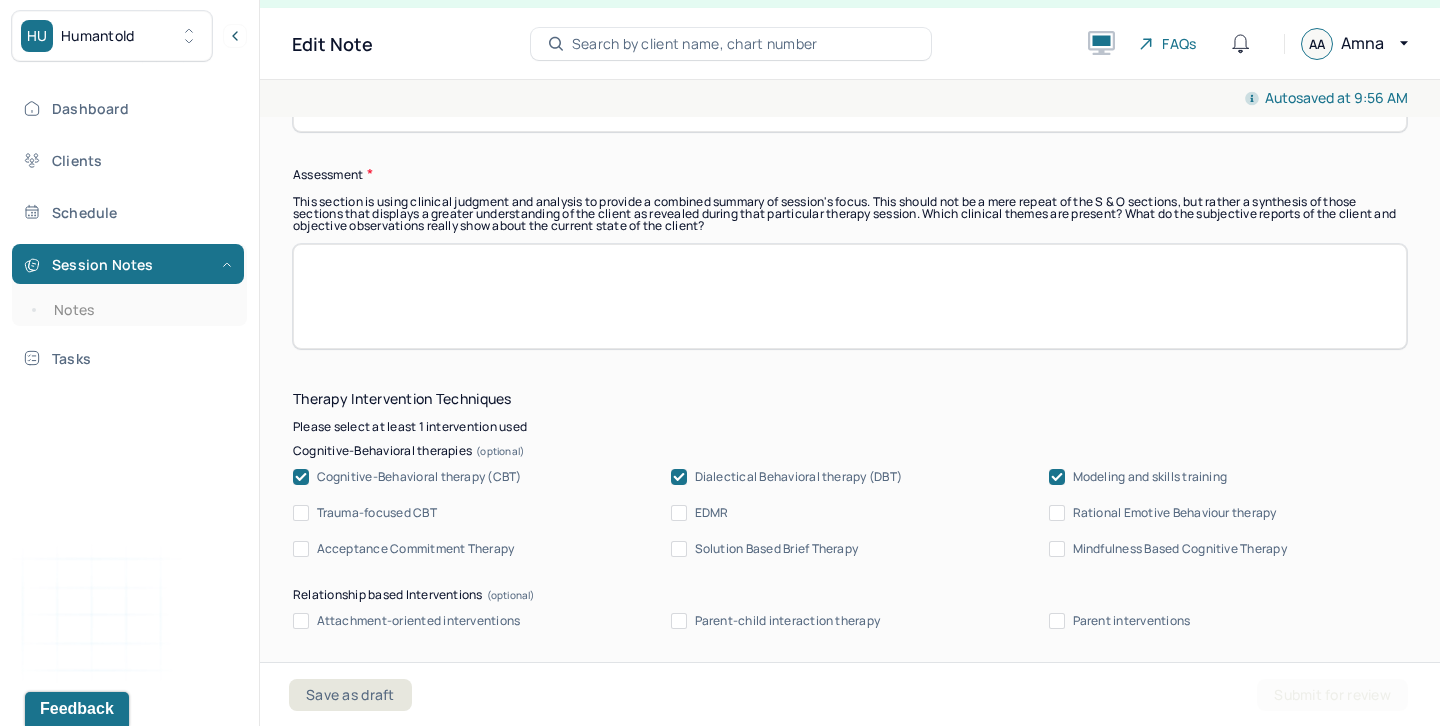 click 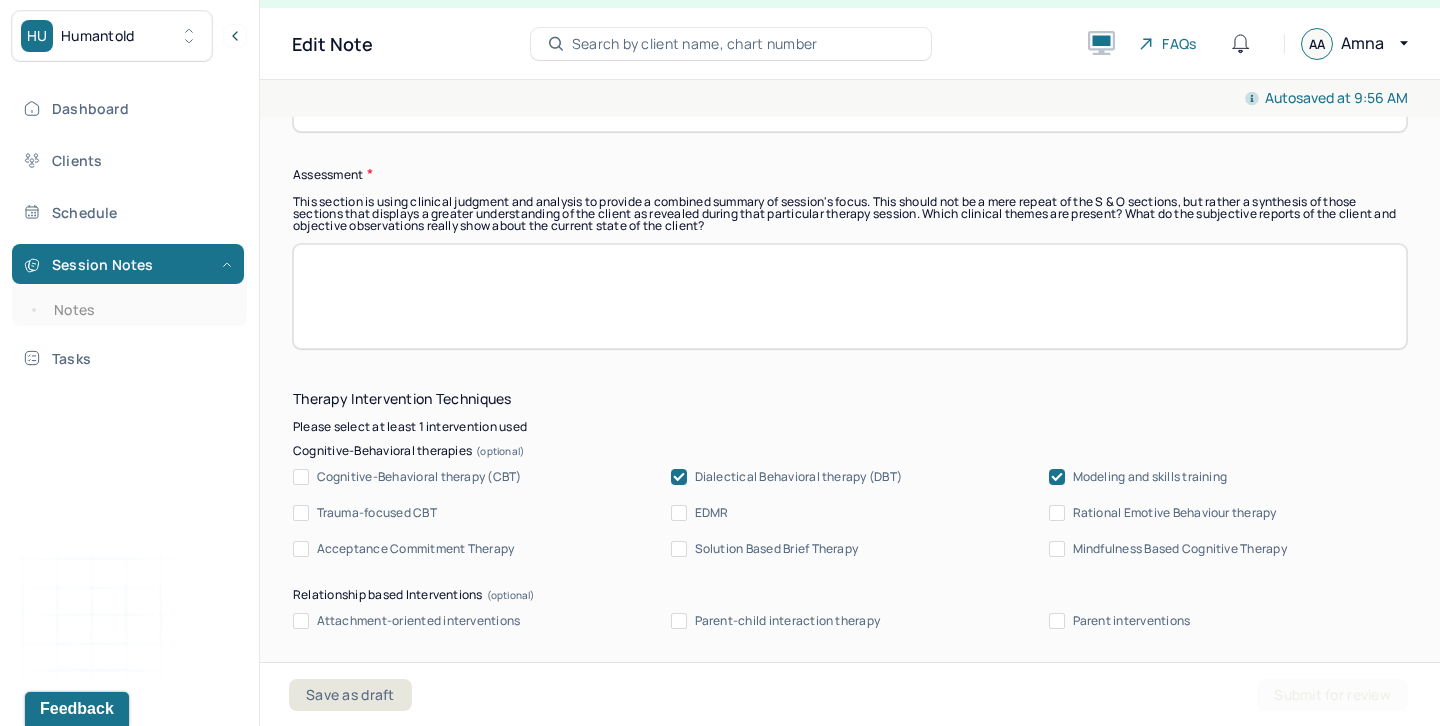 click 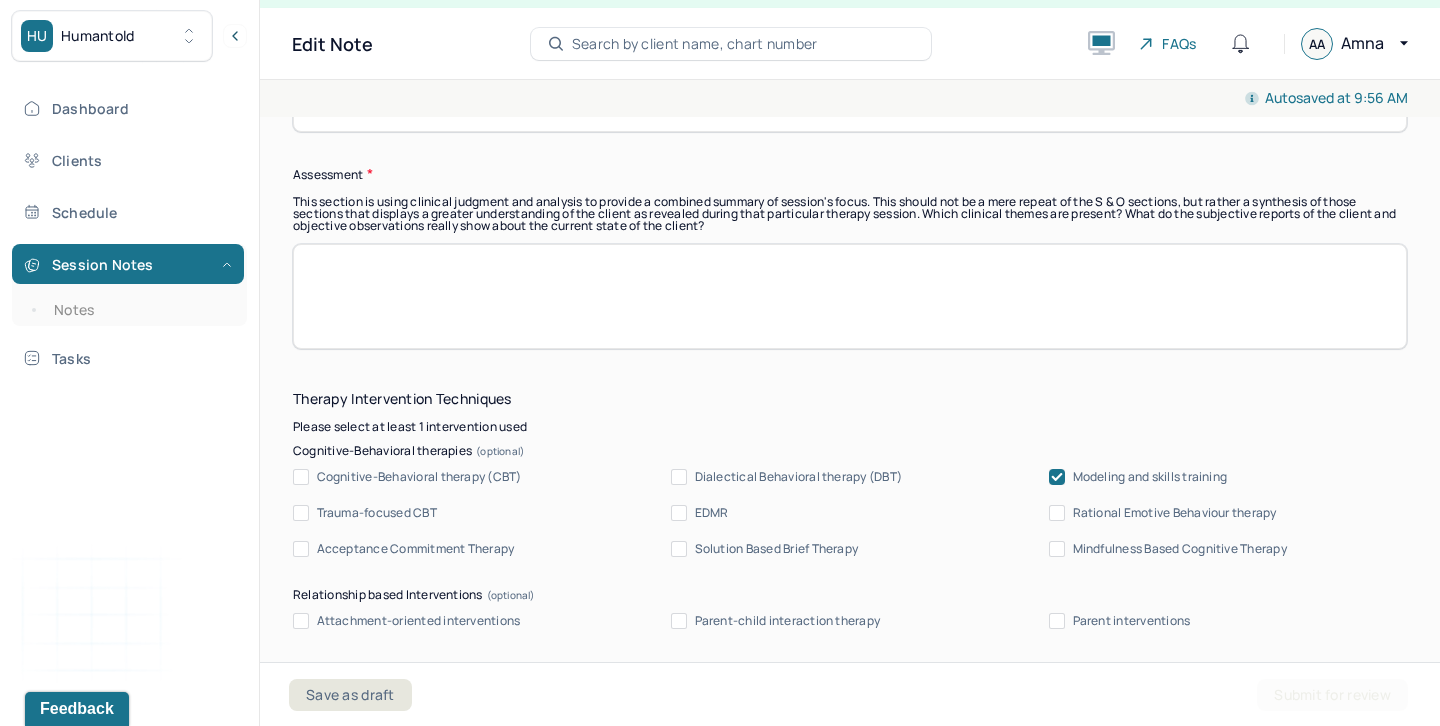 click 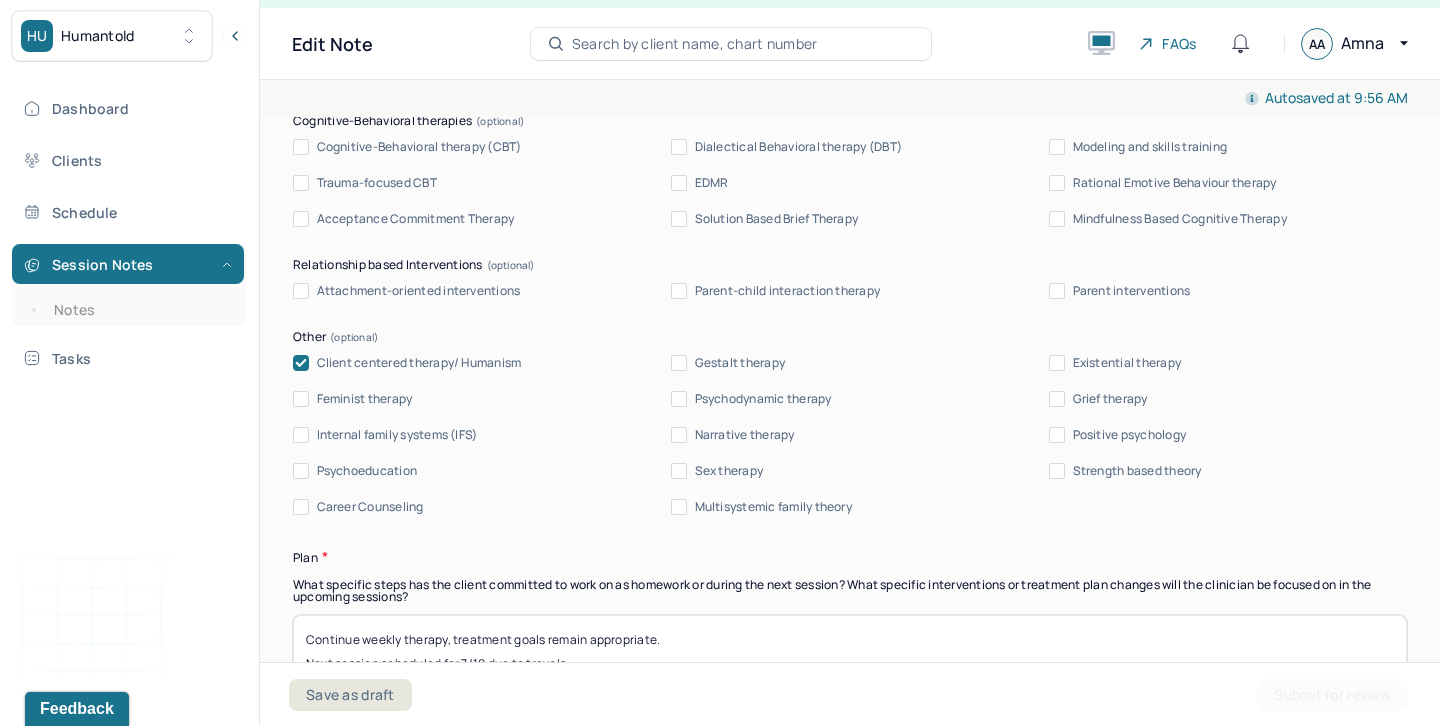 scroll, scrollTop: 2273, scrollLeft: 0, axis: vertical 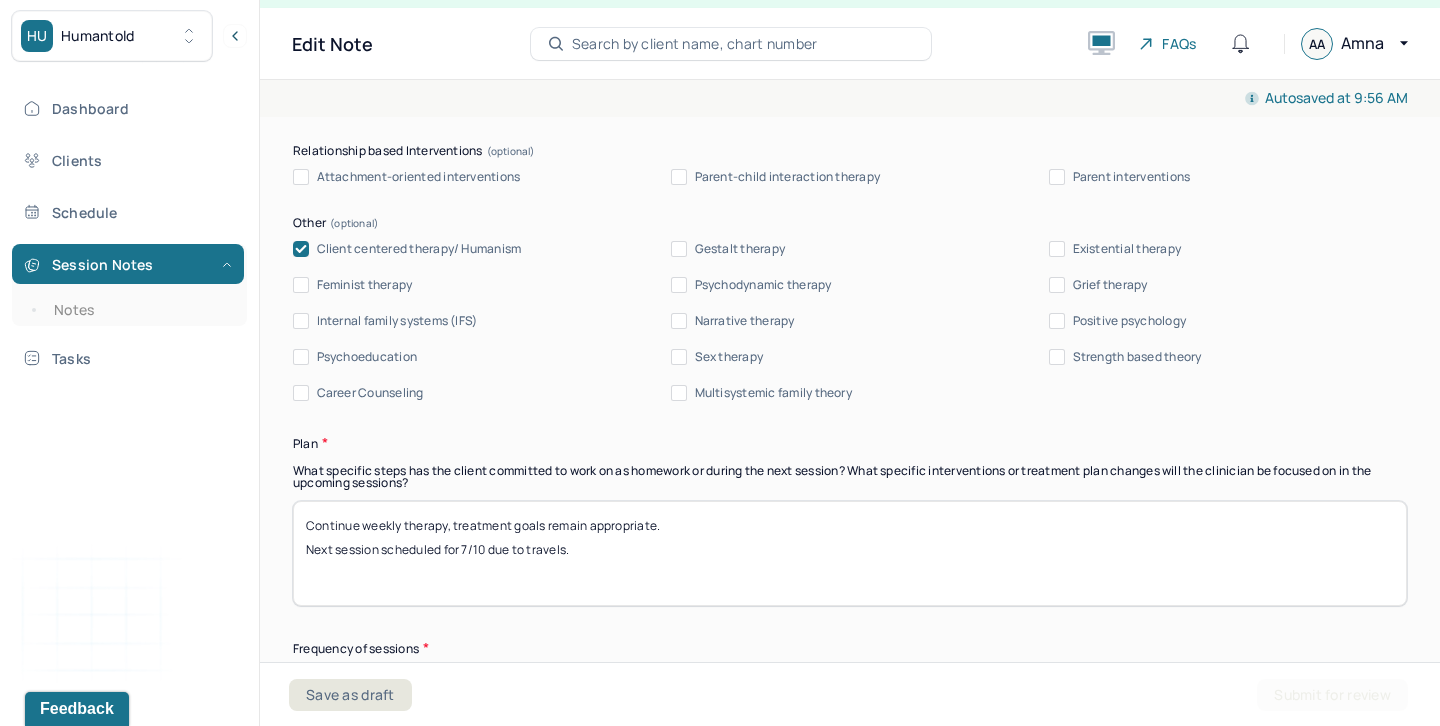 drag, startPoint x: 624, startPoint y: 549, endPoint x: 226, endPoint y: 543, distance: 398.04523 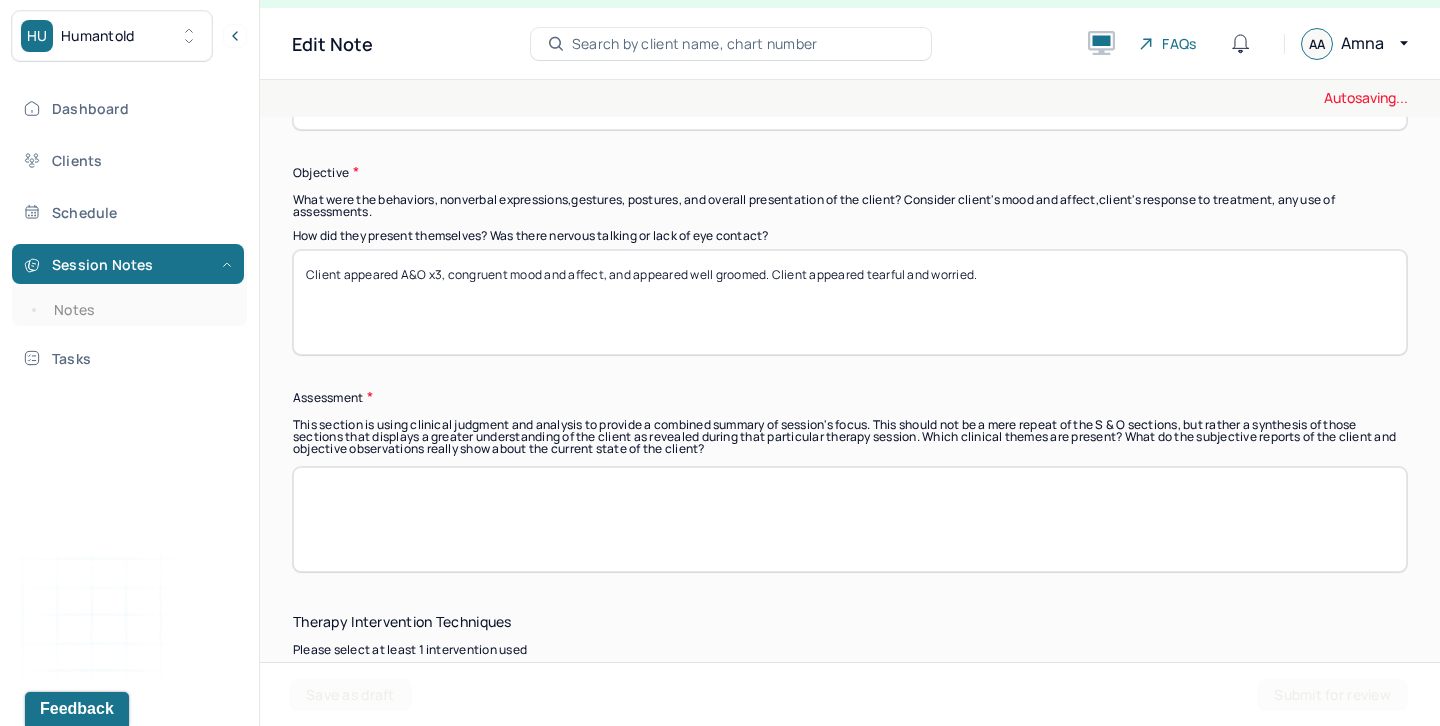scroll, scrollTop: 1587, scrollLeft: 0, axis: vertical 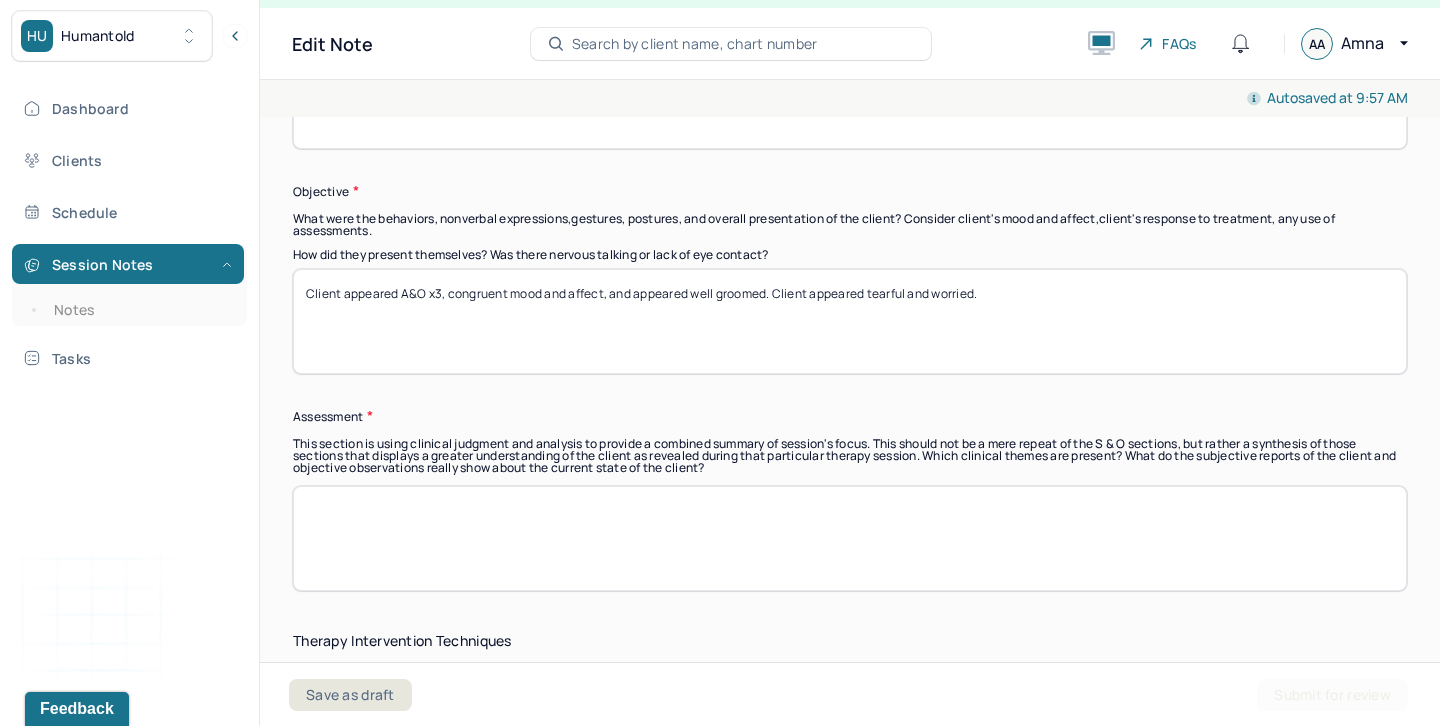 type on "Continue weekly therapy, treatment goals remain appropriate." 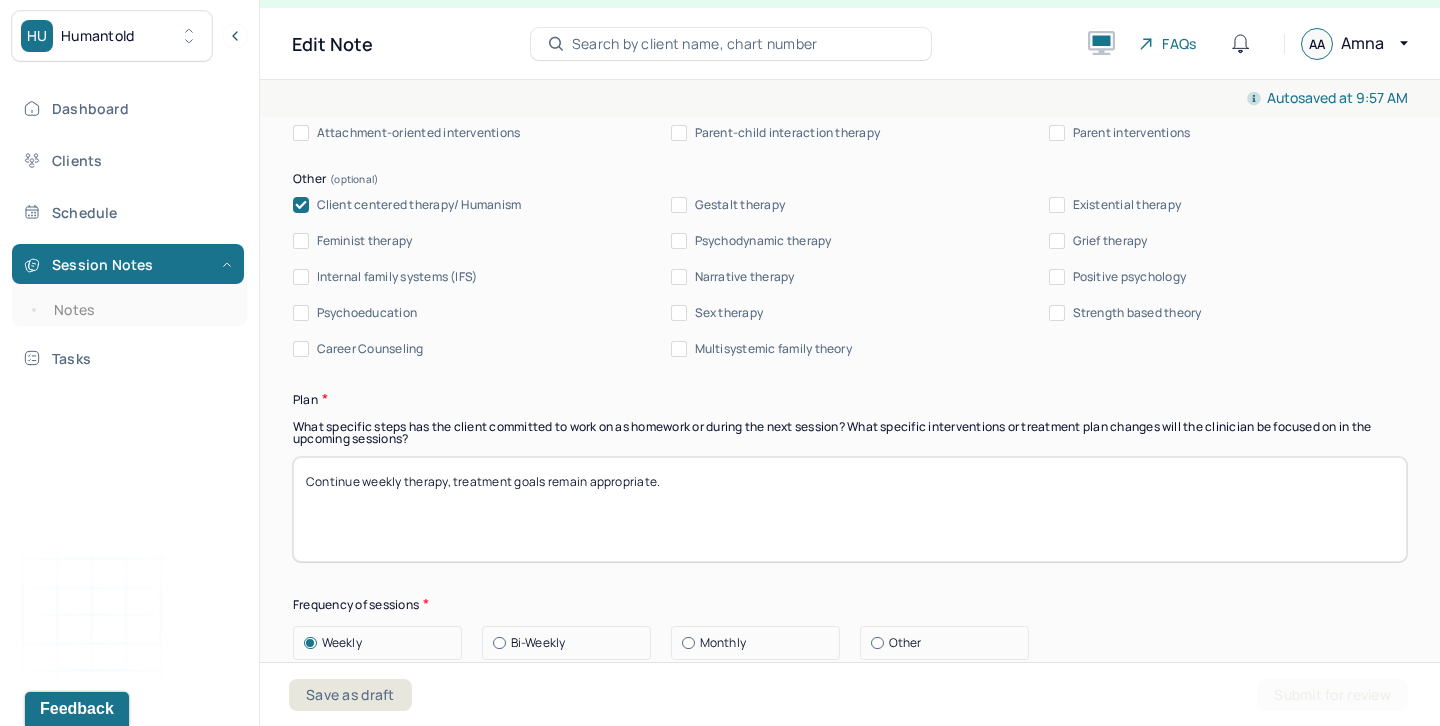 scroll, scrollTop: 2760, scrollLeft: 0, axis: vertical 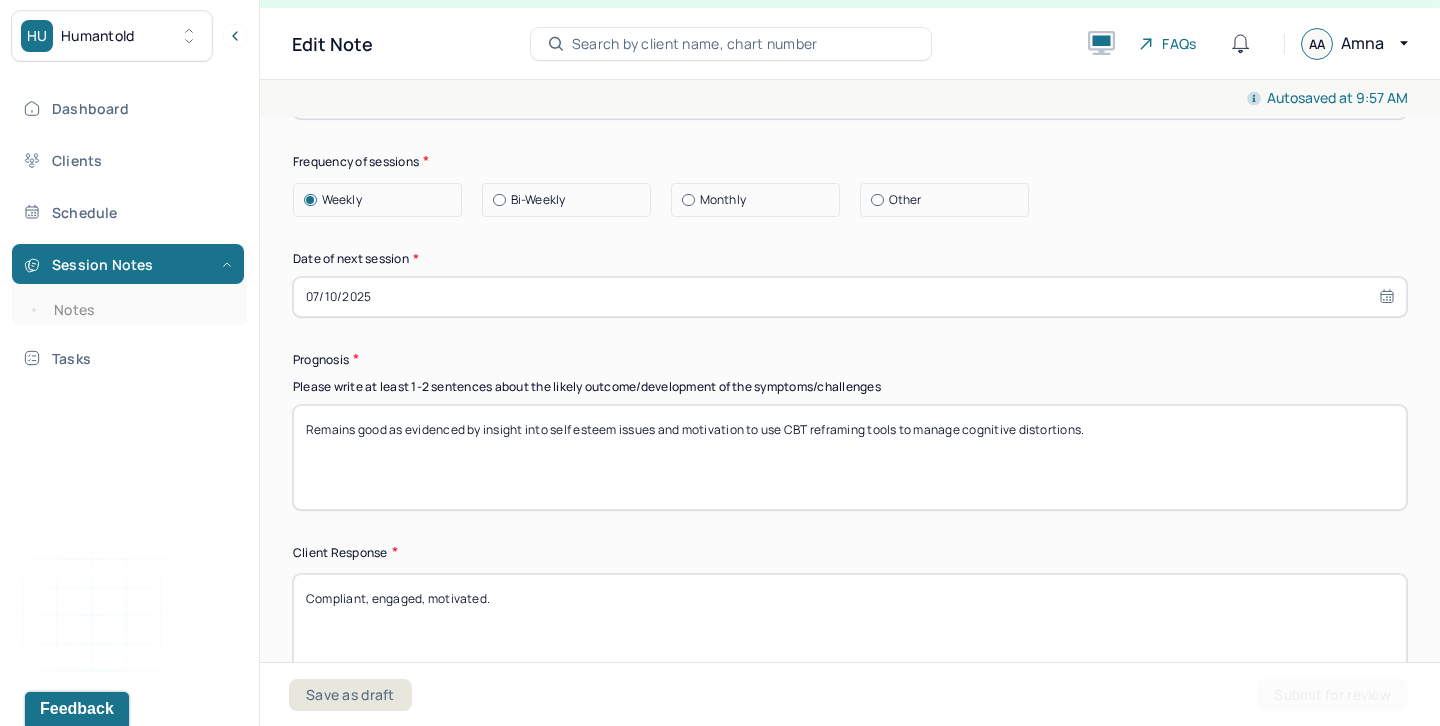 type 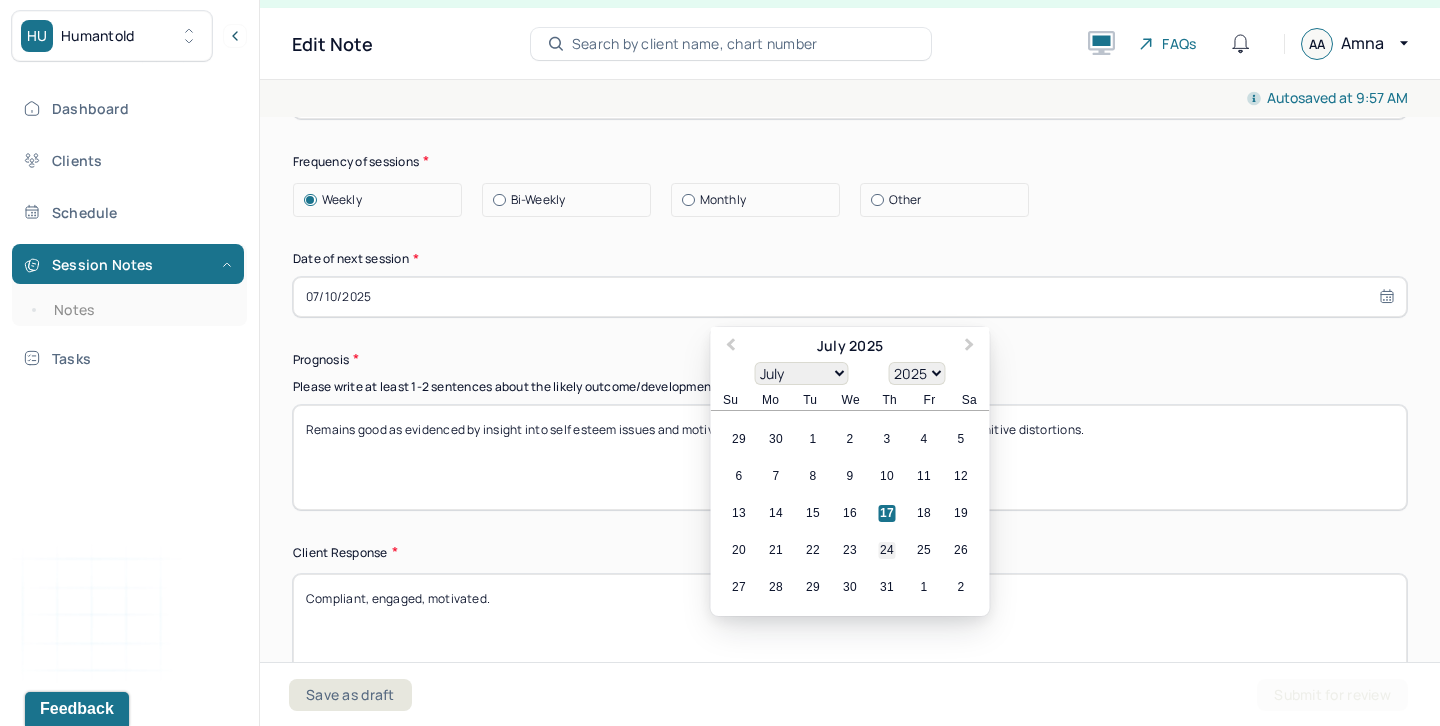 click on "24" at bounding box center [887, 550] 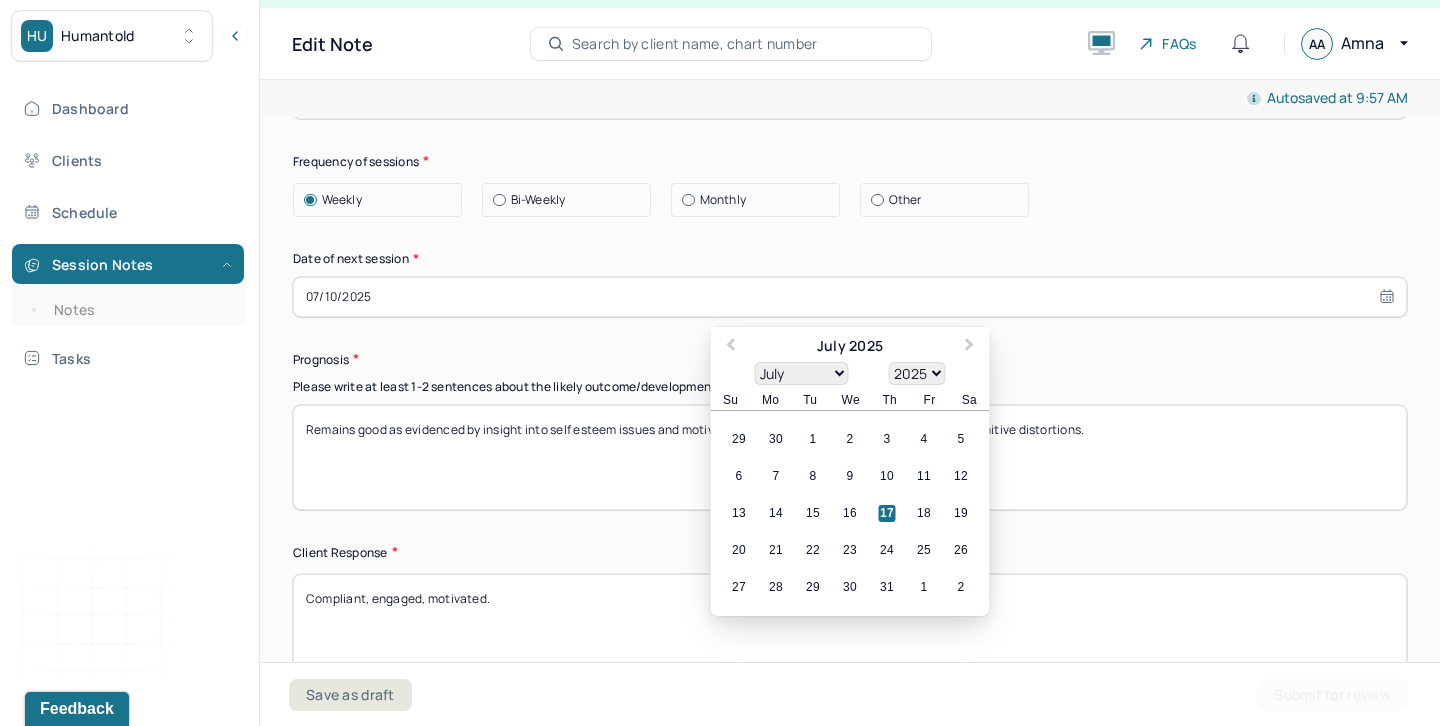 type on "07/24/2025" 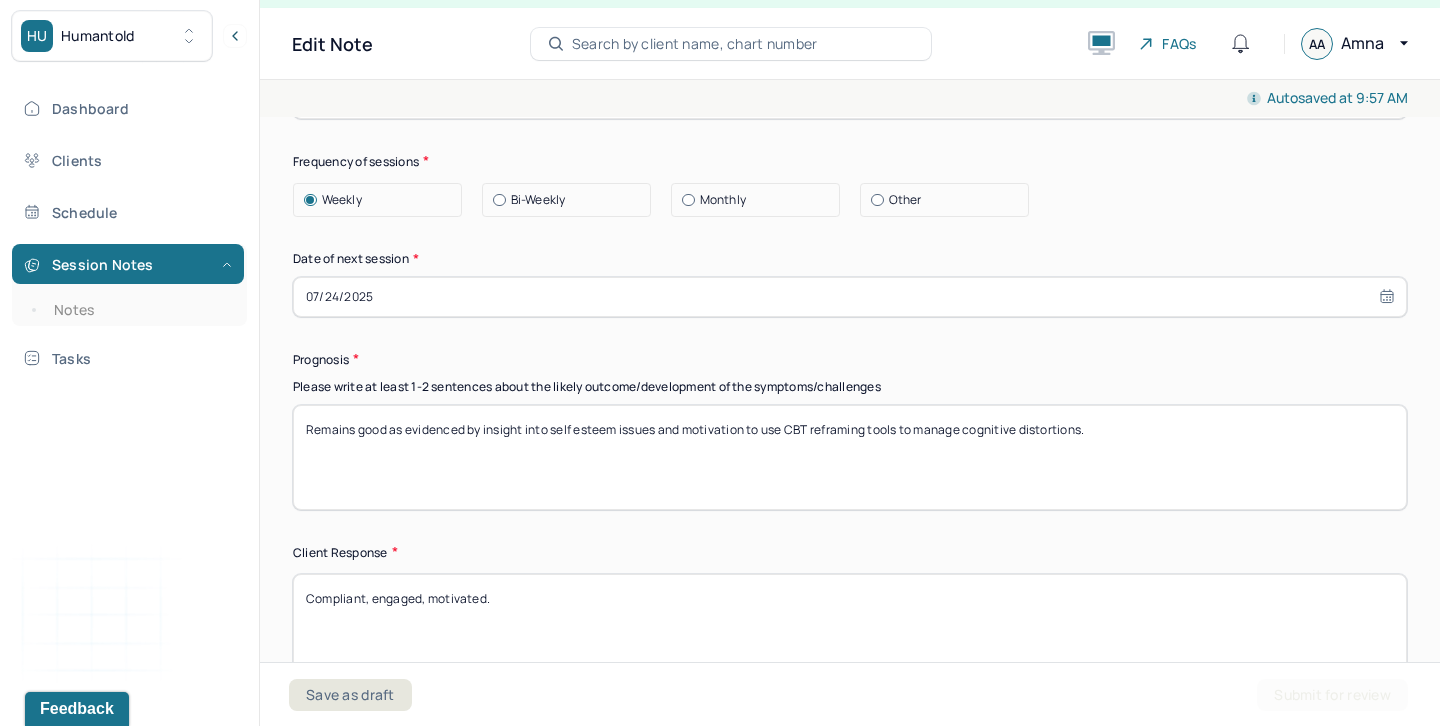 select on "6" 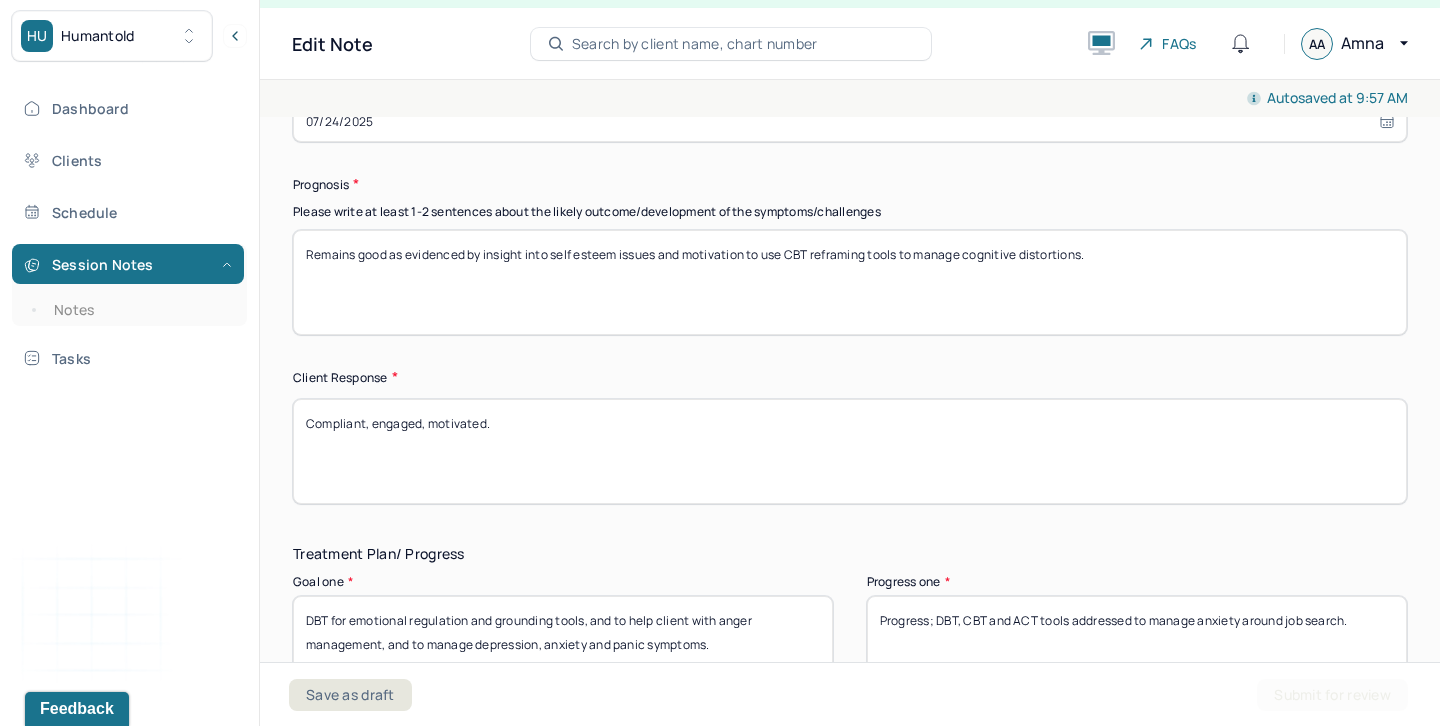 scroll, scrollTop: 2988, scrollLeft: 0, axis: vertical 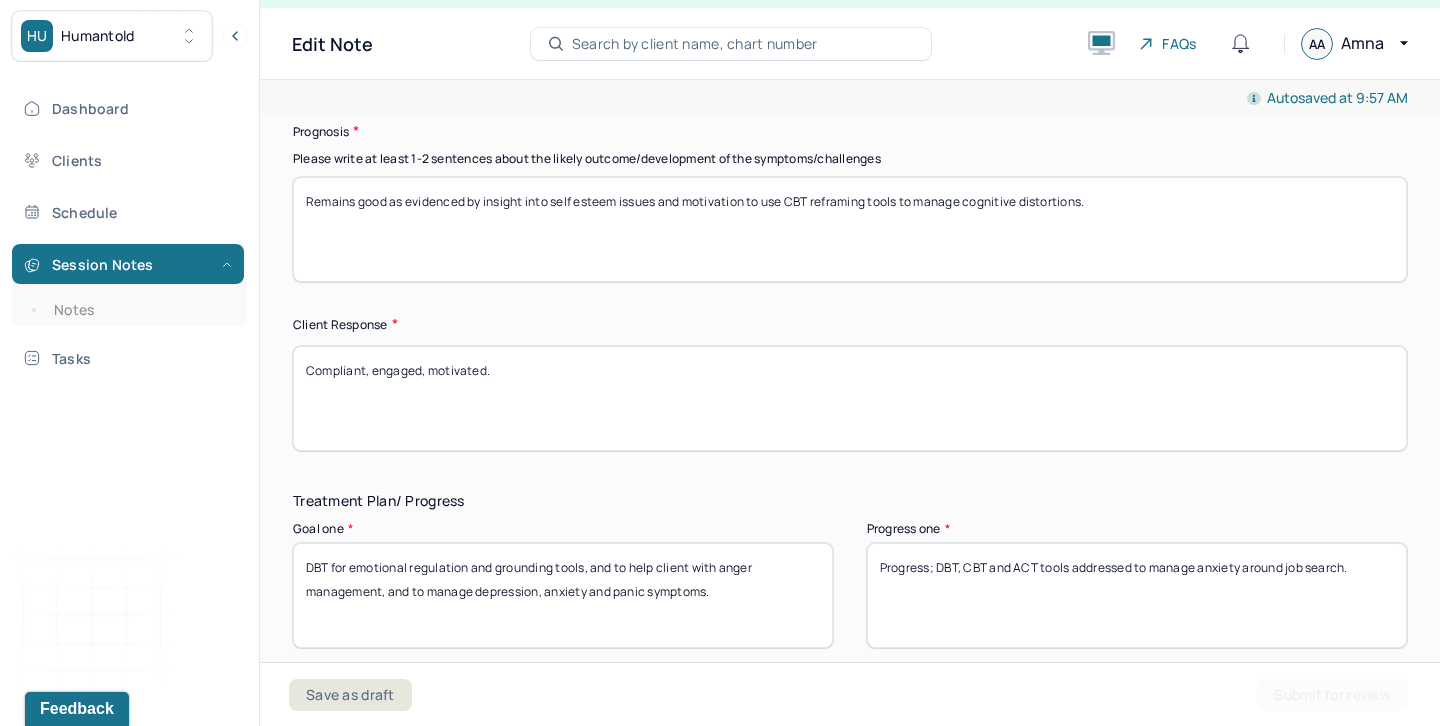drag, startPoint x: 538, startPoint y: 366, endPoint x: 262, endPoint y: 363, distance: 276.0163 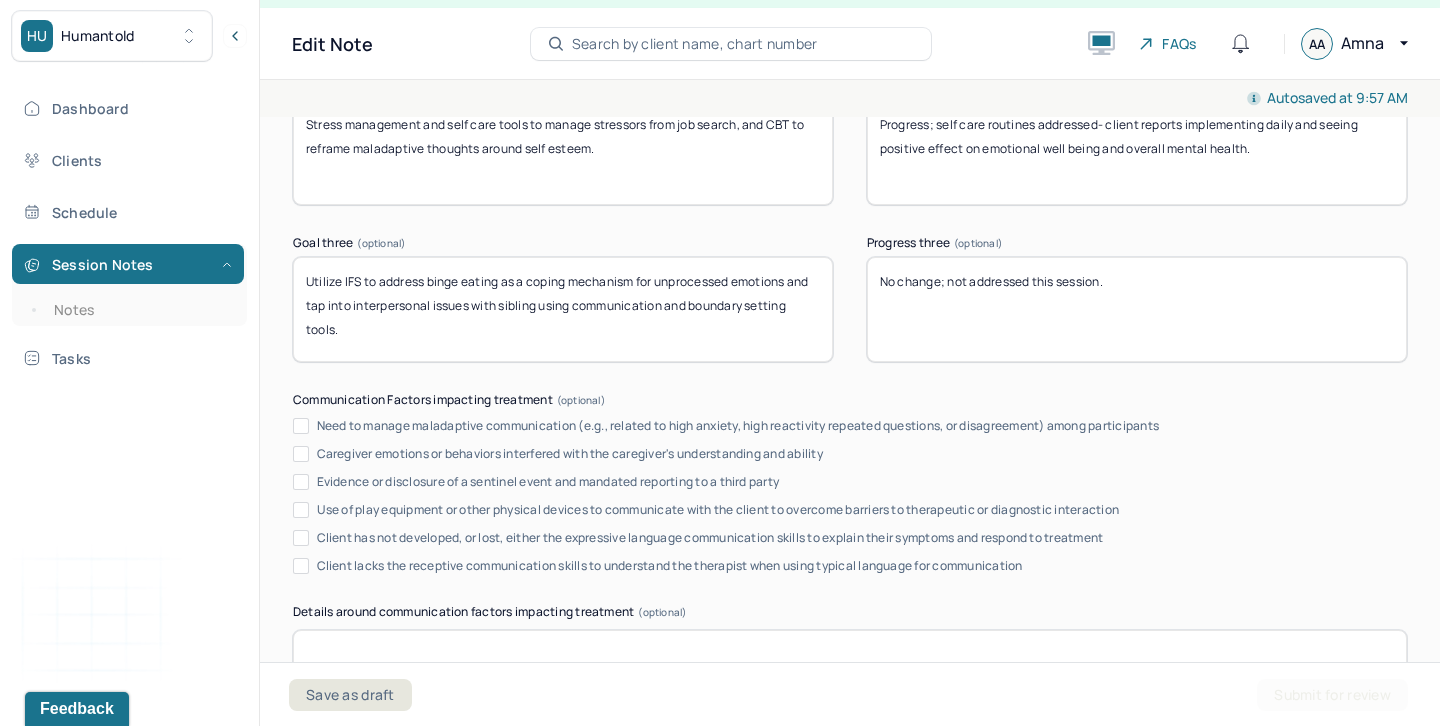 scroll, scrollTop: 3933, scrollLeft: 0, axis: vertical 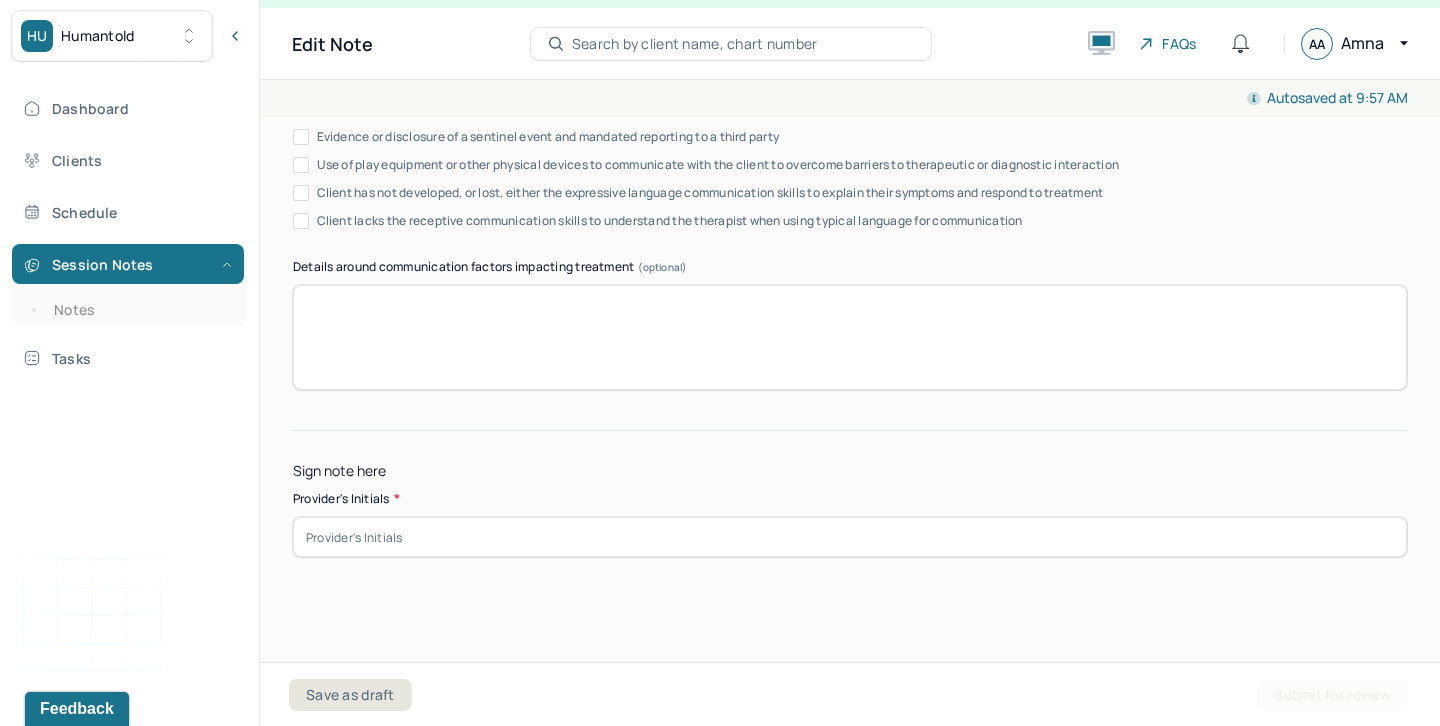 type on "Pensive, reflective, engaged, insightful." 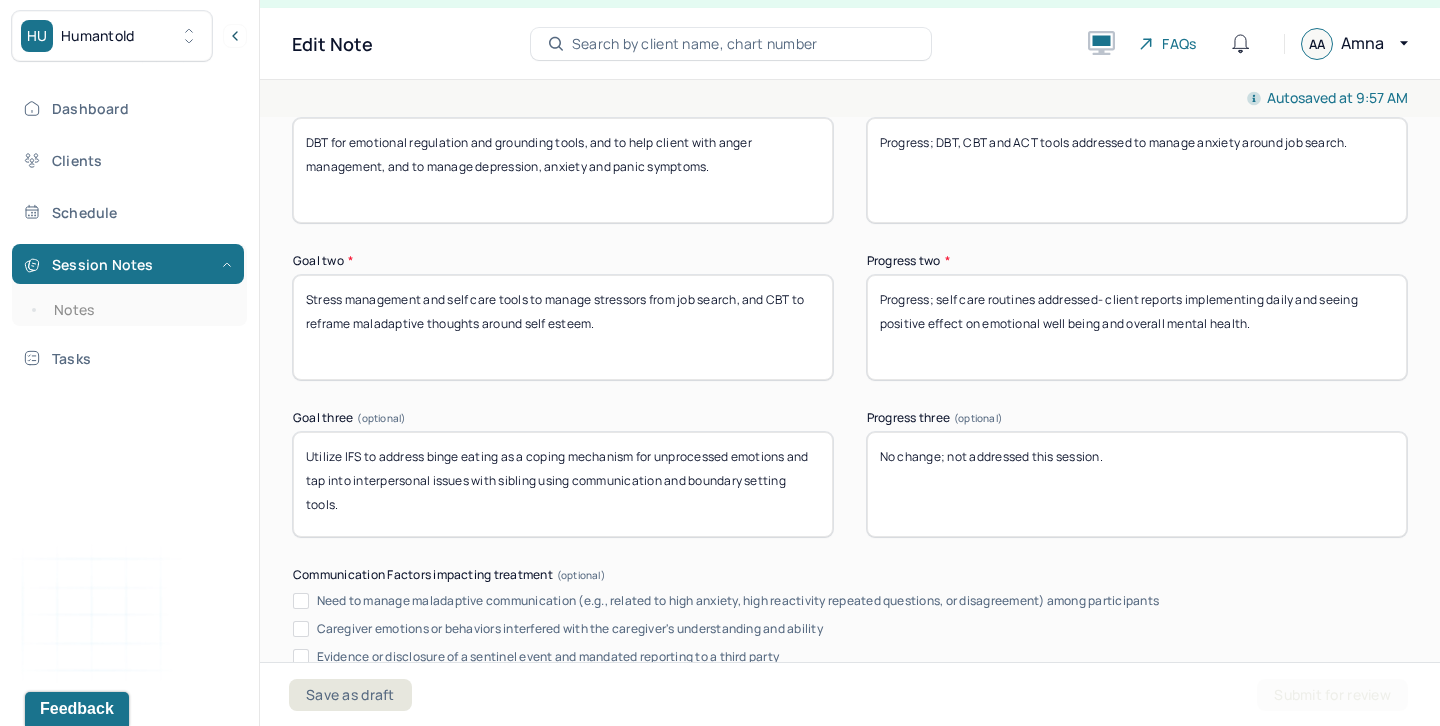 scroll, scrollTop: 3377, scrollLeft: 0, axis: vertical 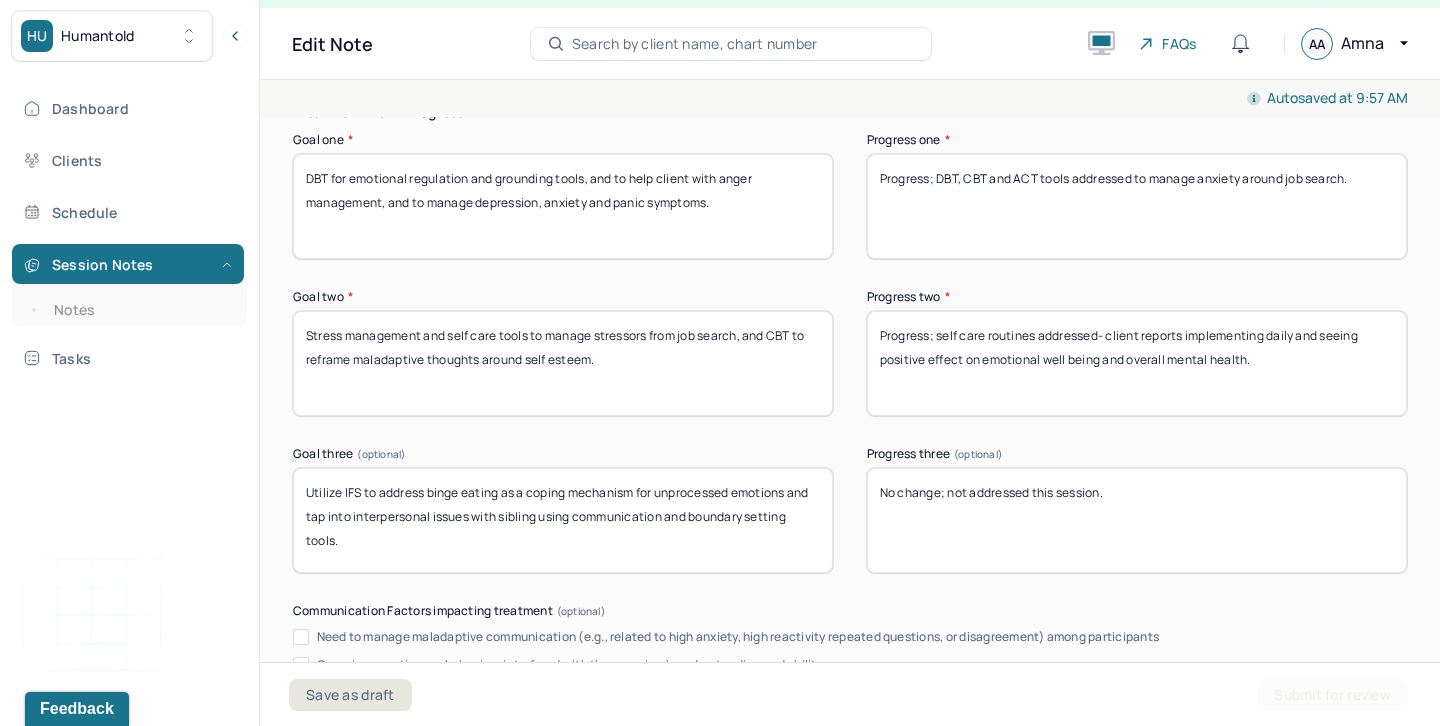 type on "aa" 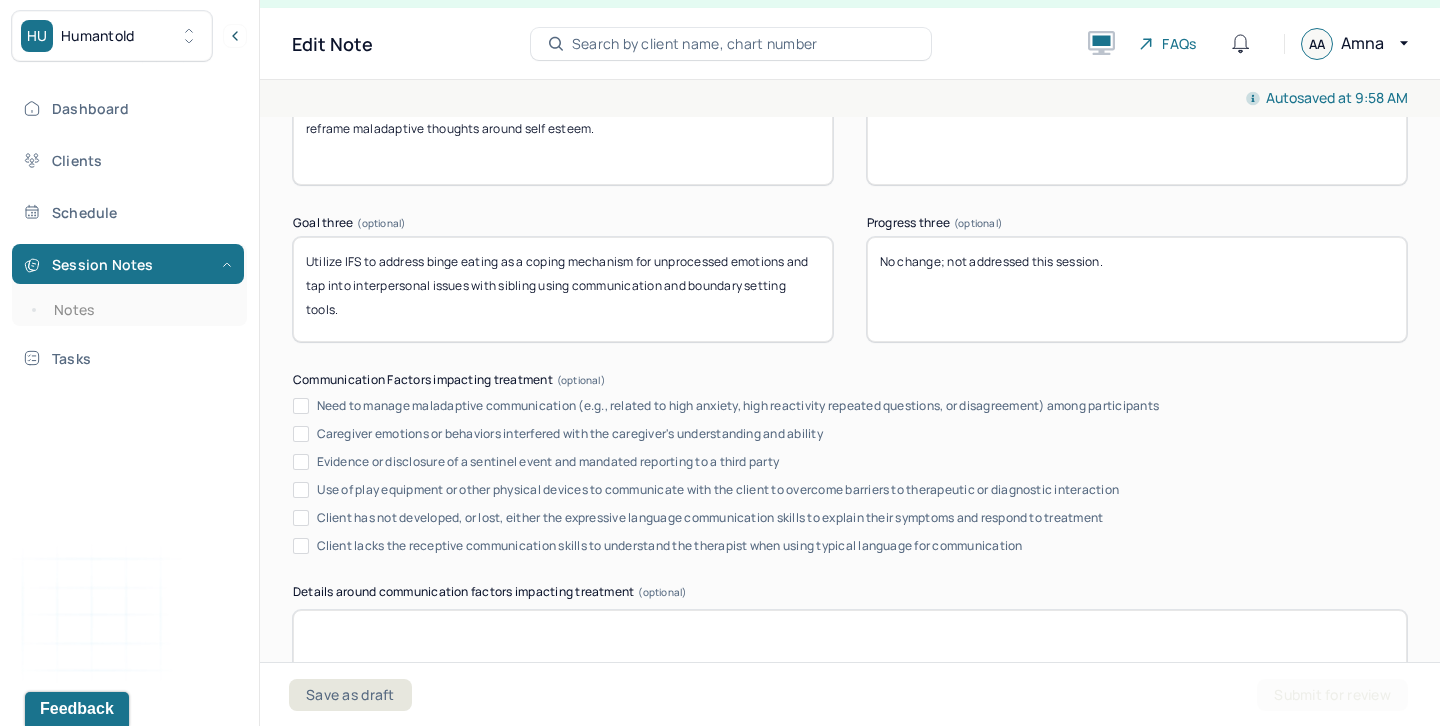 scroll, scrollTop: 3933, scrollLeft: 0, axis: vertical 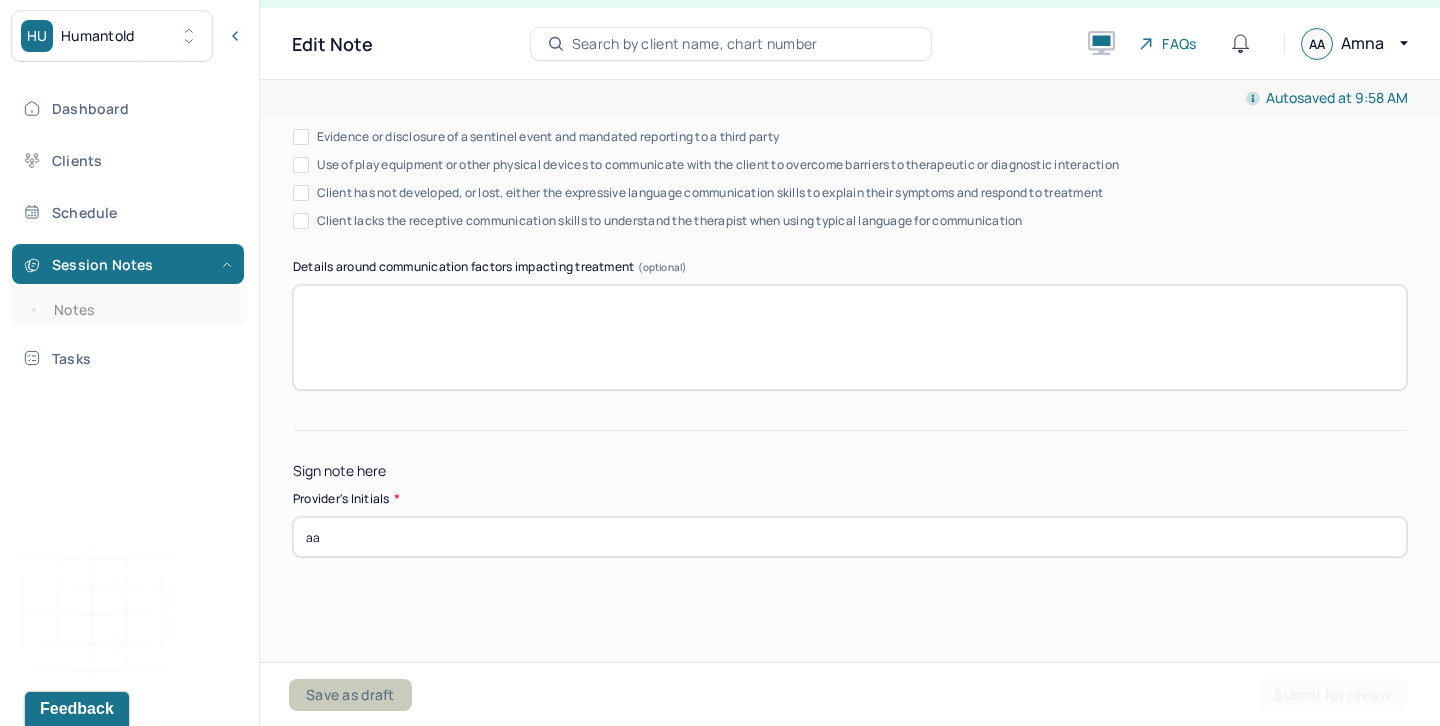 type on "Progress; daily stress management tools addressed." 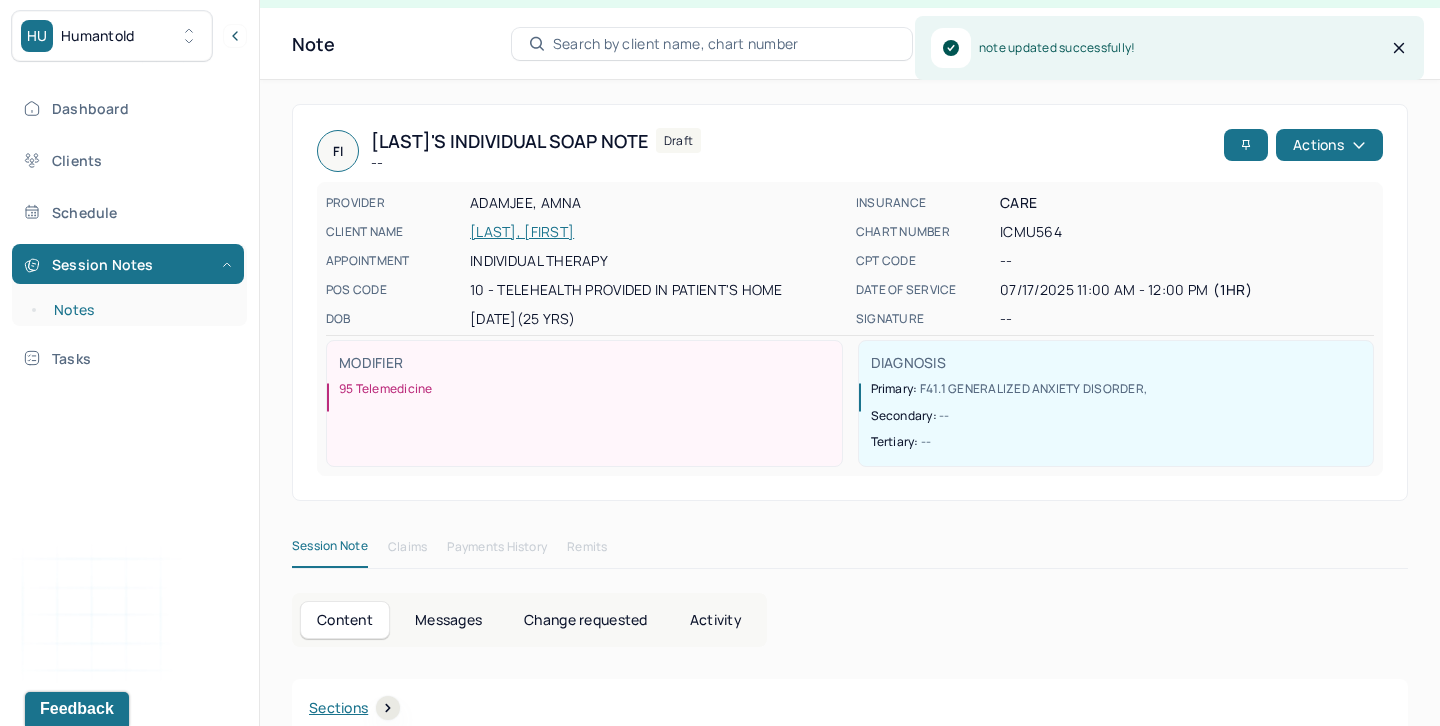 click on "Notes" at bounding box center [139, 310] 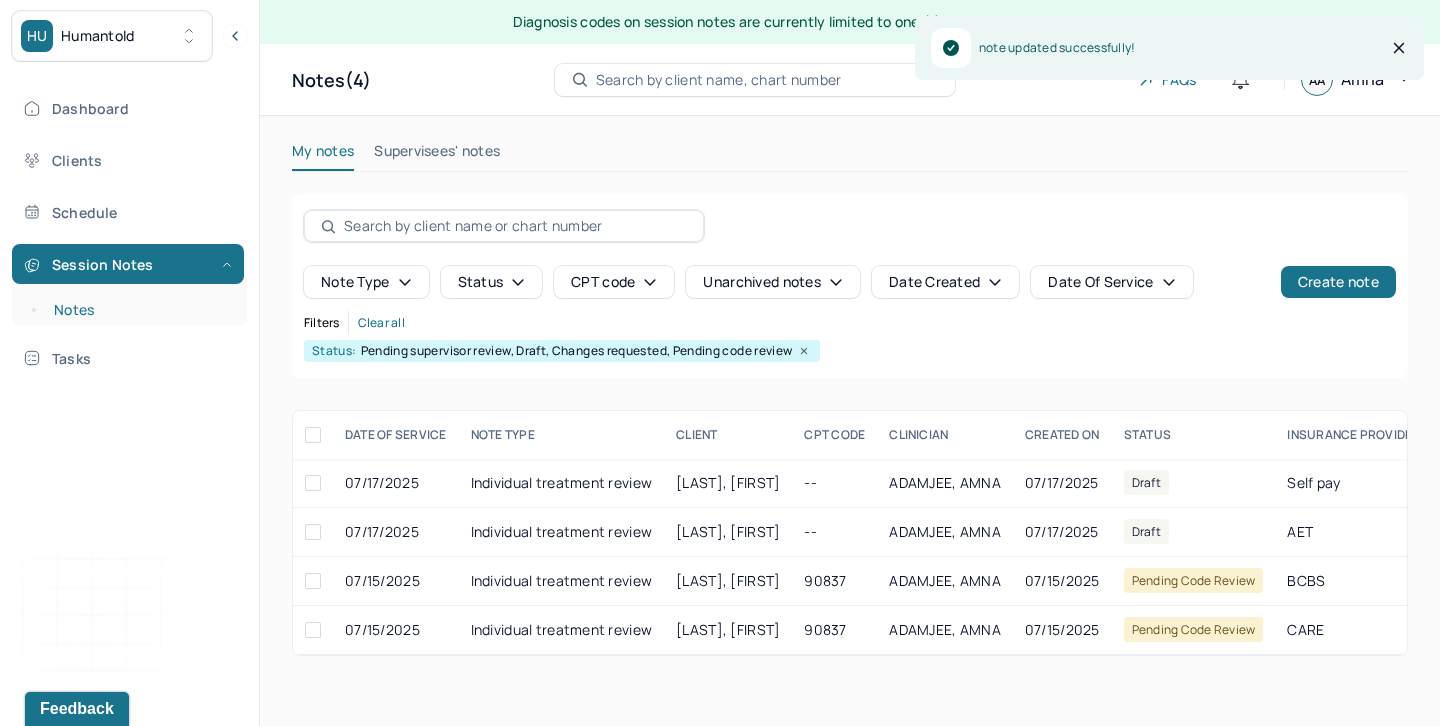 scroll, scrollTop: 0, scrollLeft: 0, axis: both 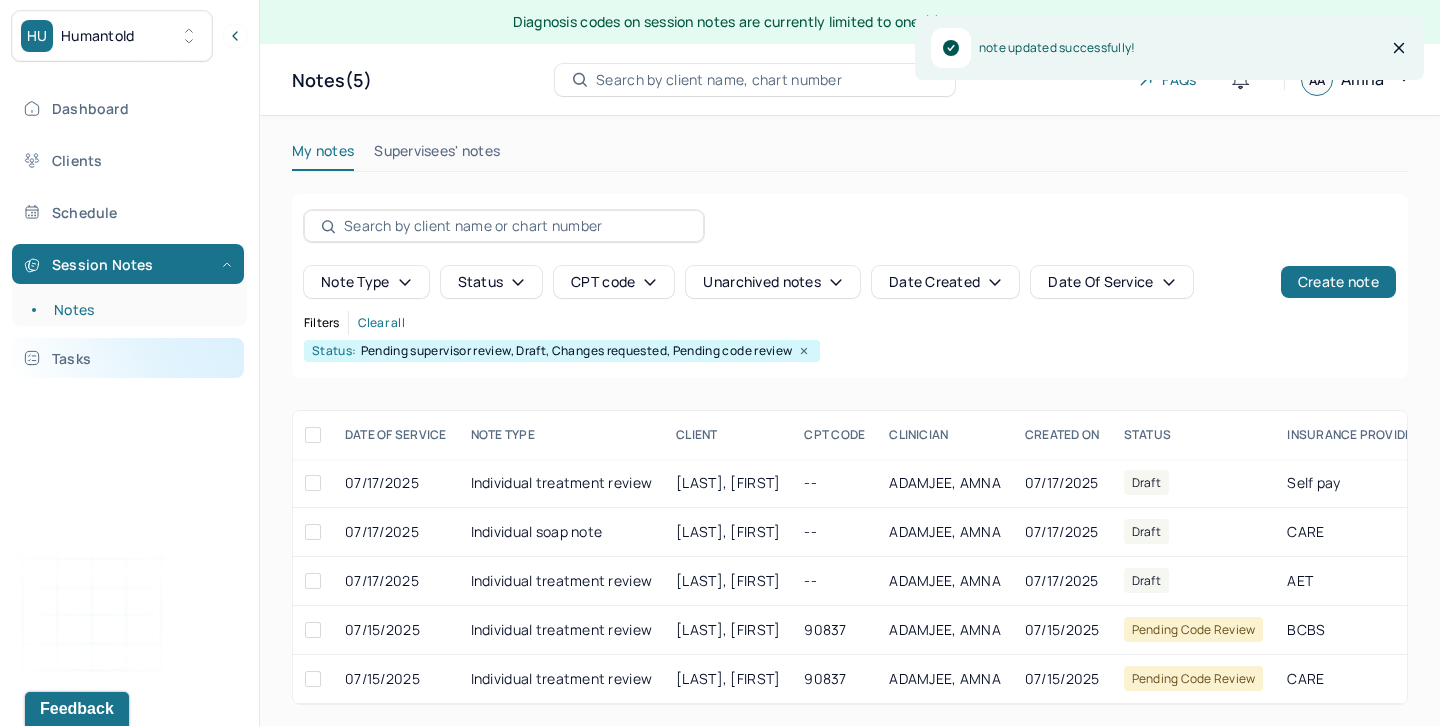 click on "Tasks" at bounding box center (128, 358) 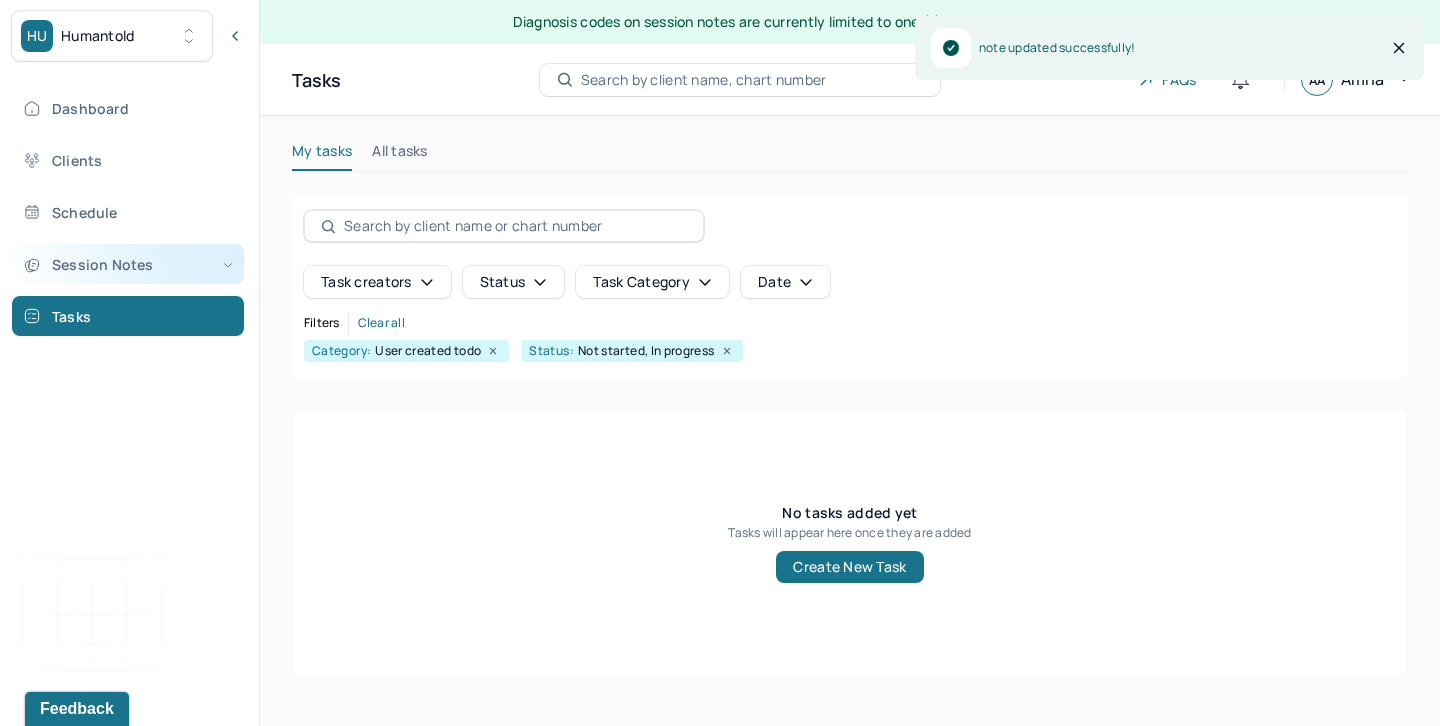 click on "Session Notes" at bounding box center [128, 264] 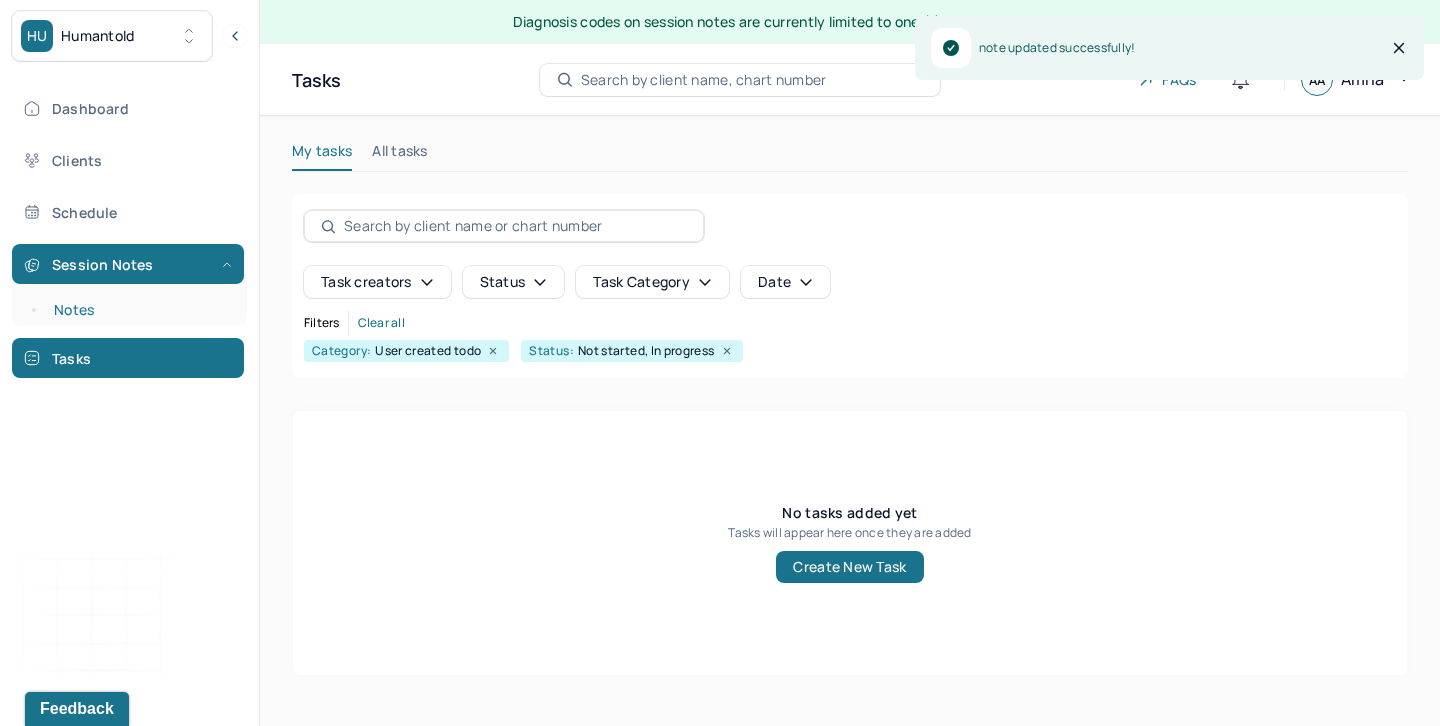 click on "Notes" at bounding box center [139, 310] 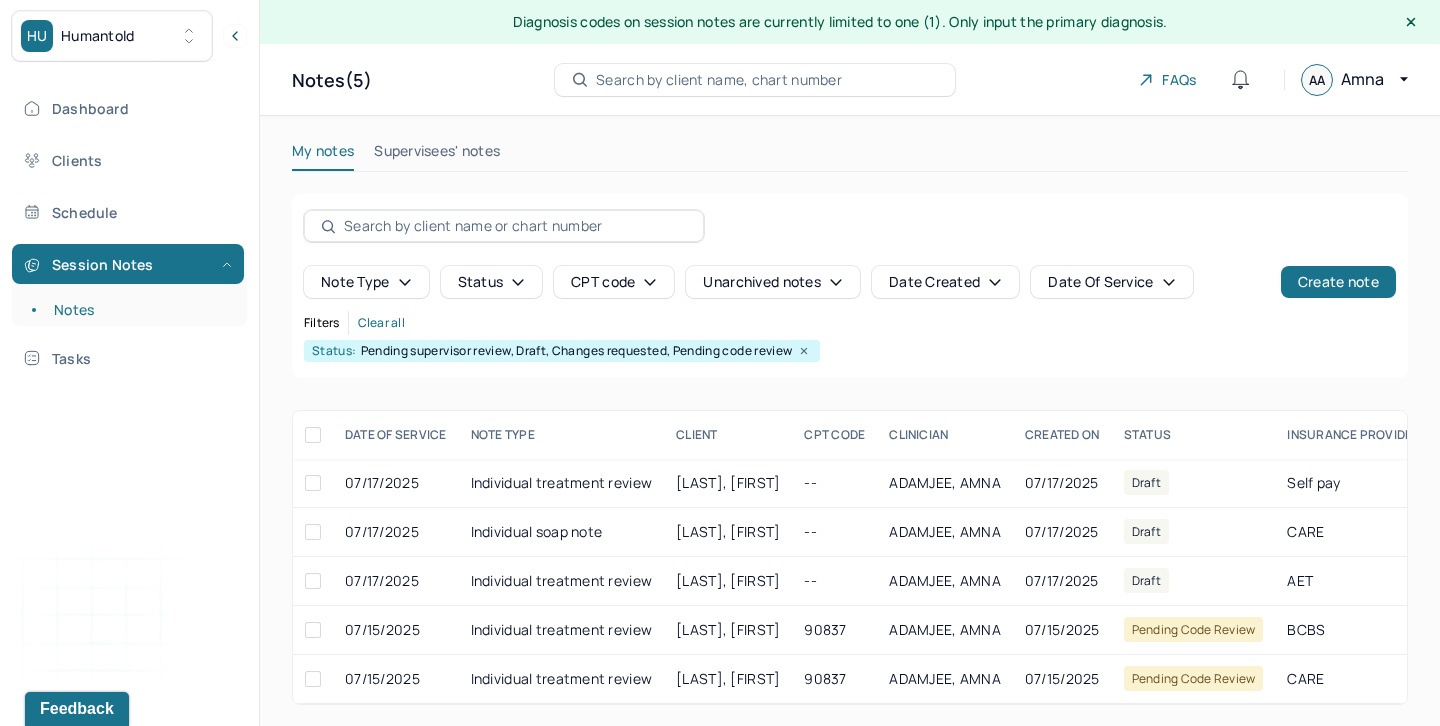 scroll, scrollTop: 4, scrollLeft: 0, axis: vertical 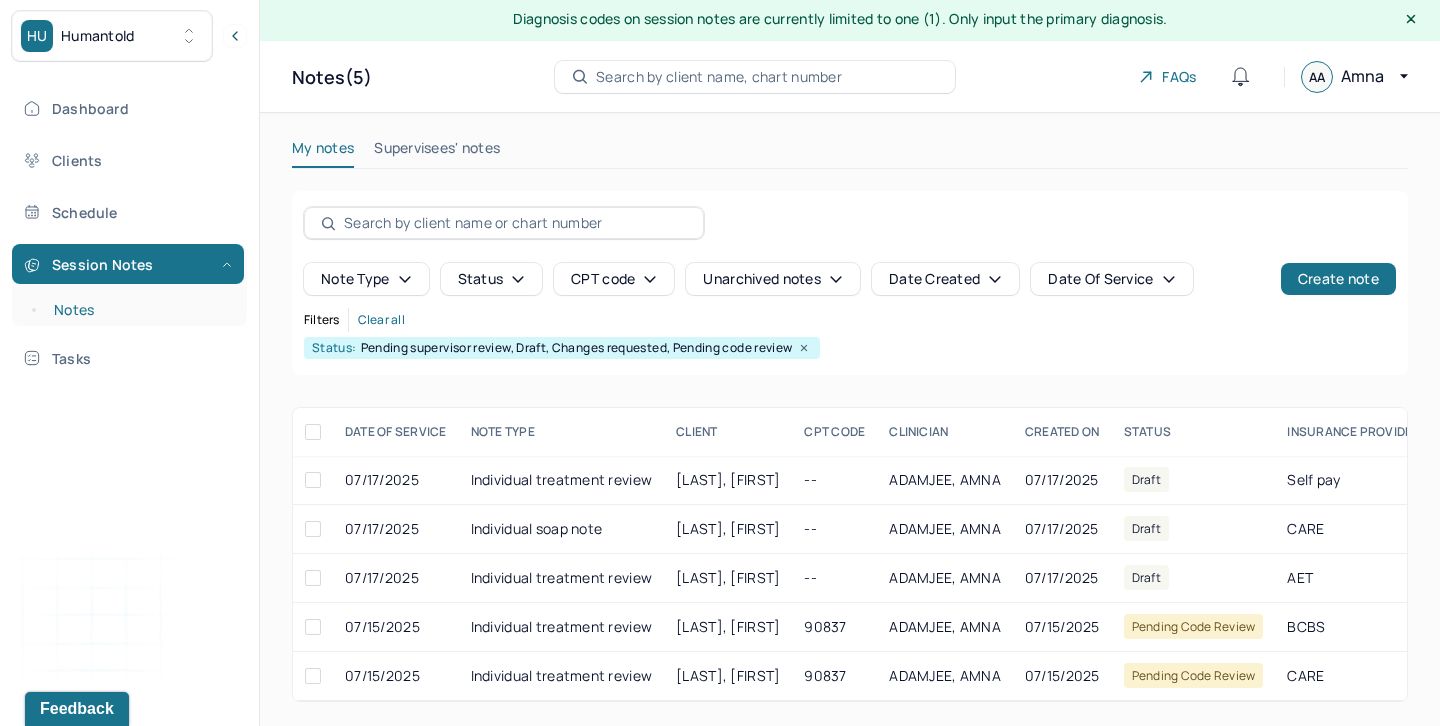 click on "Notes" at bounding box center (139, 310) 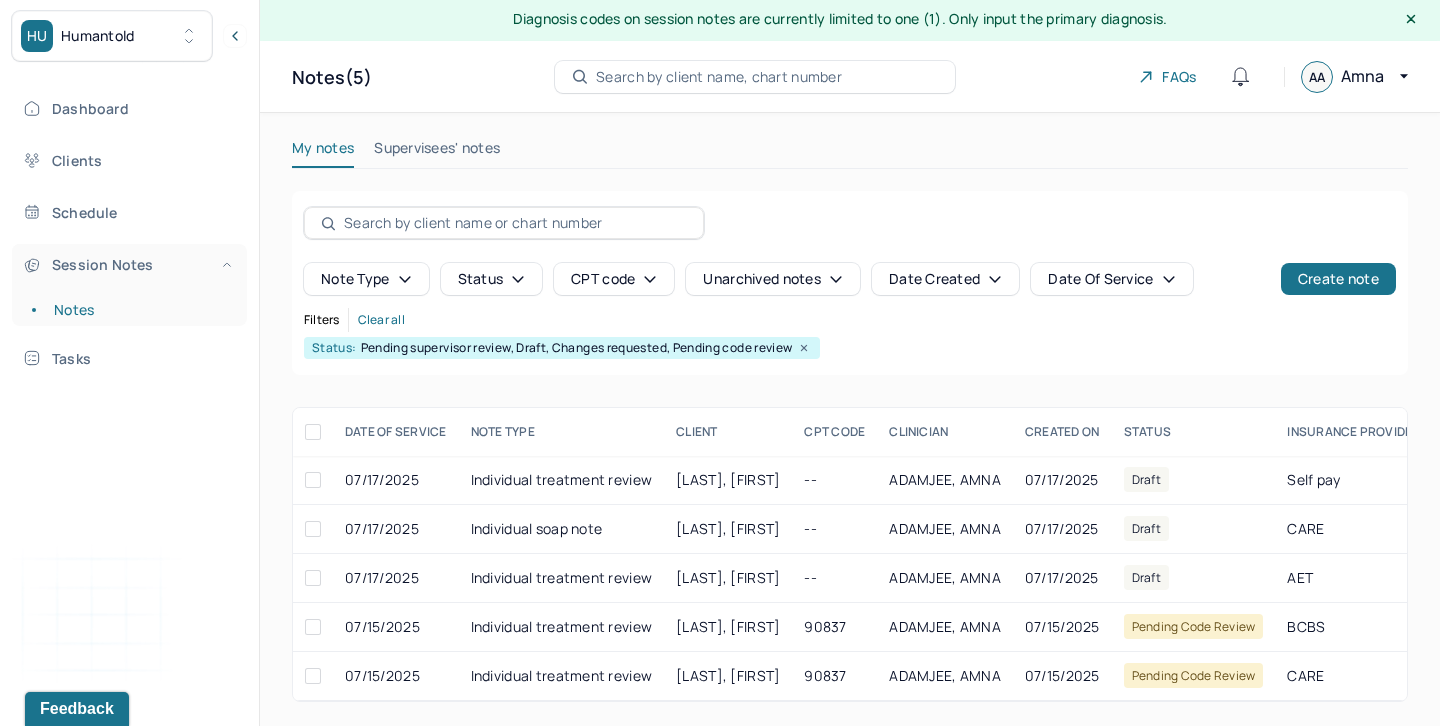click on "Session Notes" at bounding box center [128, 264] 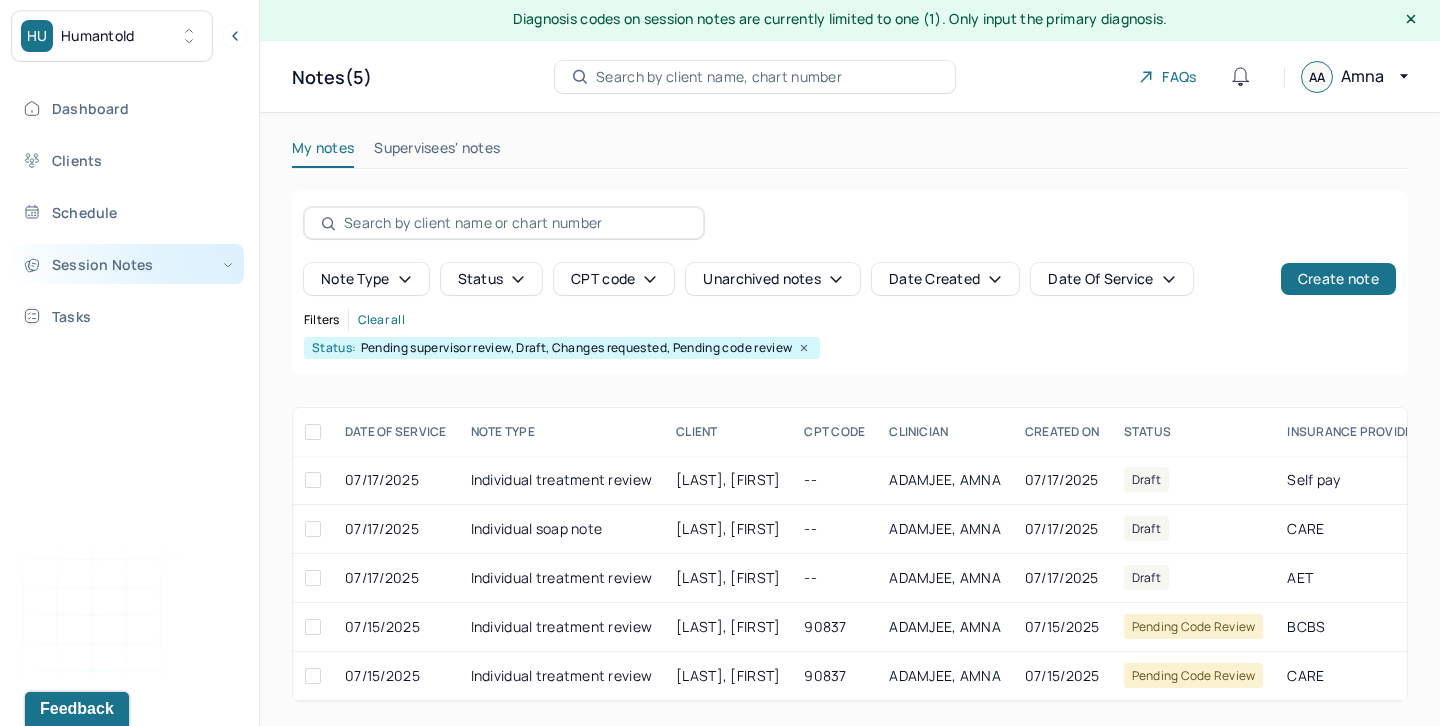 click on "Session Notes" at bounding box center [128, 264] 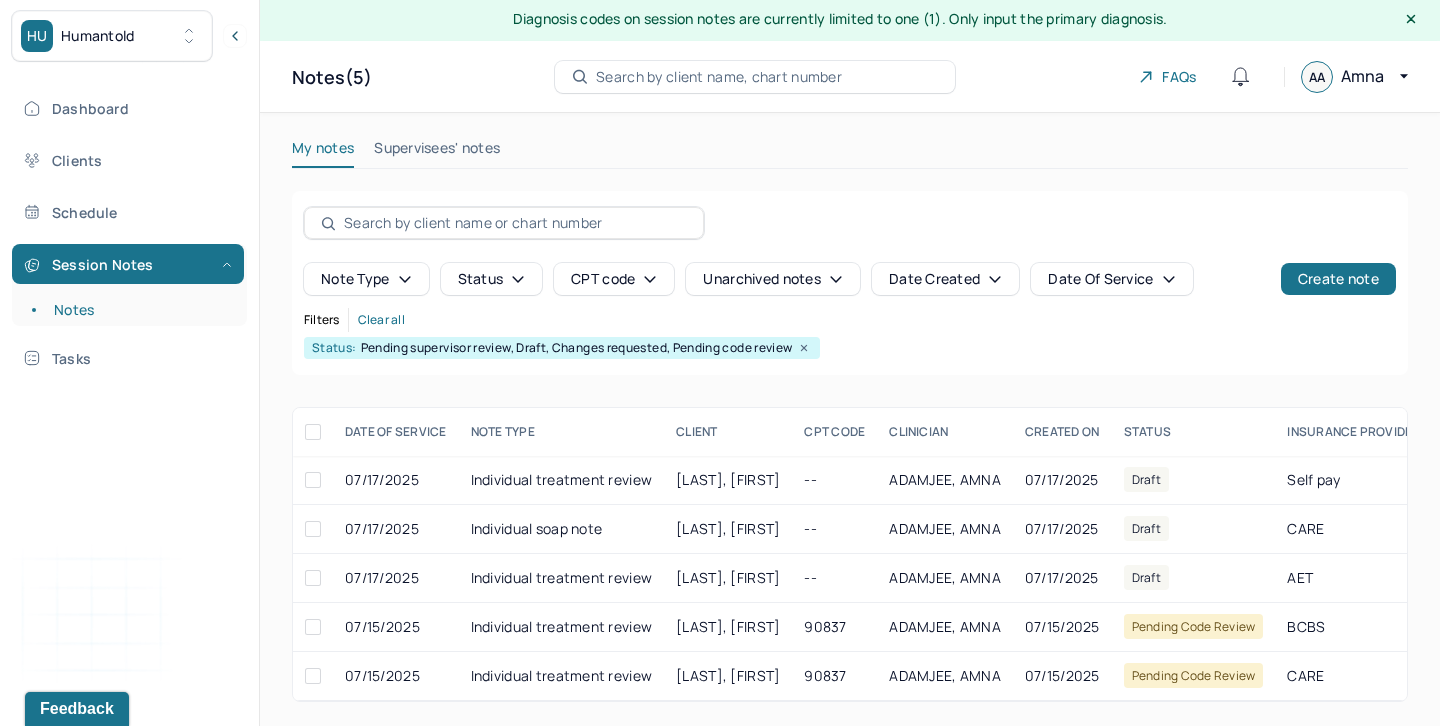 click on "Supervisees' notes" at bounding box center [437, 152] 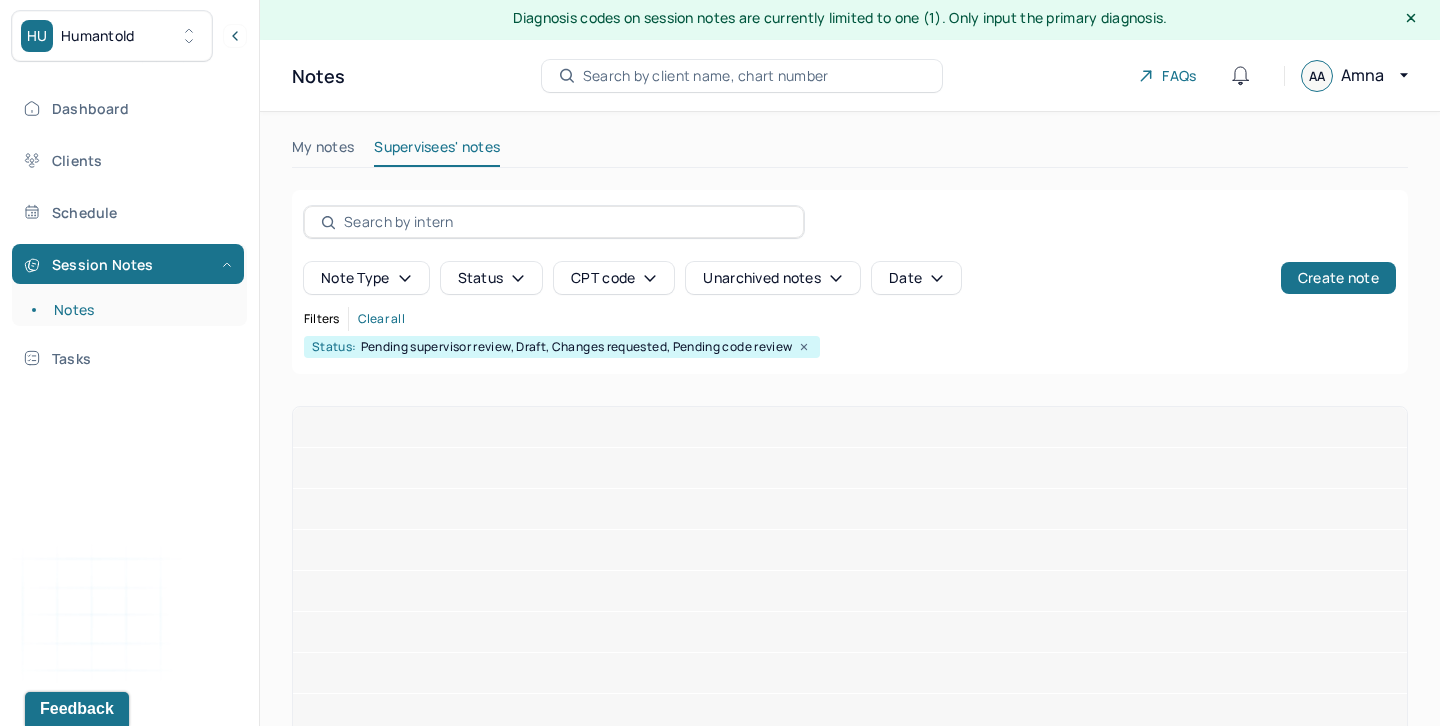 scroll, scrollTop: 0, scrollLeft: 0, axis: both 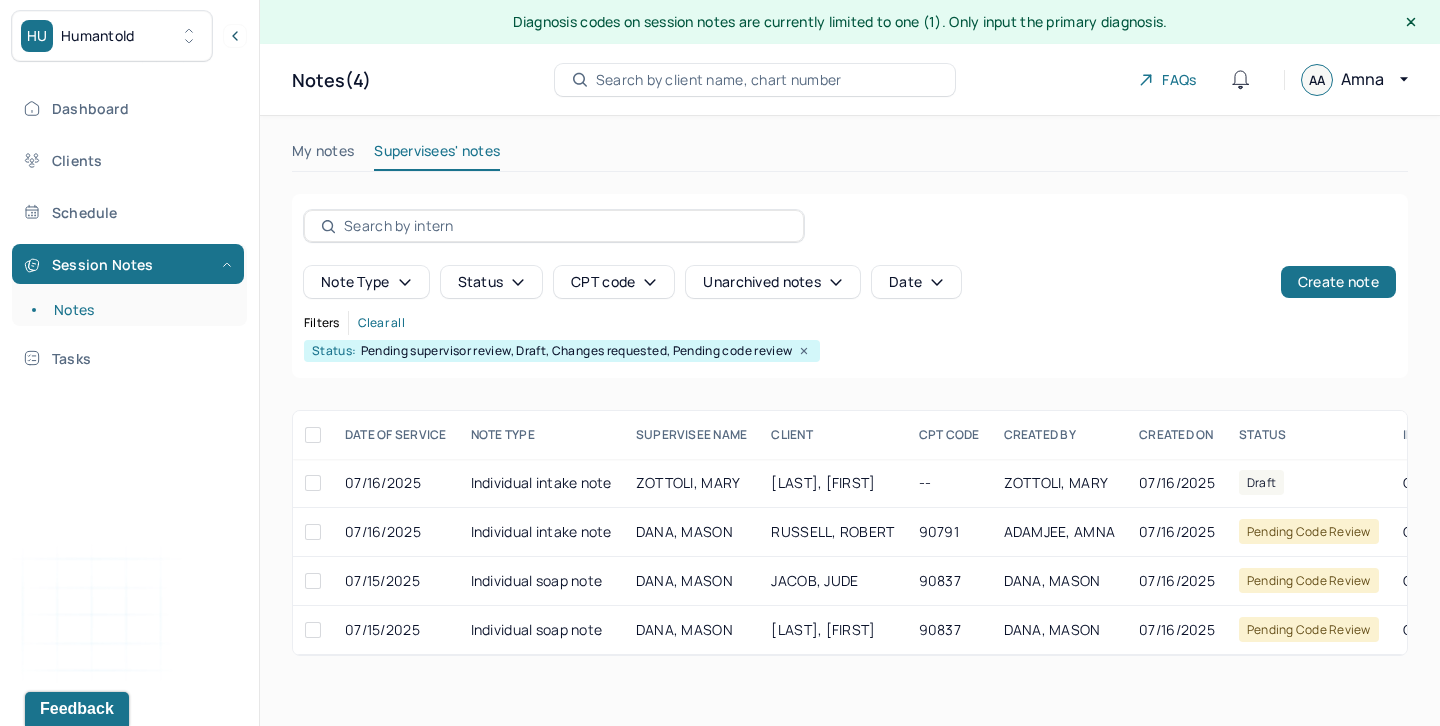 click on "My notes" at bounding box center (323, 155) 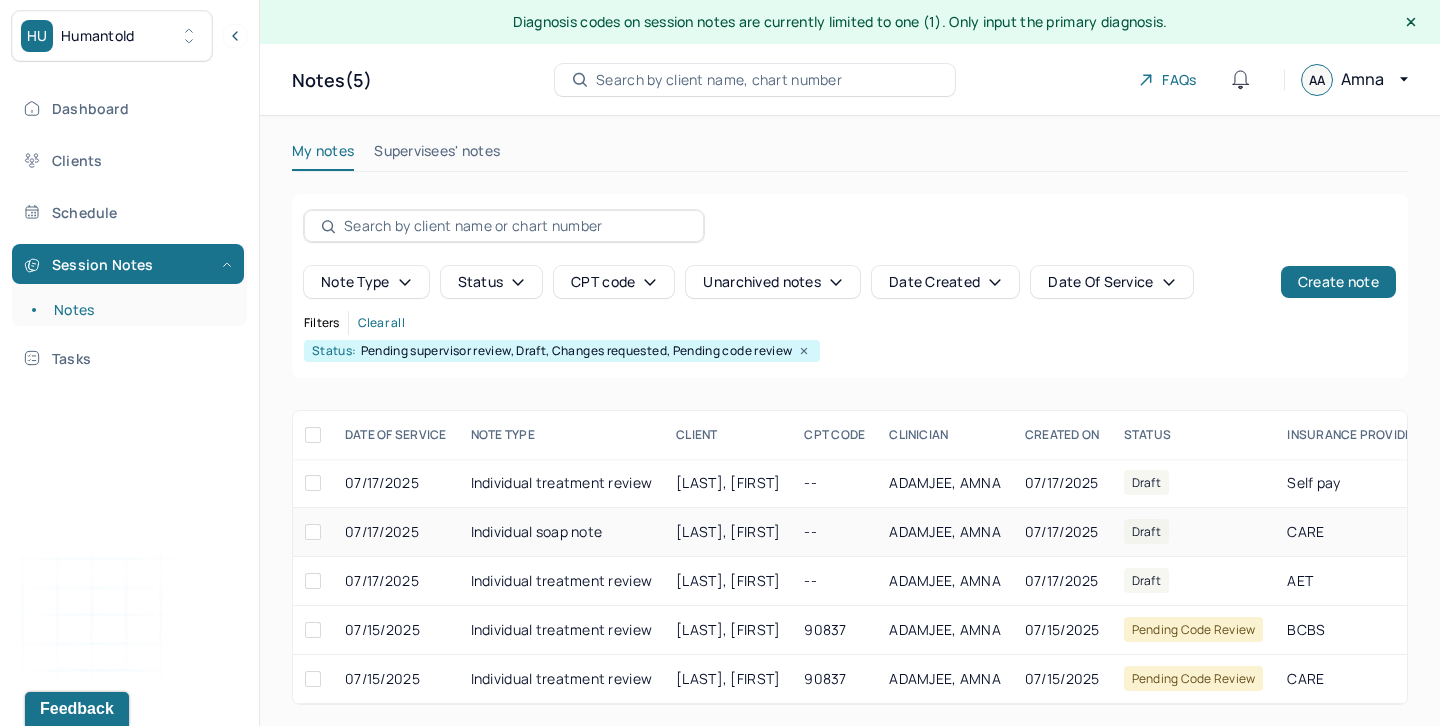 scroll, scrollTop: 4, scrollLeft: 0, axis: vertical 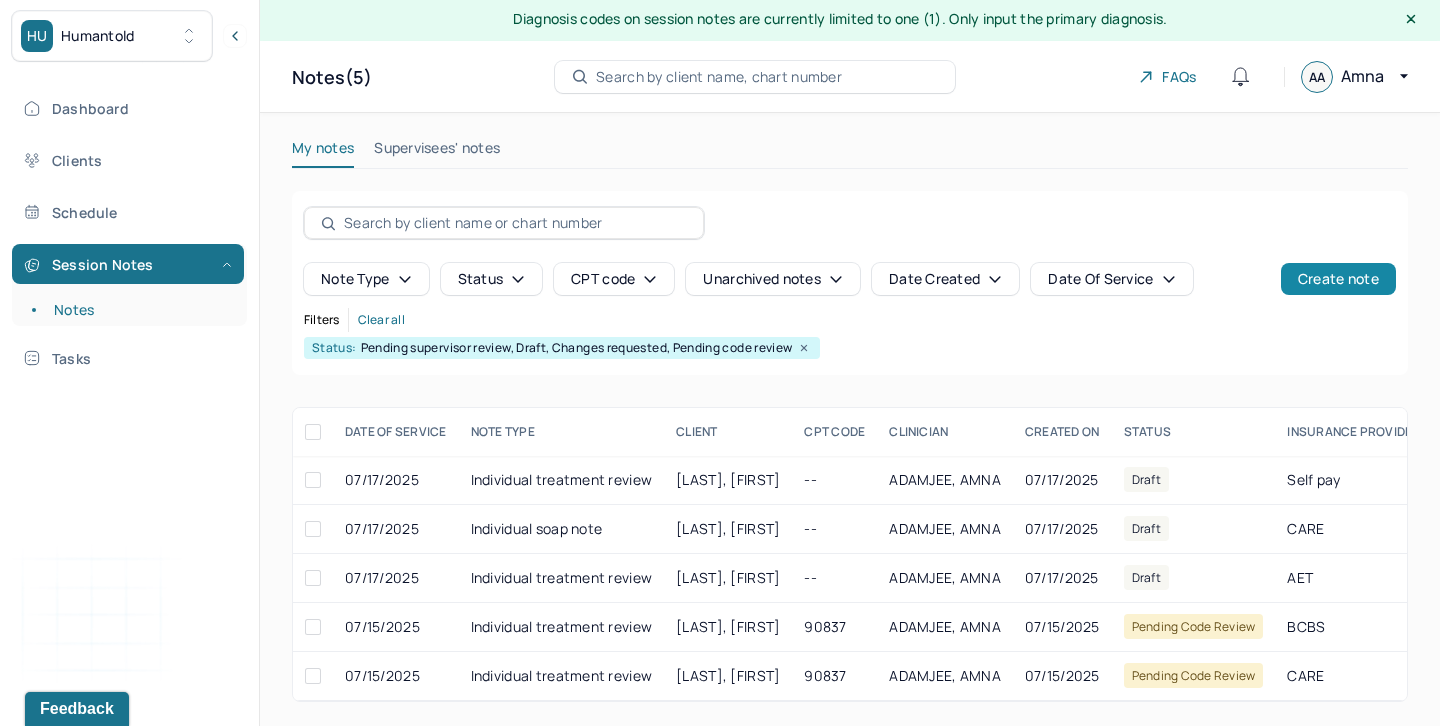 click on "Create note" at bounding box center [1338, 279] 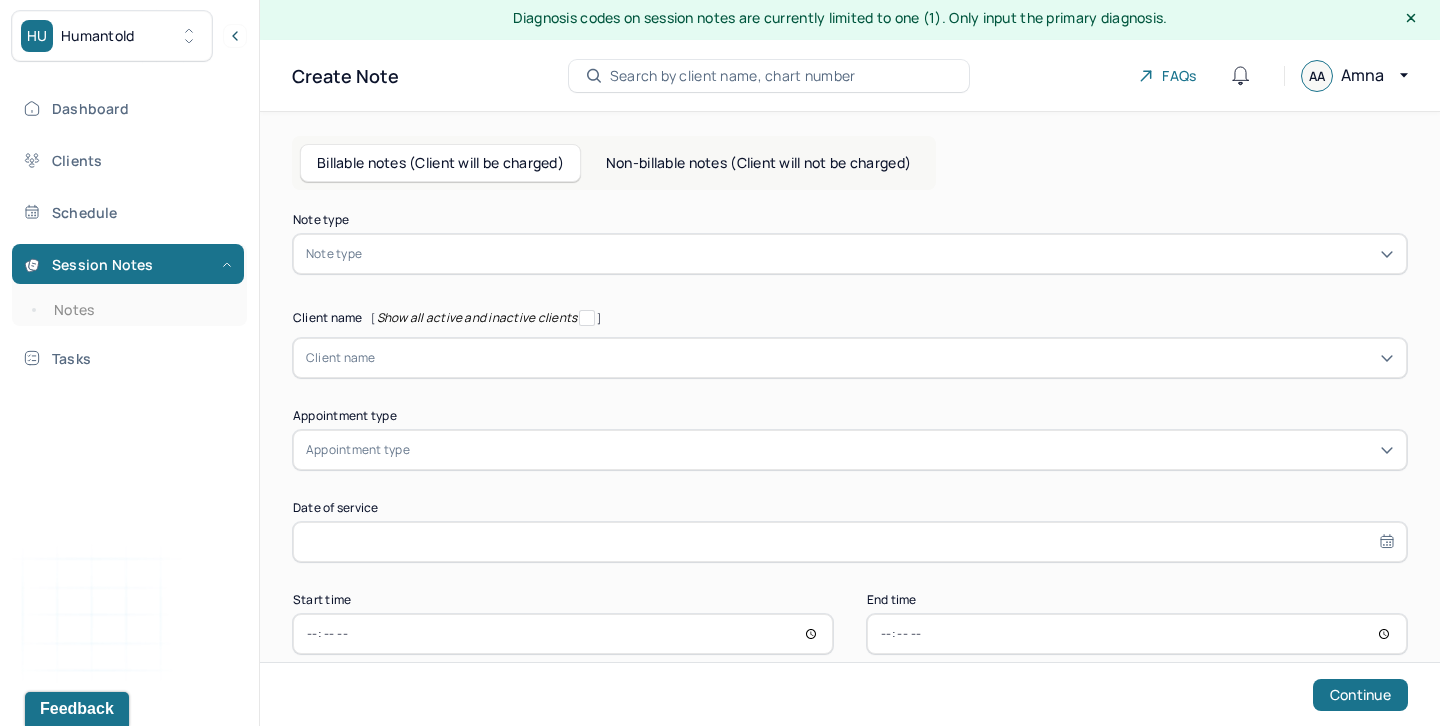 scroll, scrollTop: 0, scrollLeft: 0, axis: both 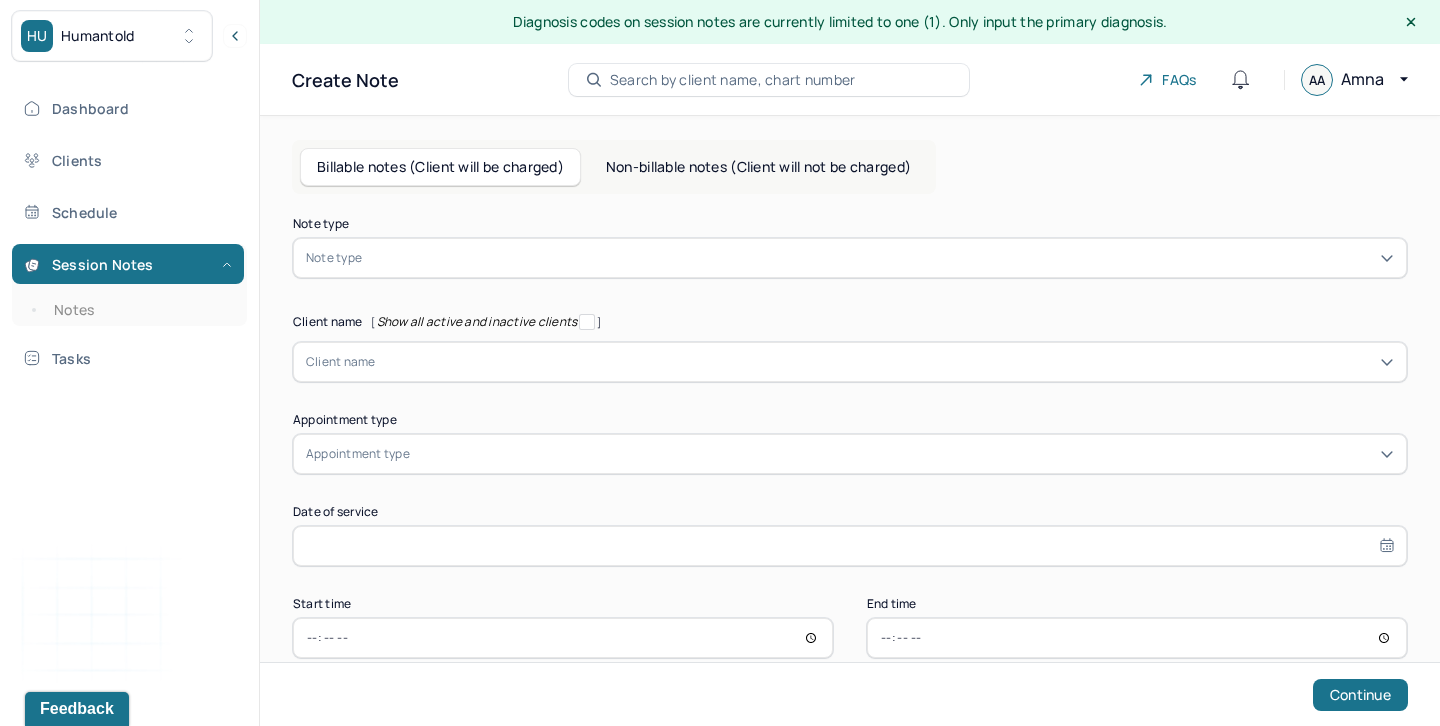 click at bounding box center (880, 258) 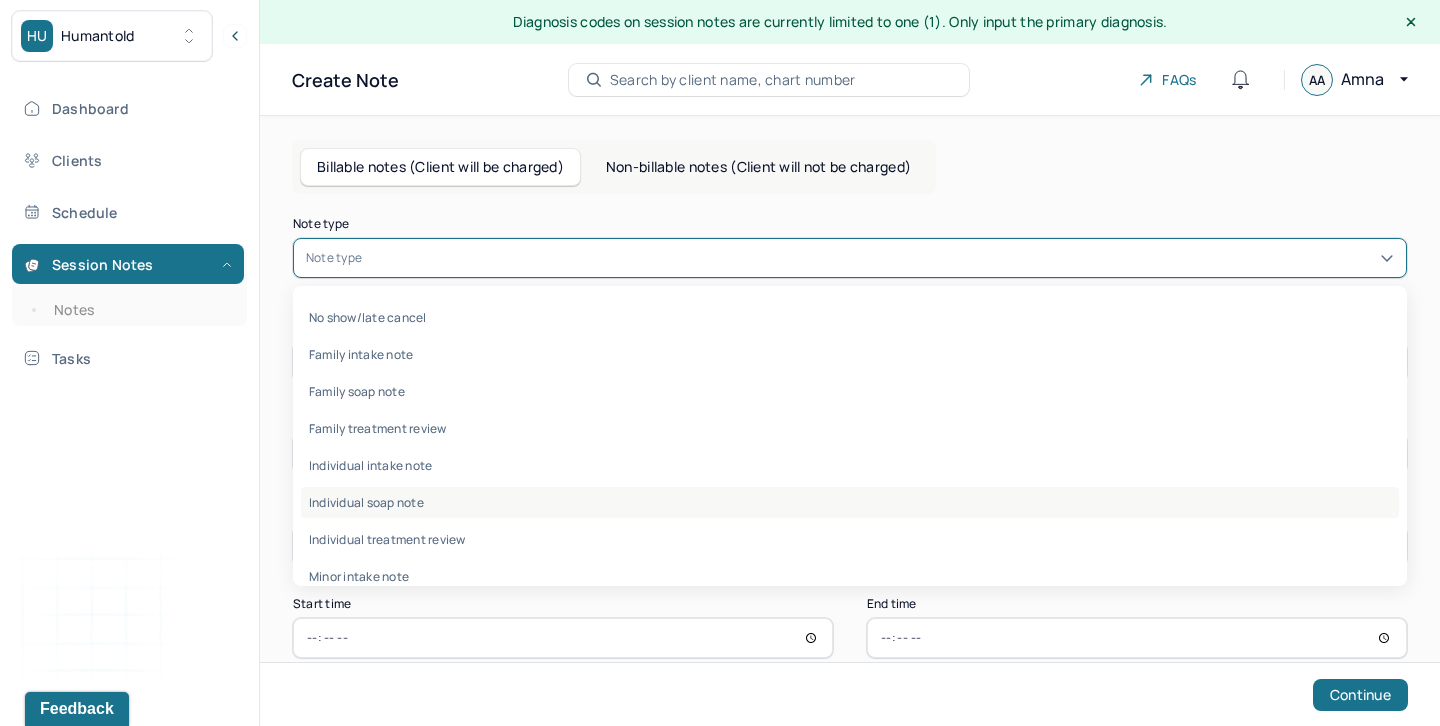 click on "Individual soap note" at bounding box center (850, 502) 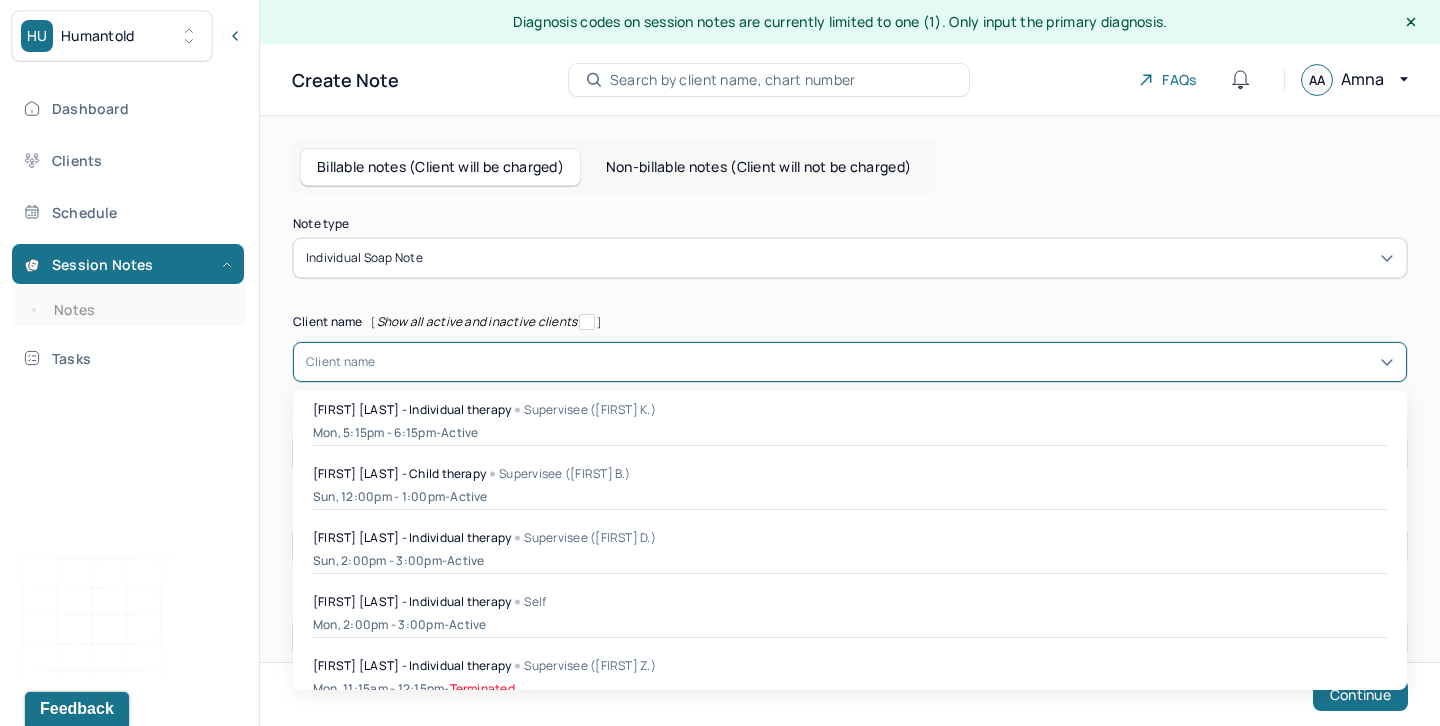 click at bounding box center (885, 362) 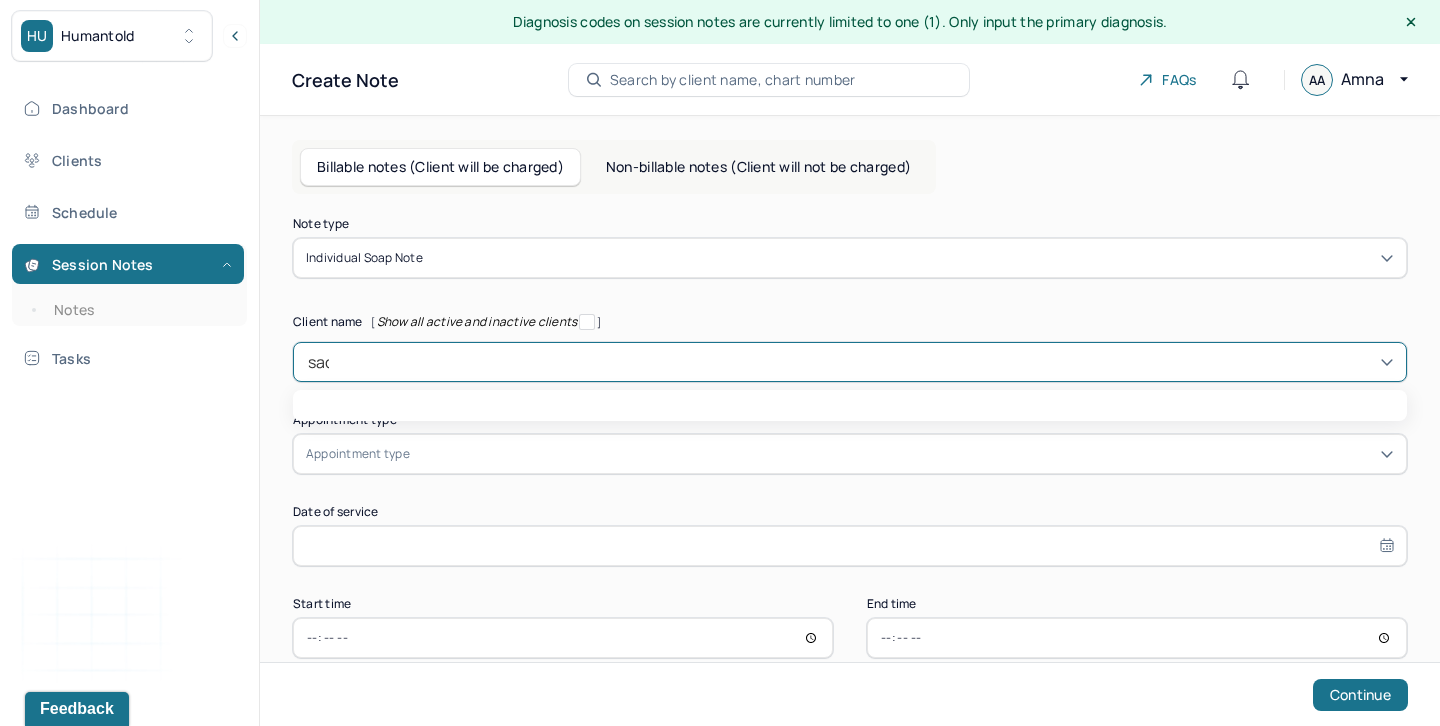 type on "sach" 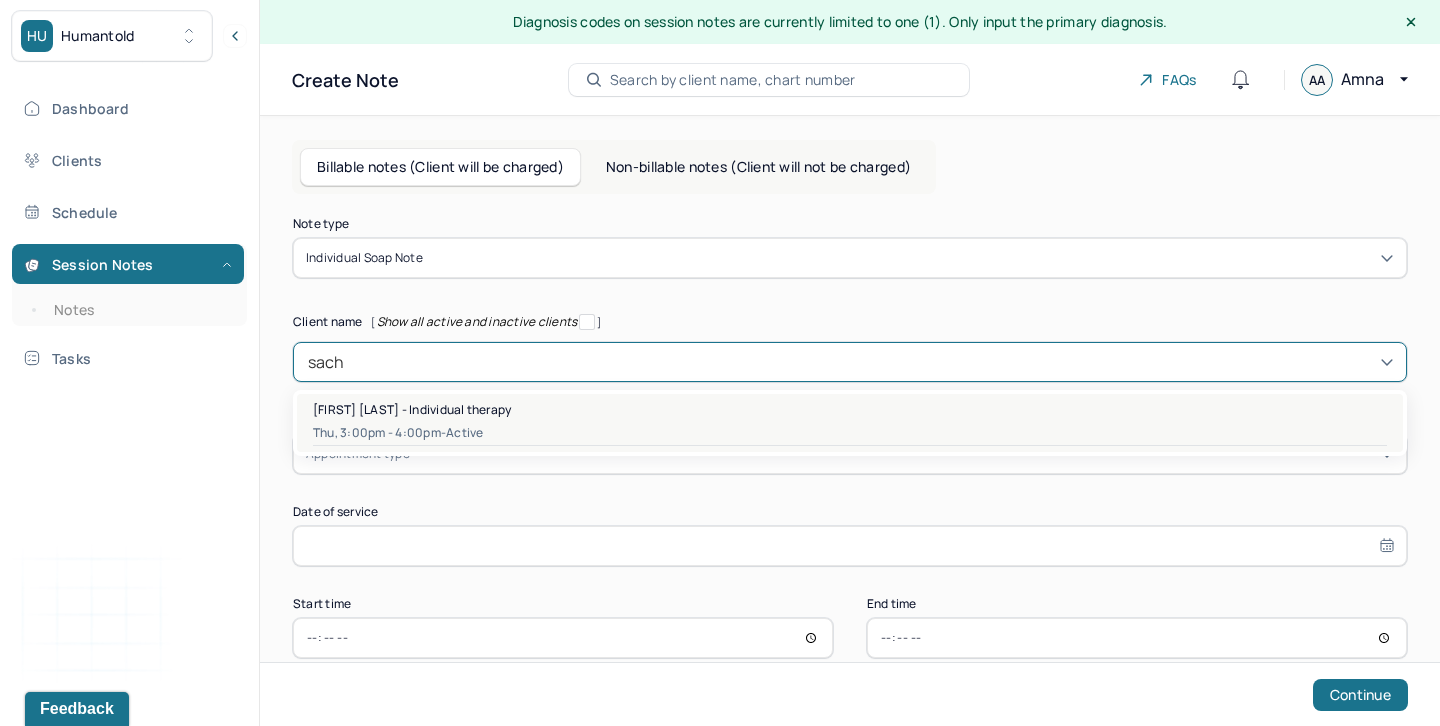 click on "[FIRST] [LAST] - Individual therapy" at bounding box center (412, 409) 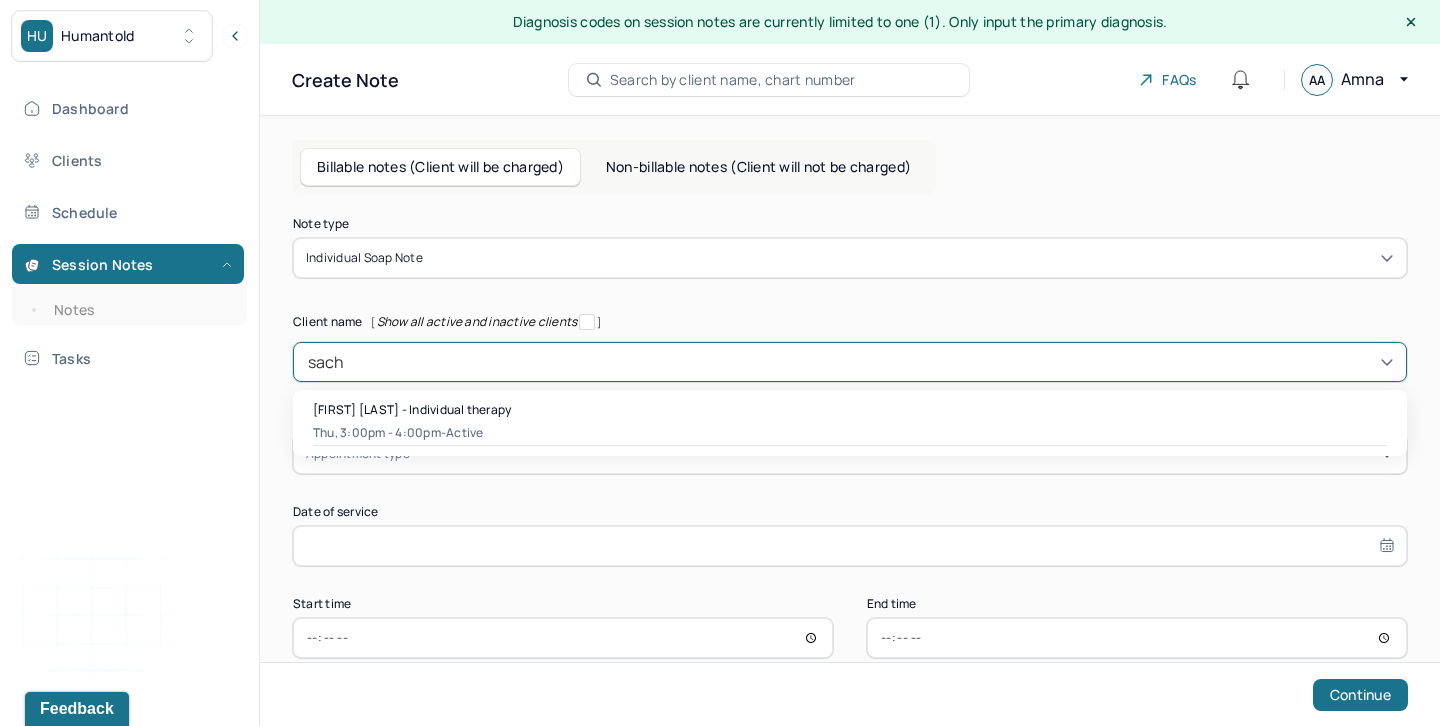 type 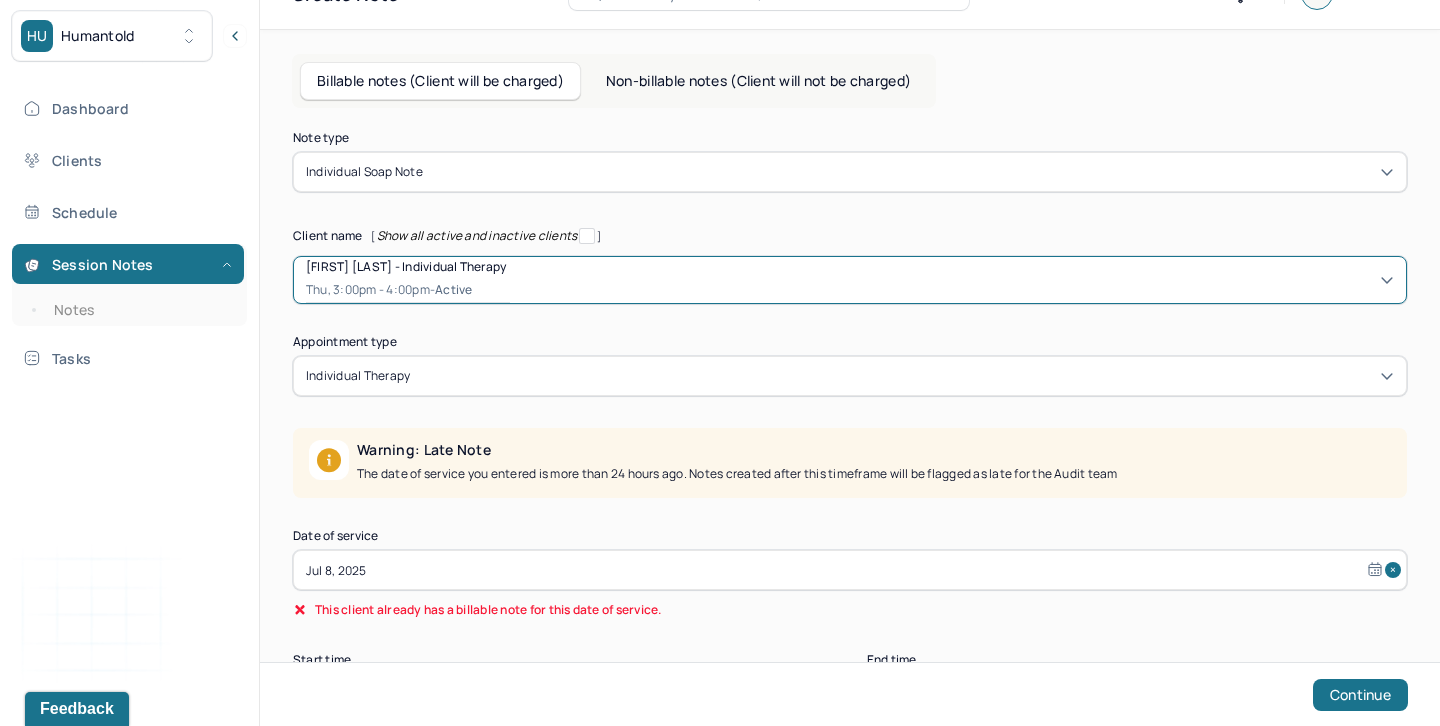 scroll, scrollTop: 161, scrollLeft: 0, axis: vertical 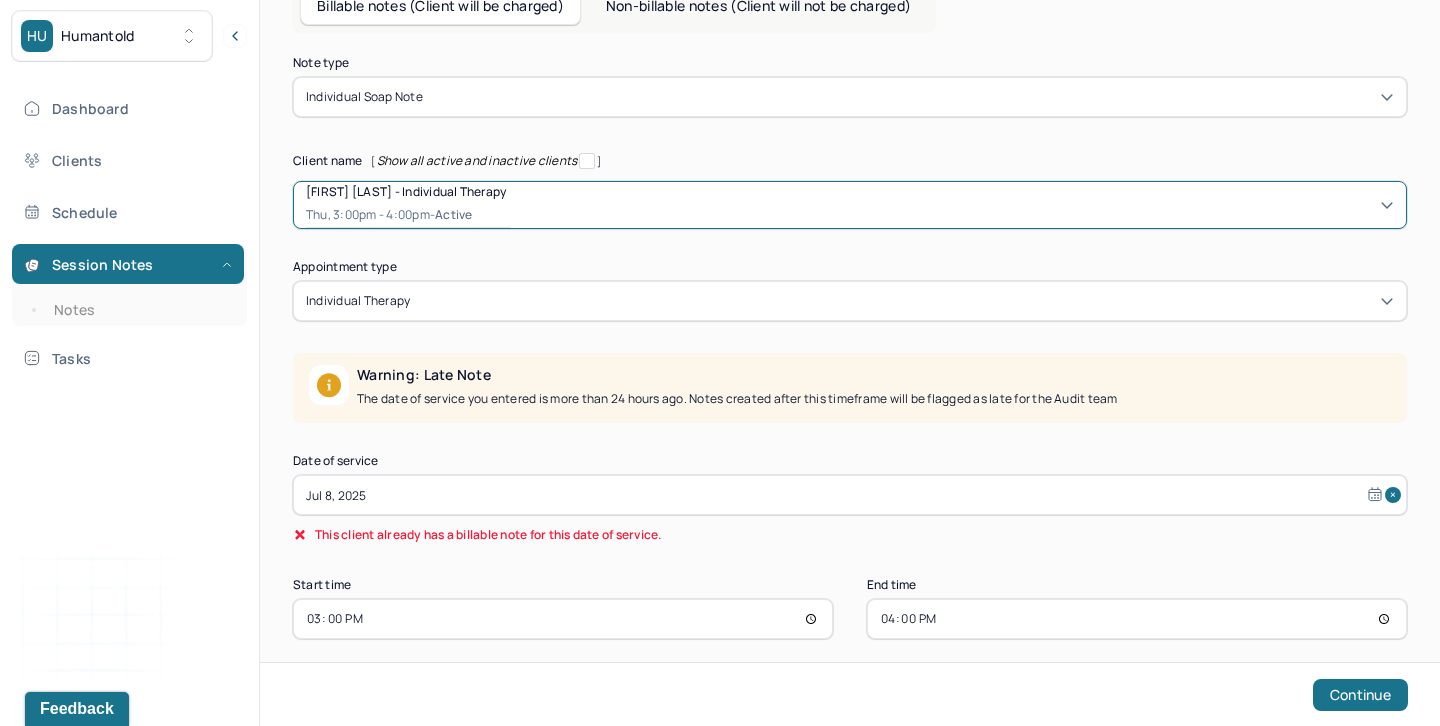 click on "Jul 8, 2025" at bounding box center [850, 495] 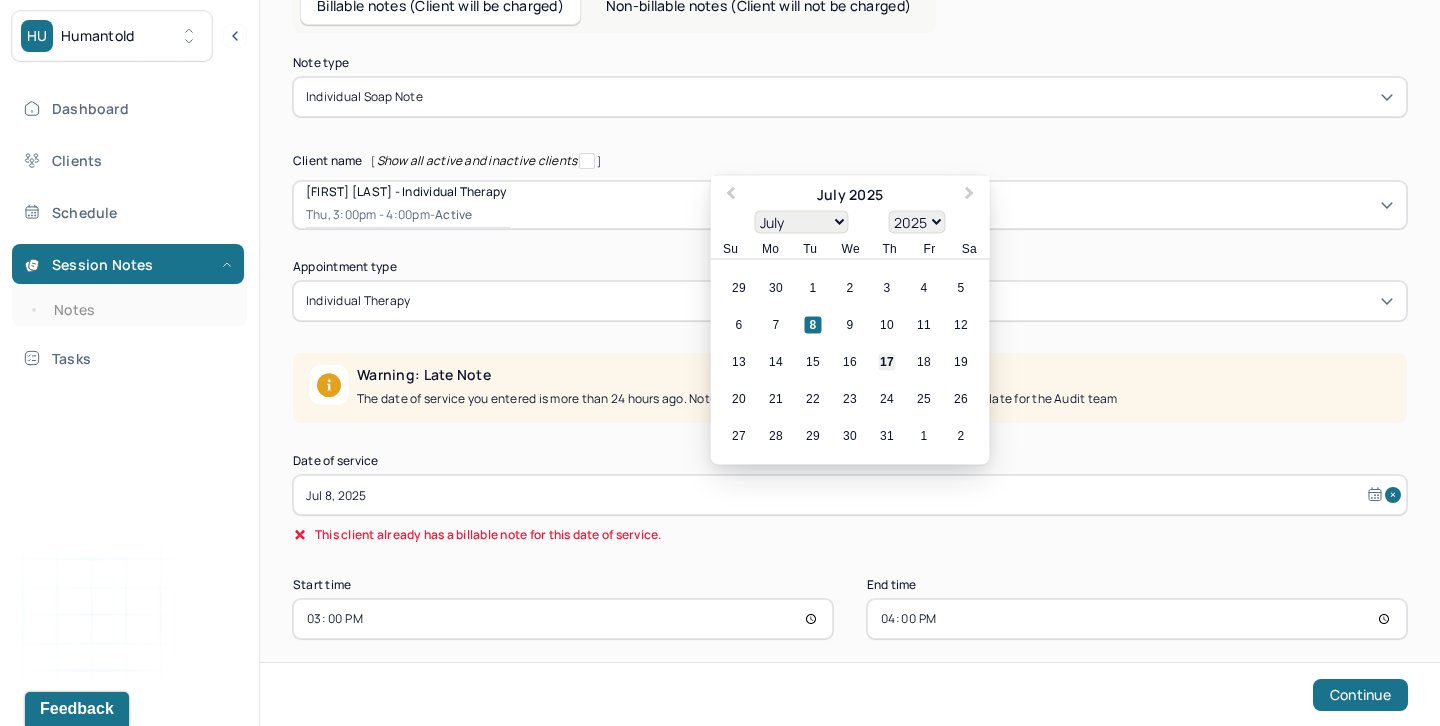 click on "17" at bounding box center (887, 362) 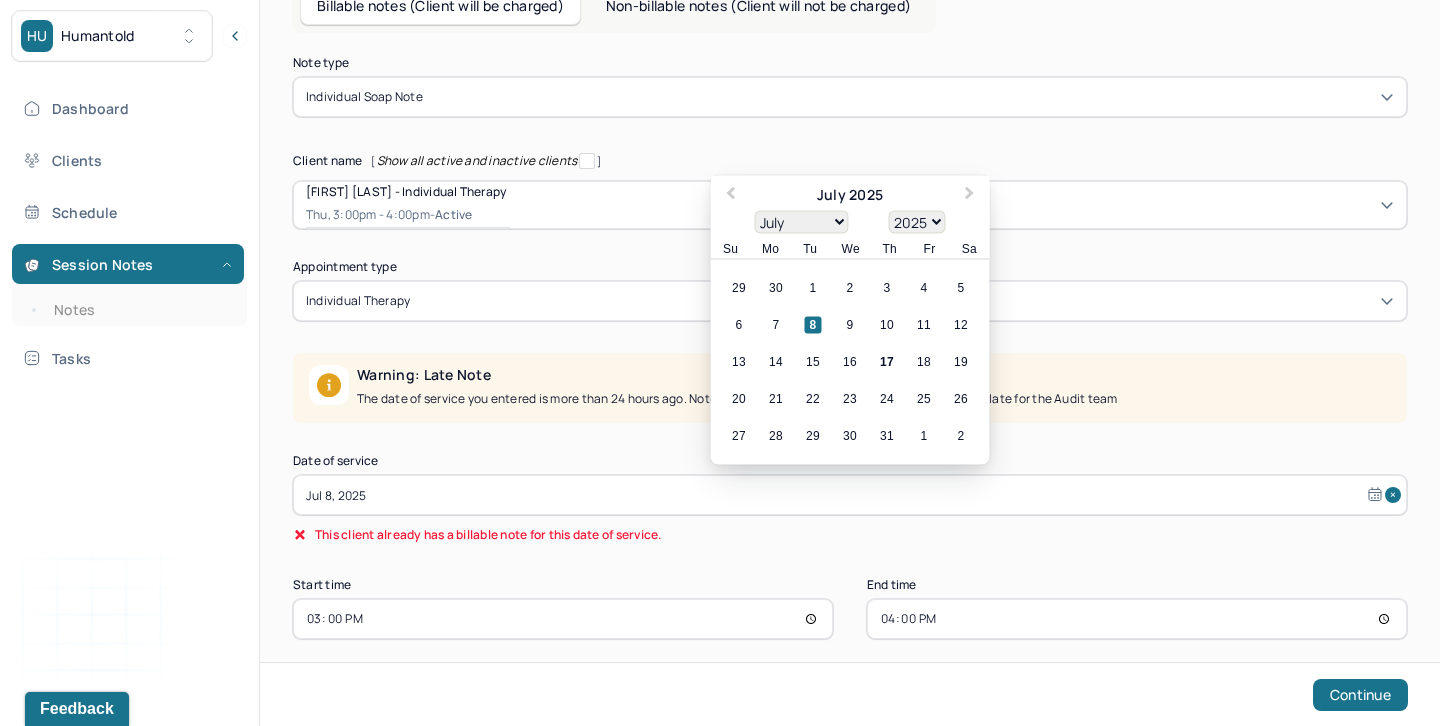 type on "Jul 17, 2025" 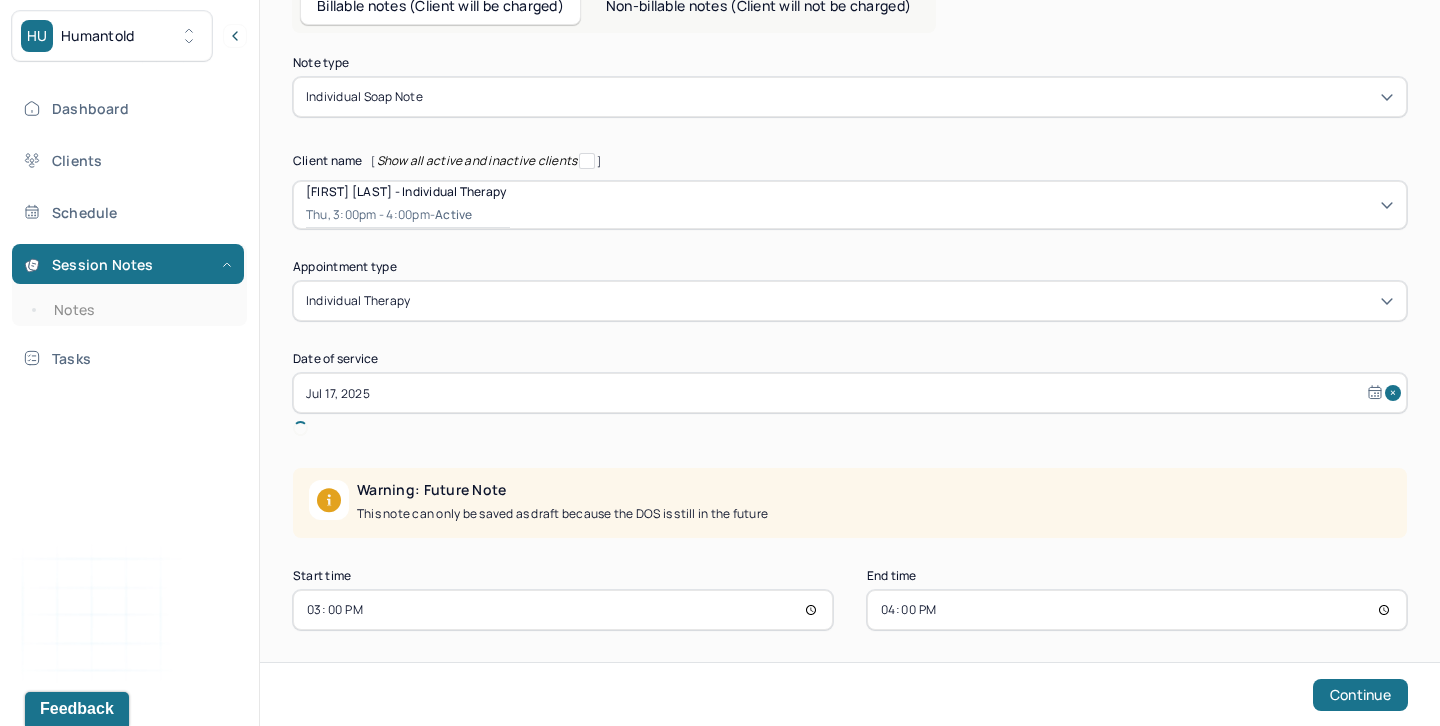 scroll, scrollTop: 147, scrollLeft: 0, axis: vertical 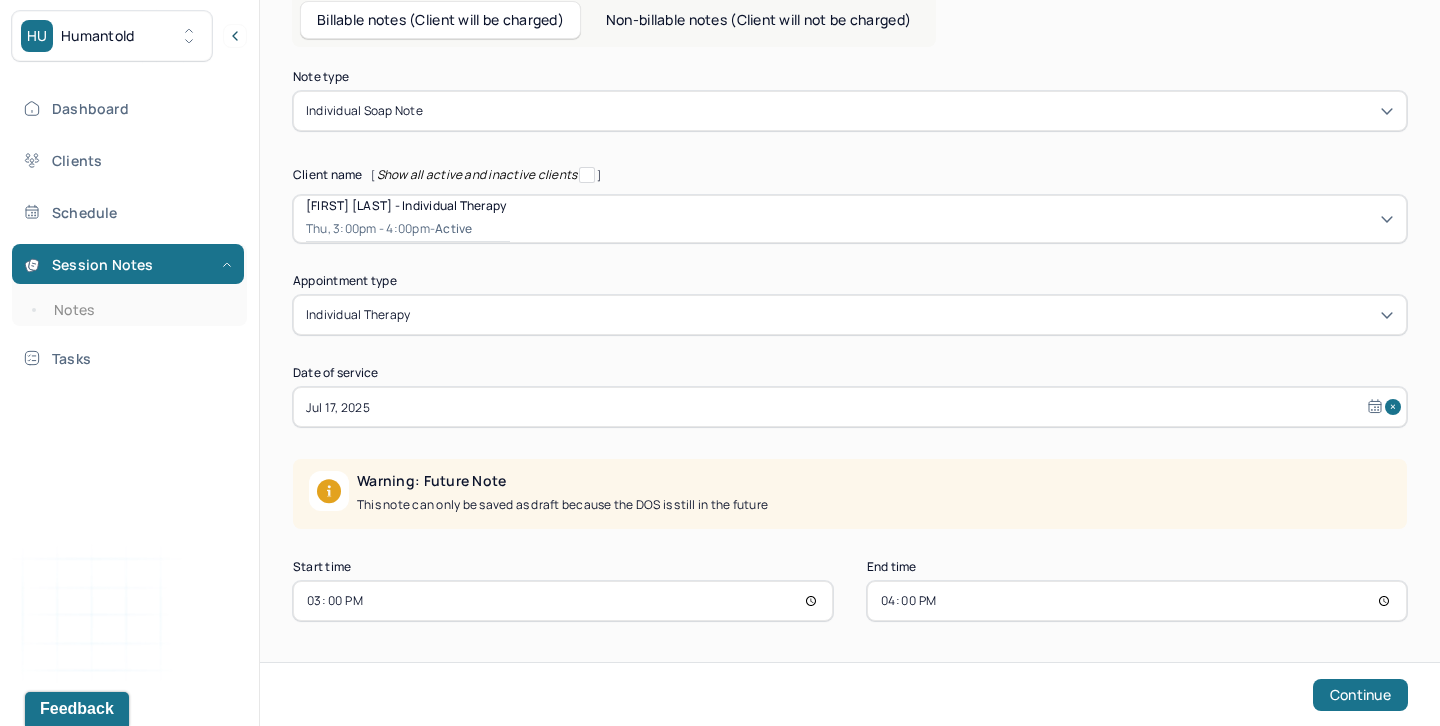 select on "6" 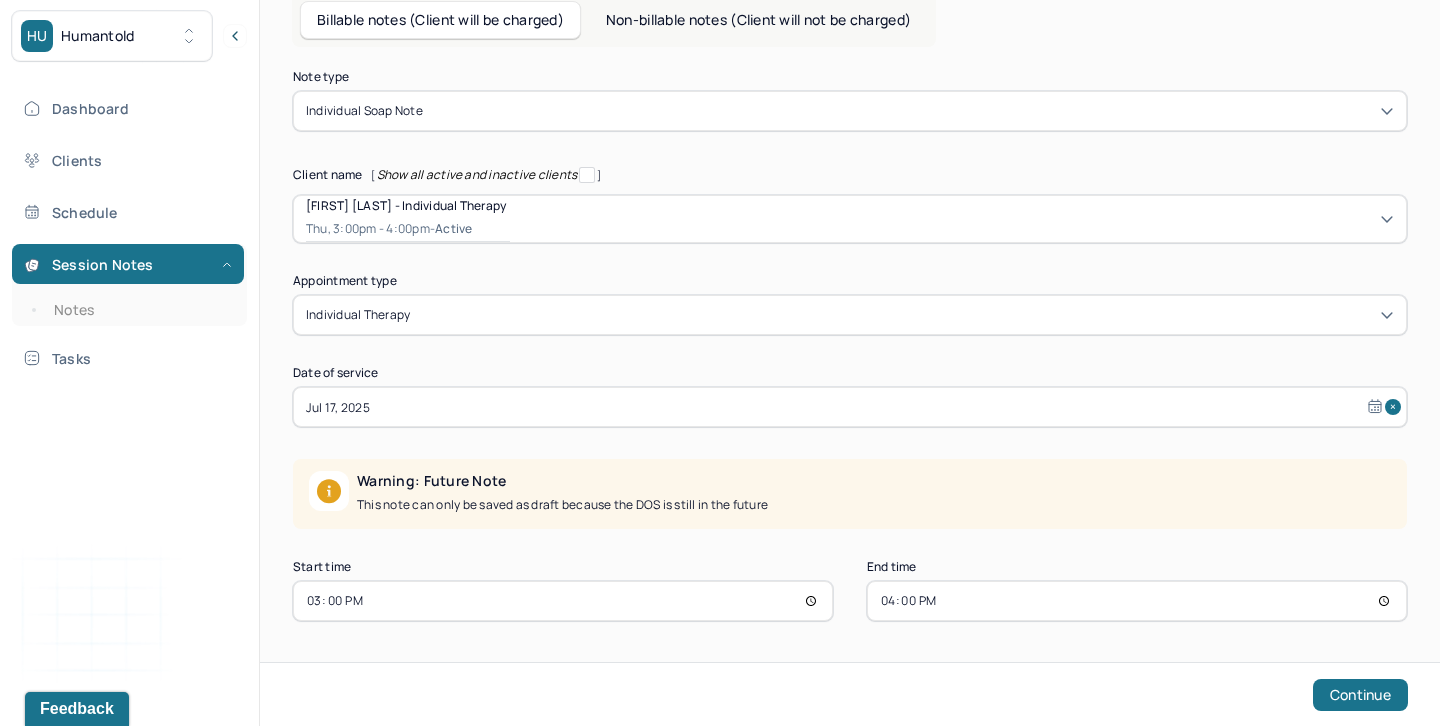click on "15:00" at bounding box center (563, 601) 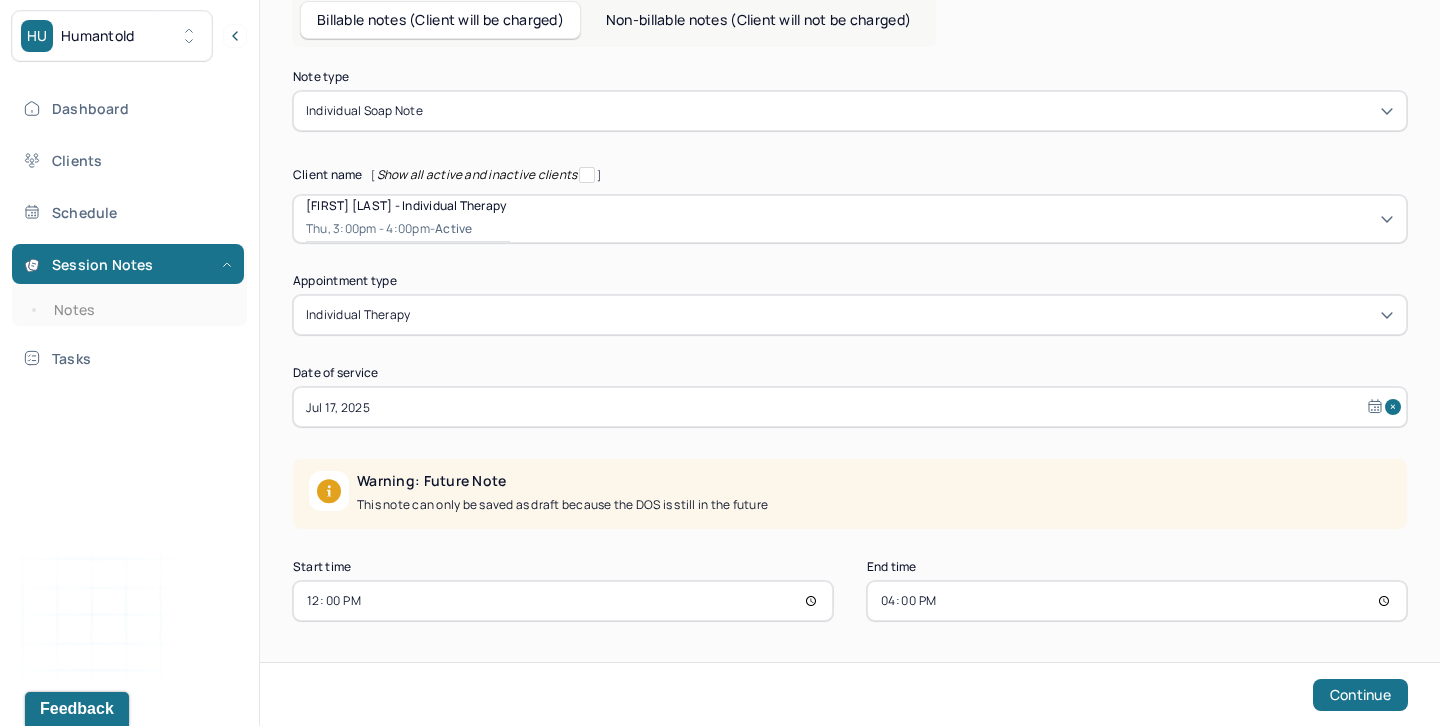 type on "12:00" 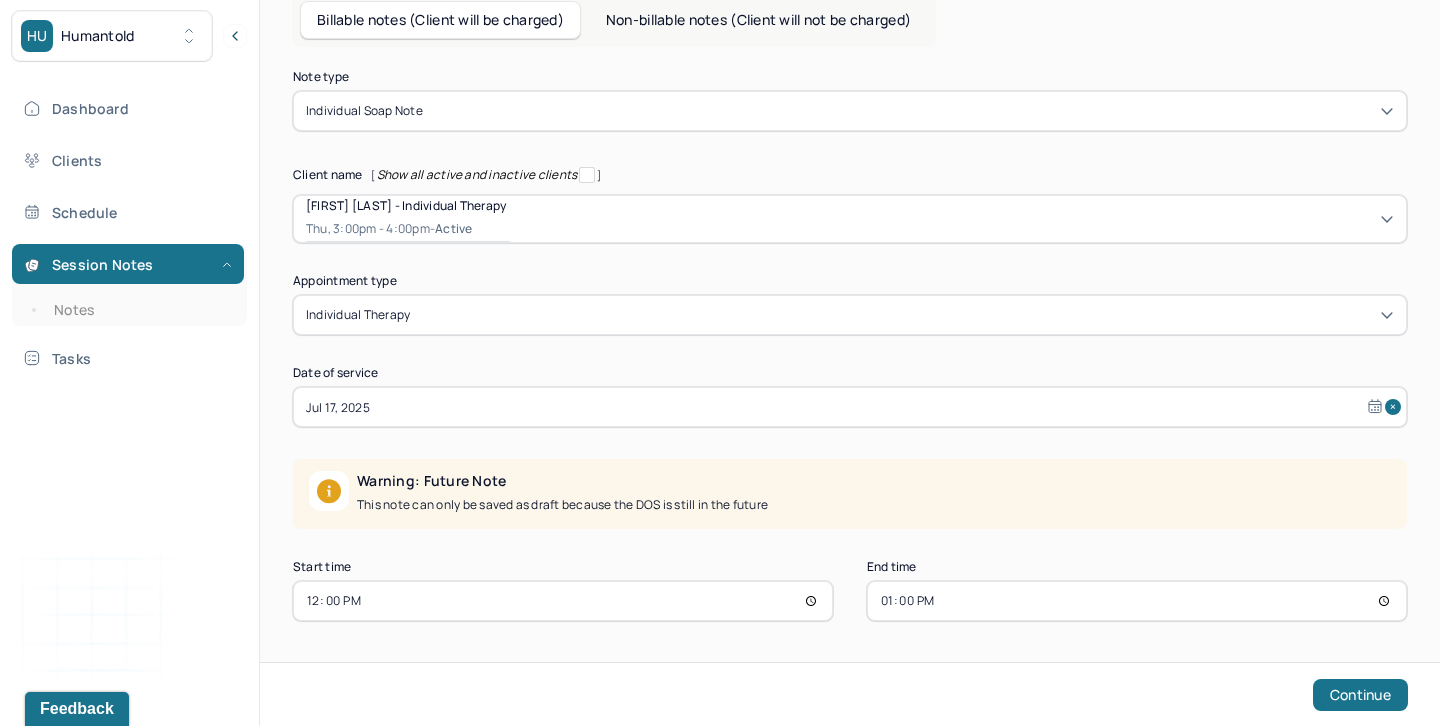 type on "13:00" 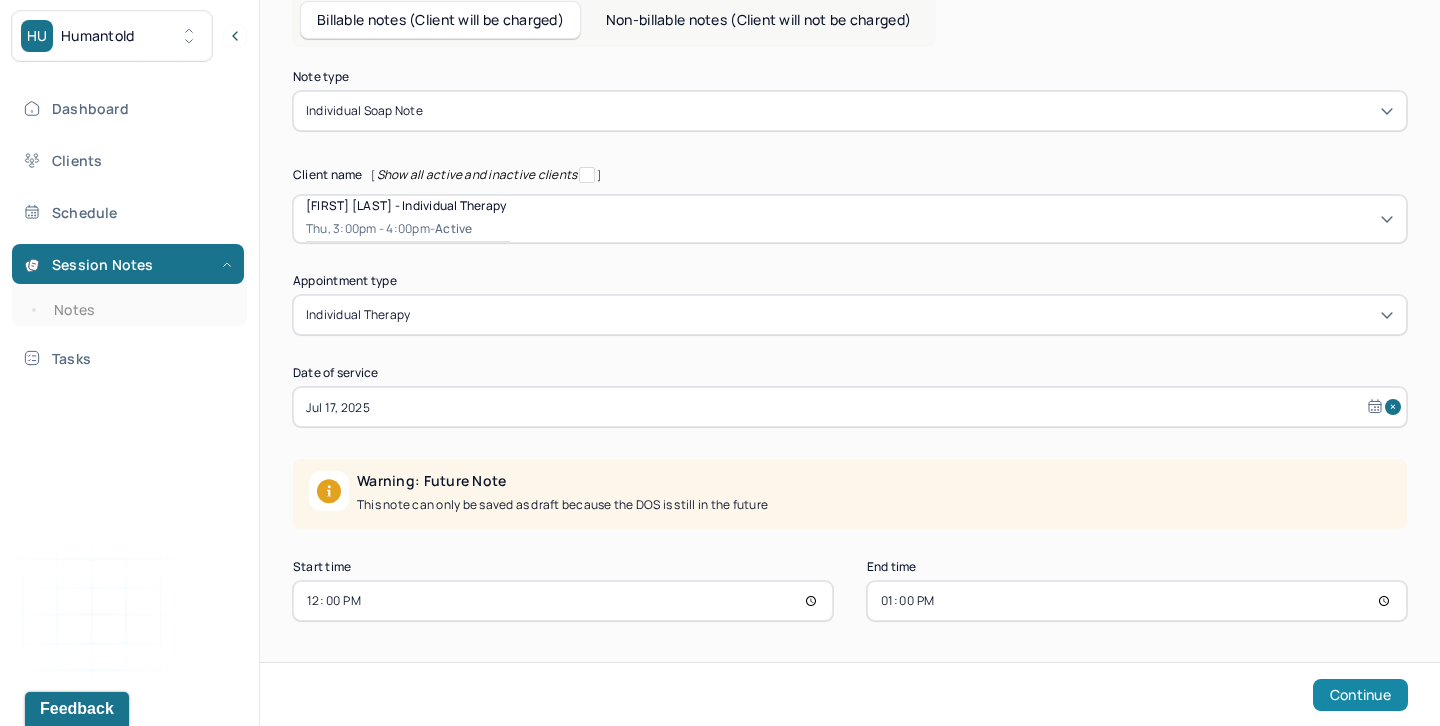click on "Continue" at bounding box center [1360, 695] 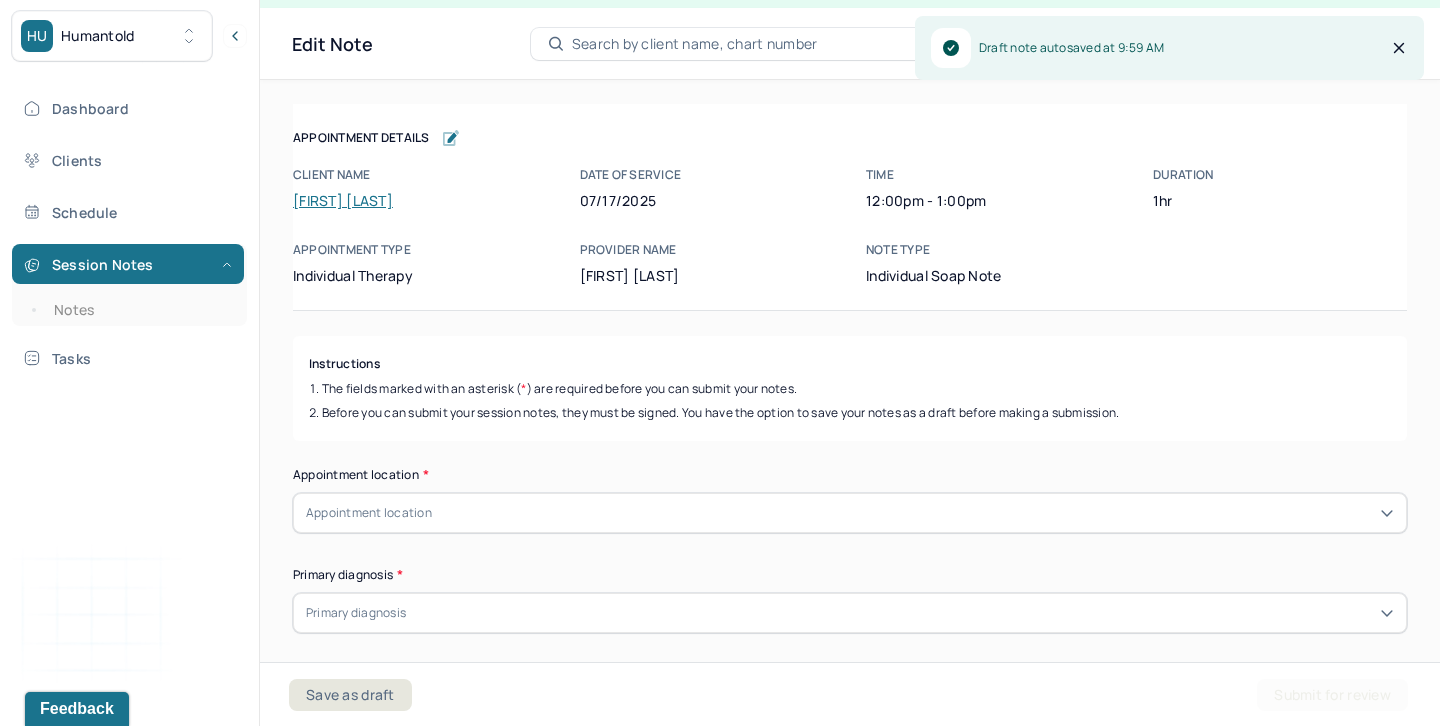 scroll, scrollTop: 36, scrollLeft: 0, axis: vertical 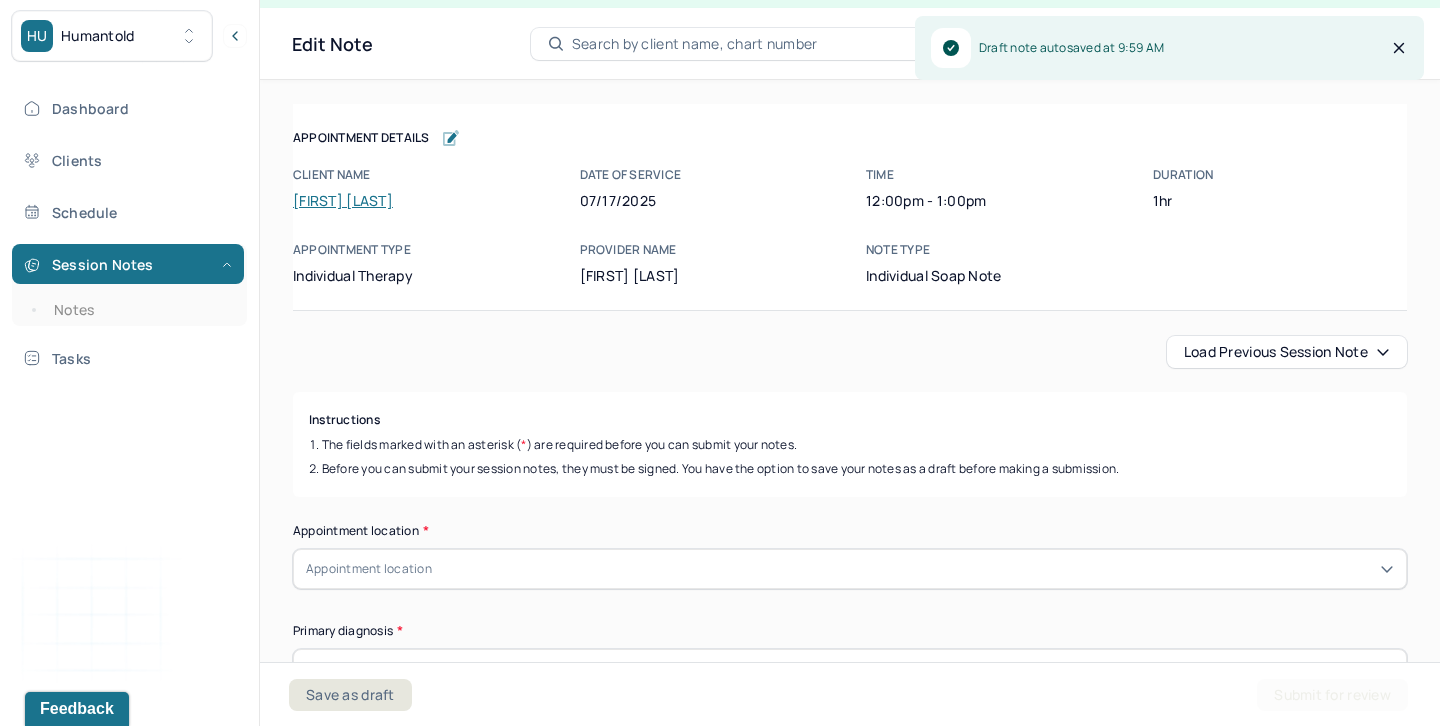 click on "Load previous session note" at bounding box center (1287, 352) 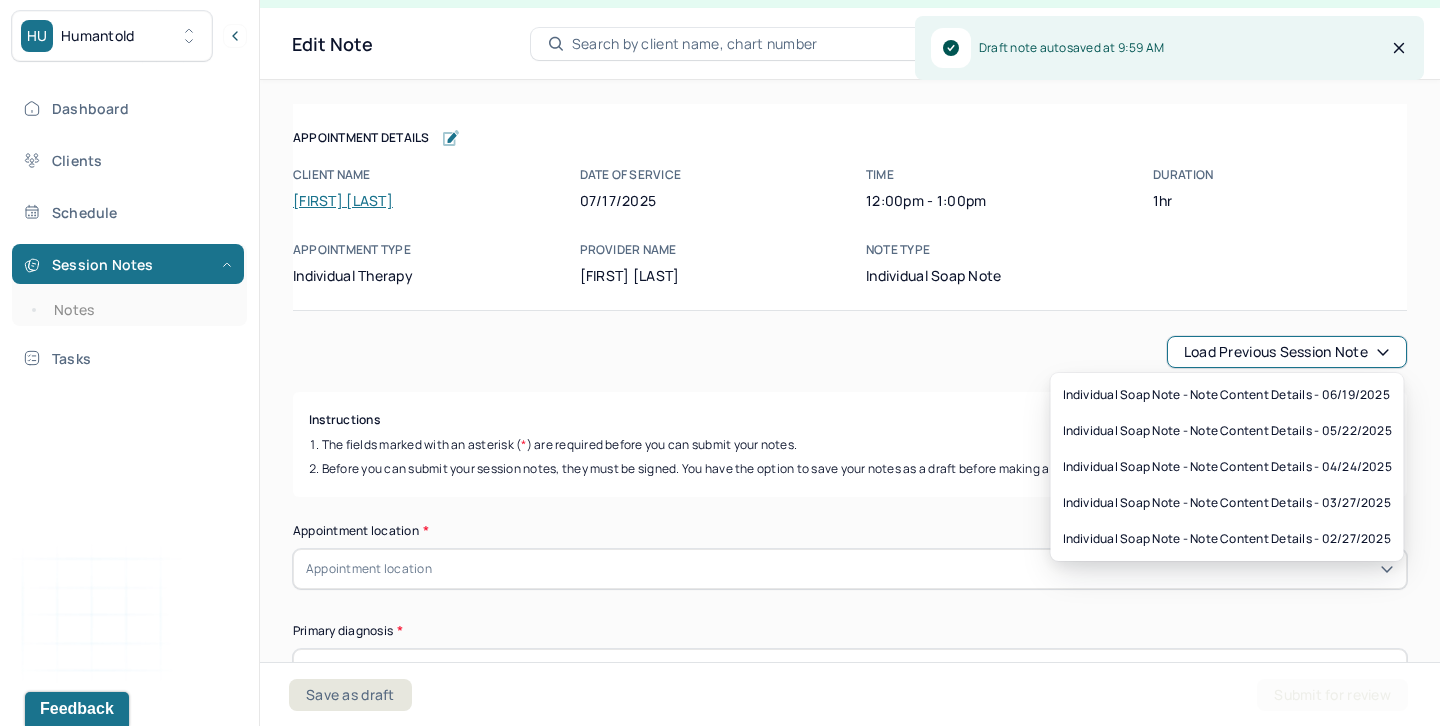 click on "Individual soap note   - Note content Details -   06/19/2025 Individual soap note   - Note content Details -   05/22/2025 Individual soap note   - Note content Details -   04/24/2025 Individual soap note   - Note content Details -   03/27/2025 Individual soap note   - Note content Details -   02/27/2025" at bounding box center [1227, 467] 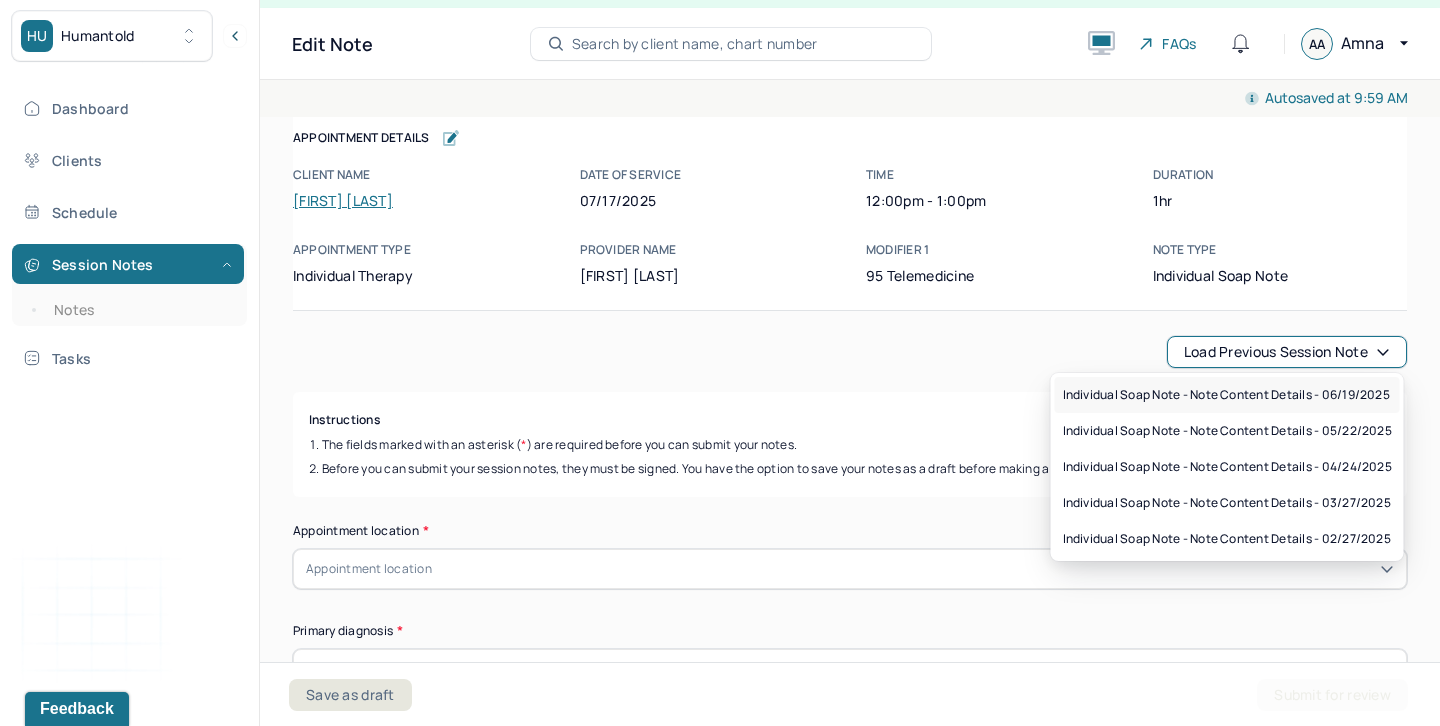 click on "Individual soap note   - Note content Details -   06/19/2025" at bounding box center [1226, 395] 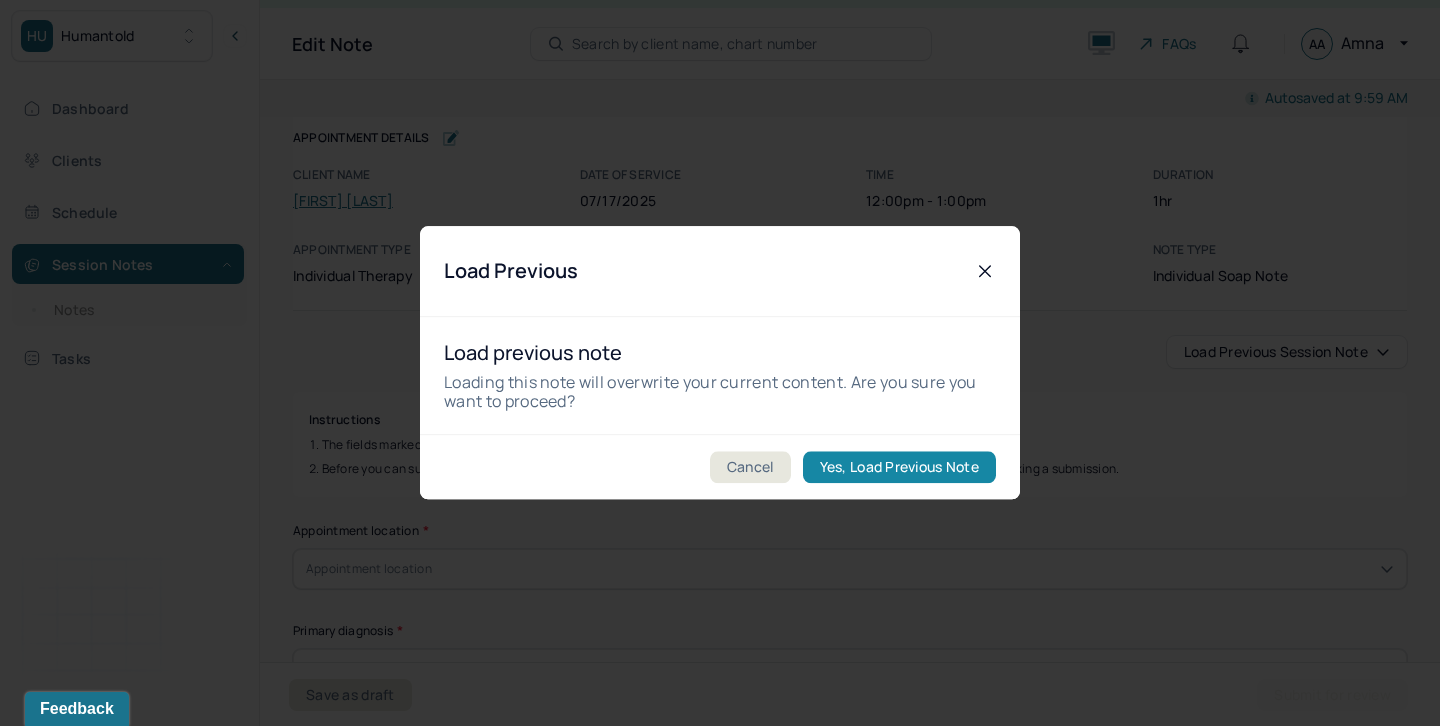 click on "Yes, Load Previous Note" at bounding box center [899, 468] 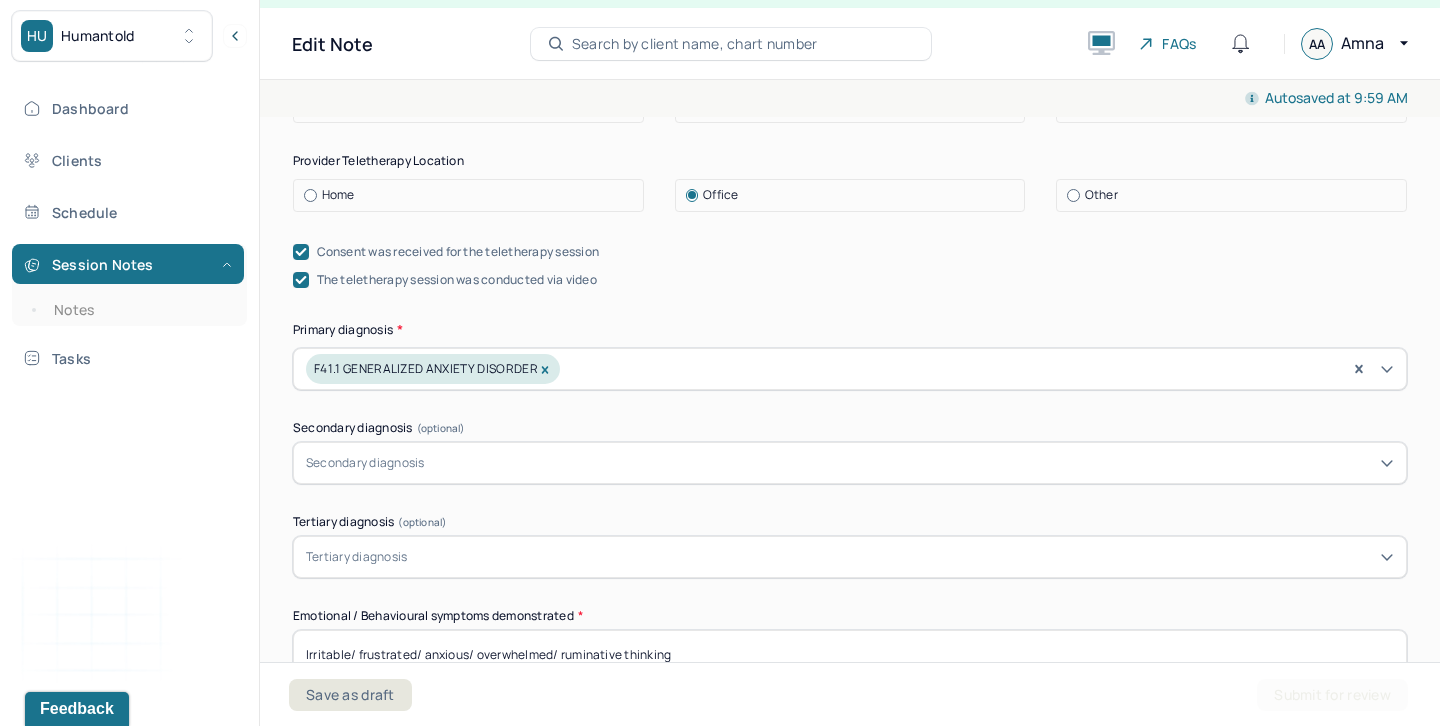 scroll, scrollTop: 726, scrollLeft: 0, axis: vertical 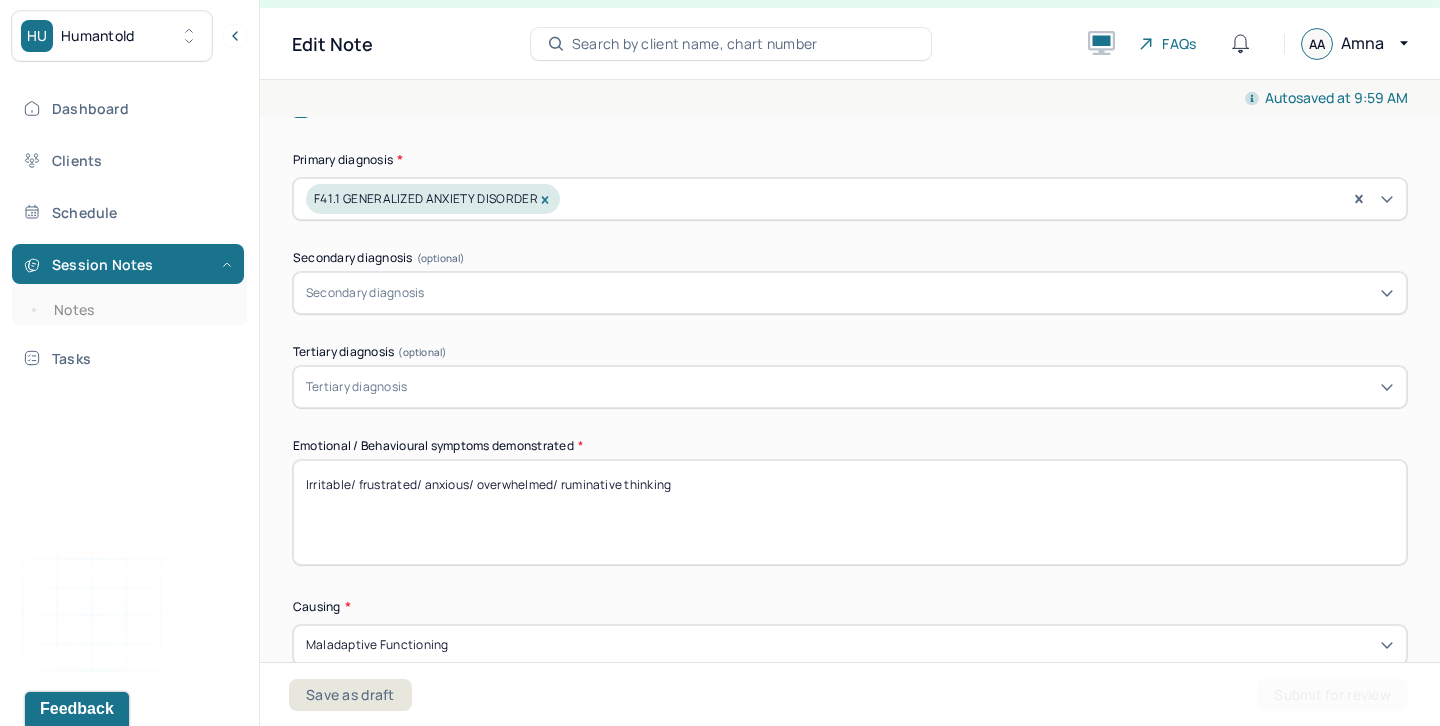 drag, startPoint x: 560, startPoint y: 479, endPoint x: 749, endPoint y: 479, distance: 189 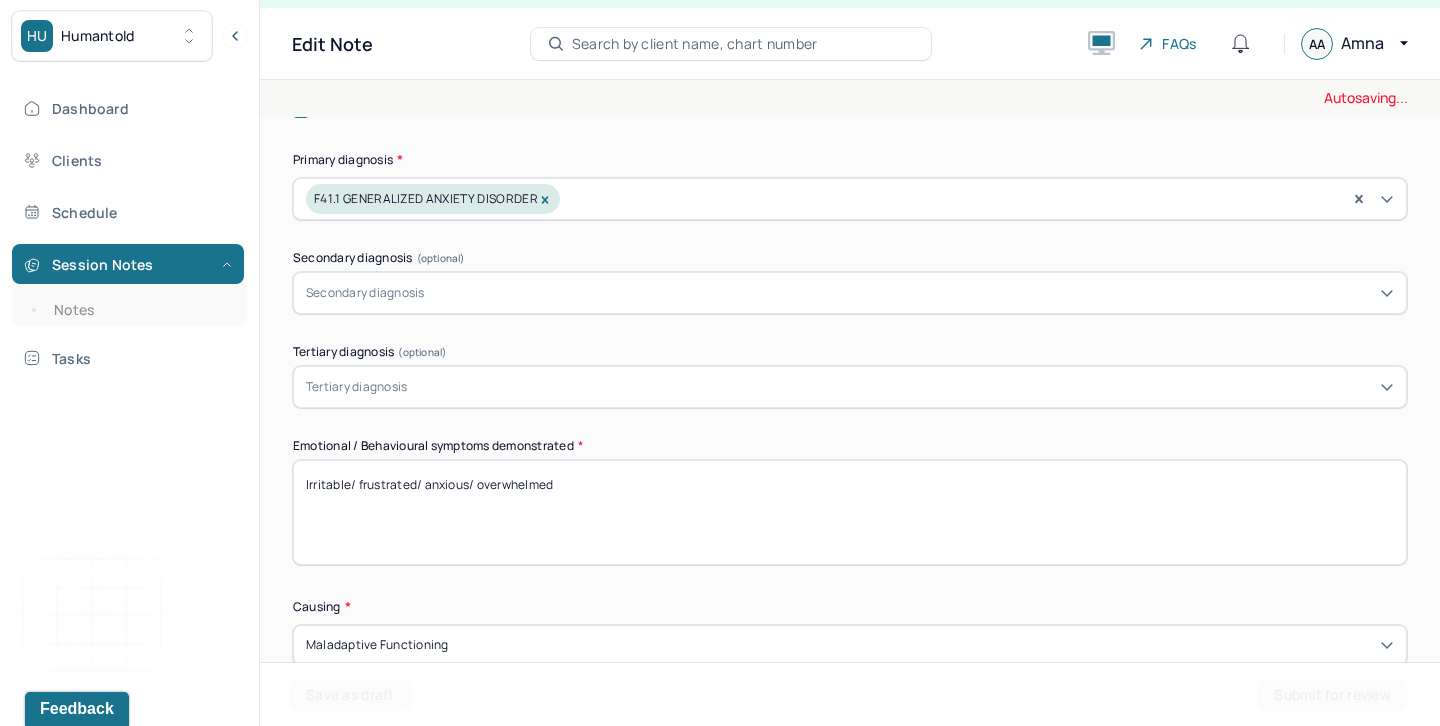 drag, startPoint x: 321, startPoint y: 485, endPoint x: 263, endPoint y: 482, distance: 58.077534 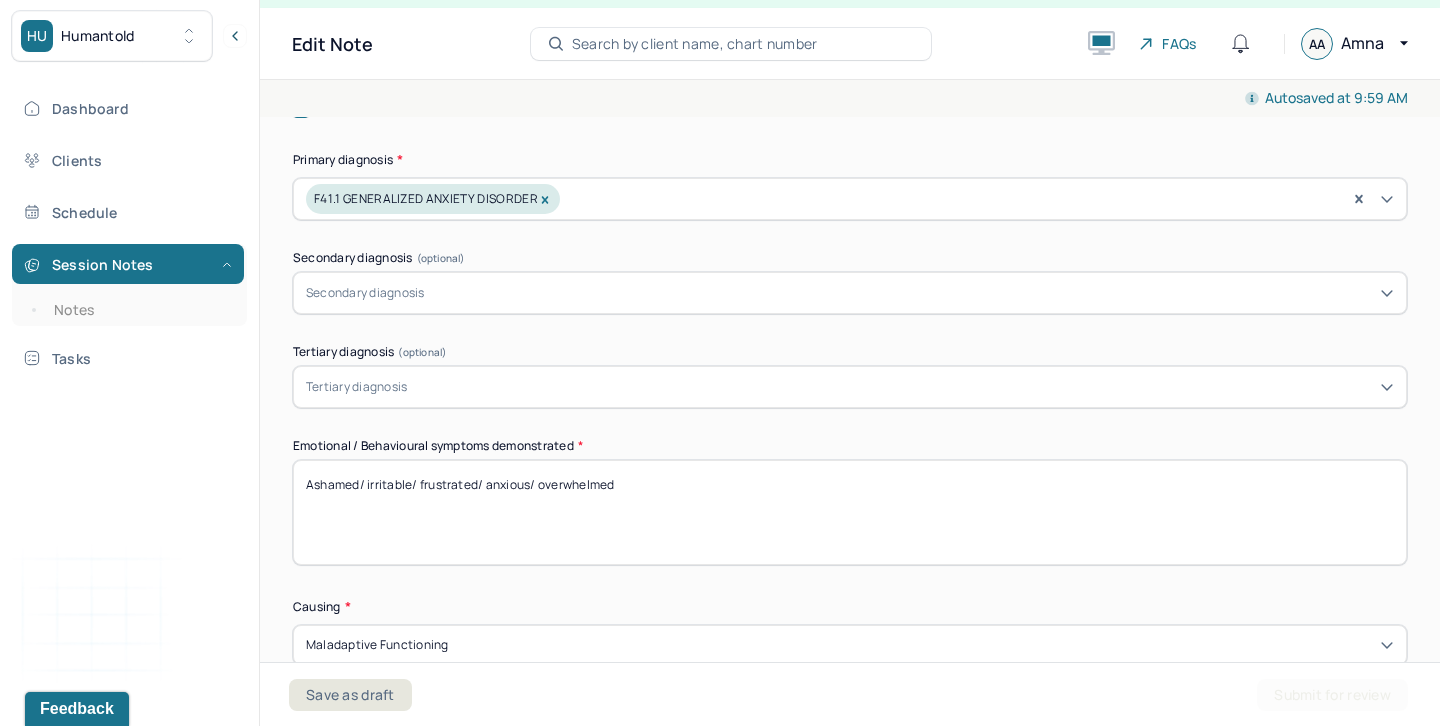 click on "Ashamed/ Irritable/ frustrated/ anxious/ overwhelmed" at bounding box center (850, 512) 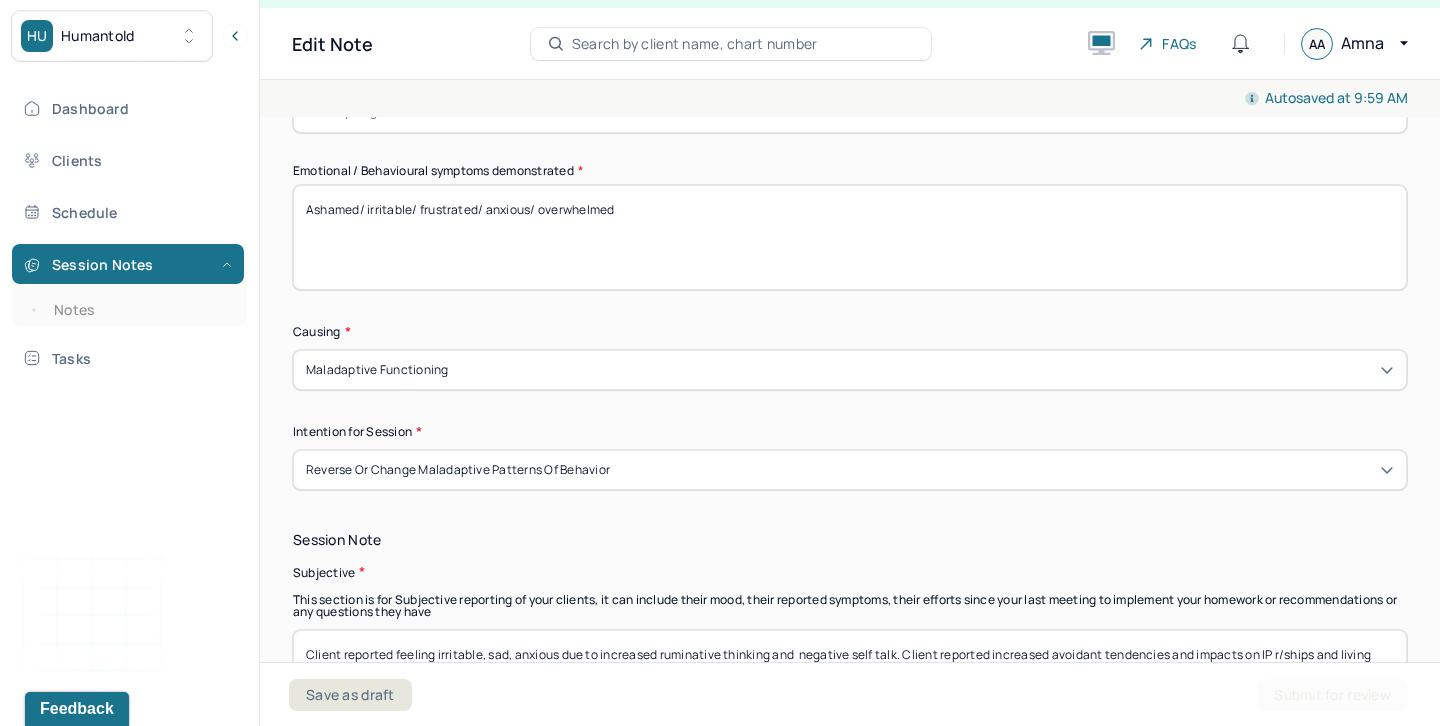 scroll, scrollTop: 1151, scrollLeft: 0, axis: vertical 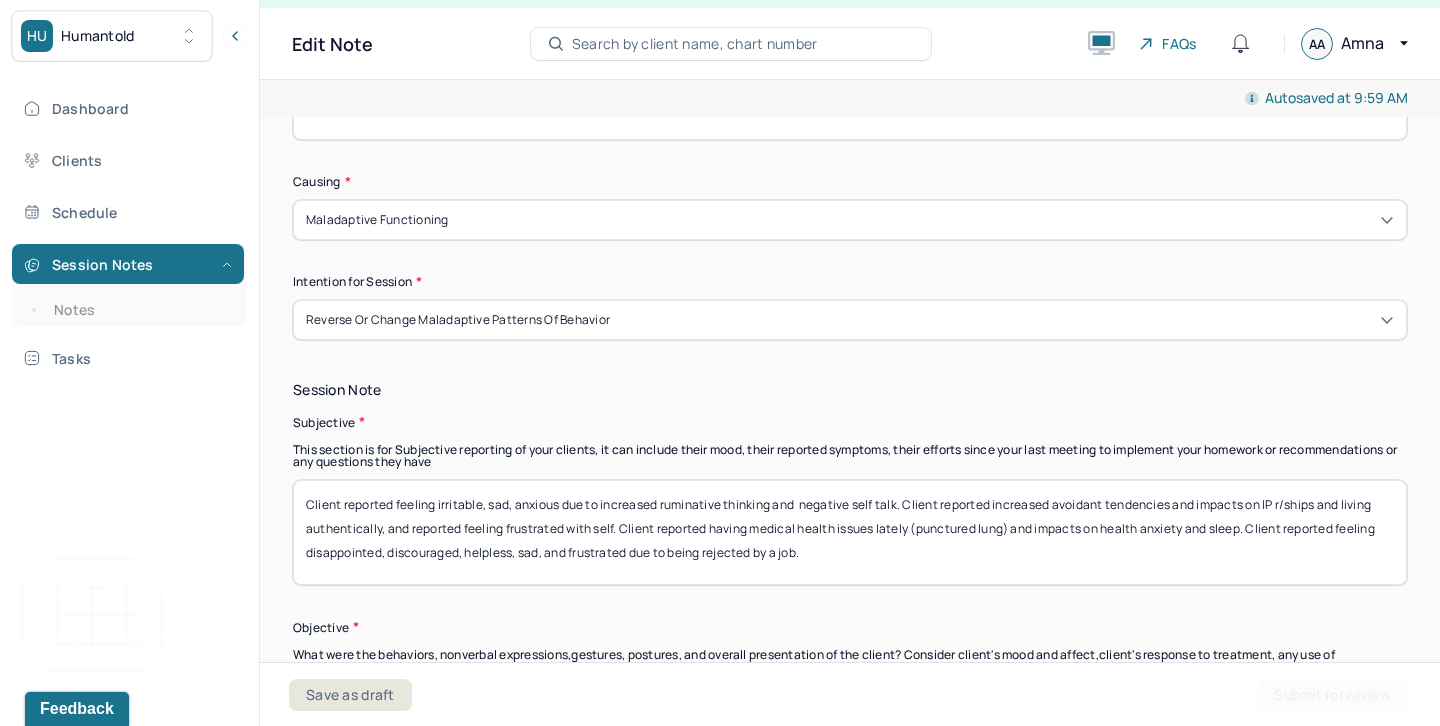 type on "Ashamed/ irritable/ frustrated/ anxious/ overwhelmed" 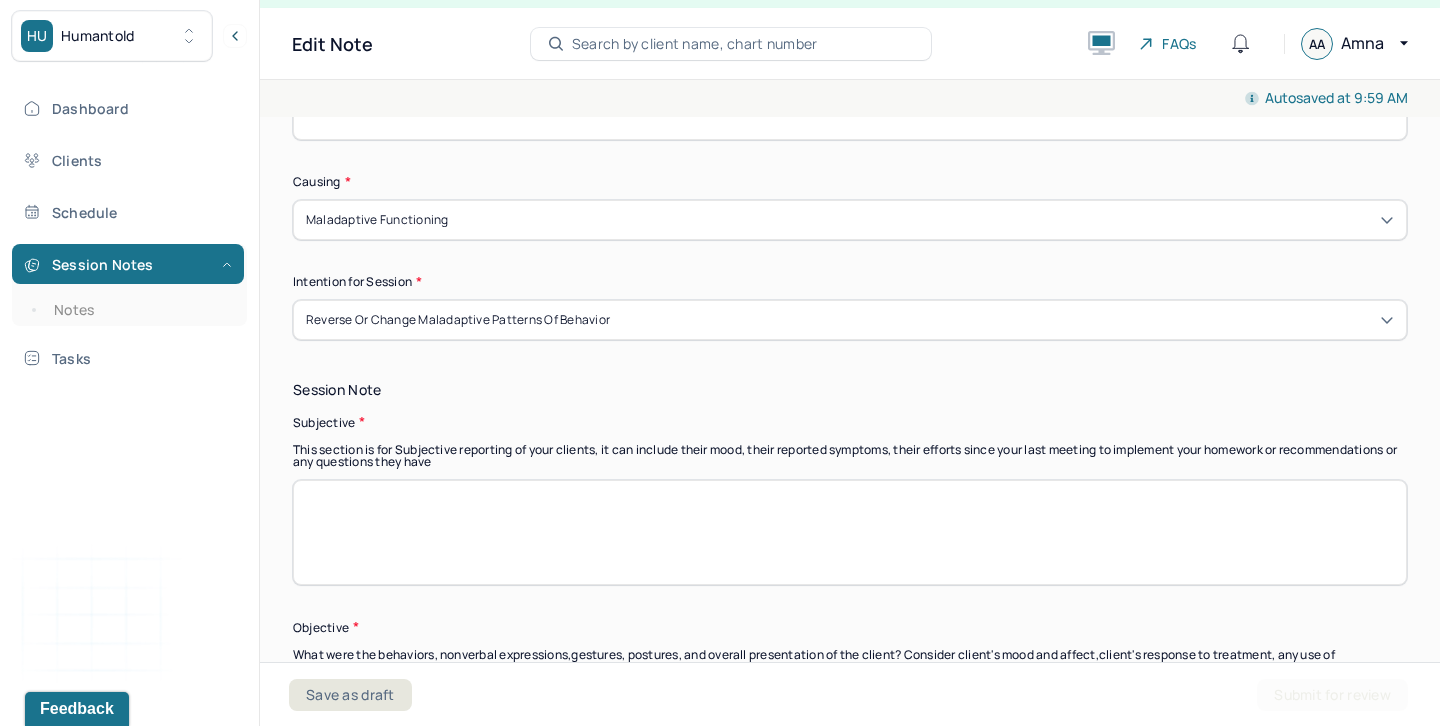 scroll, scrollTop: 1385, scrollLeft: 0, axis: vertical 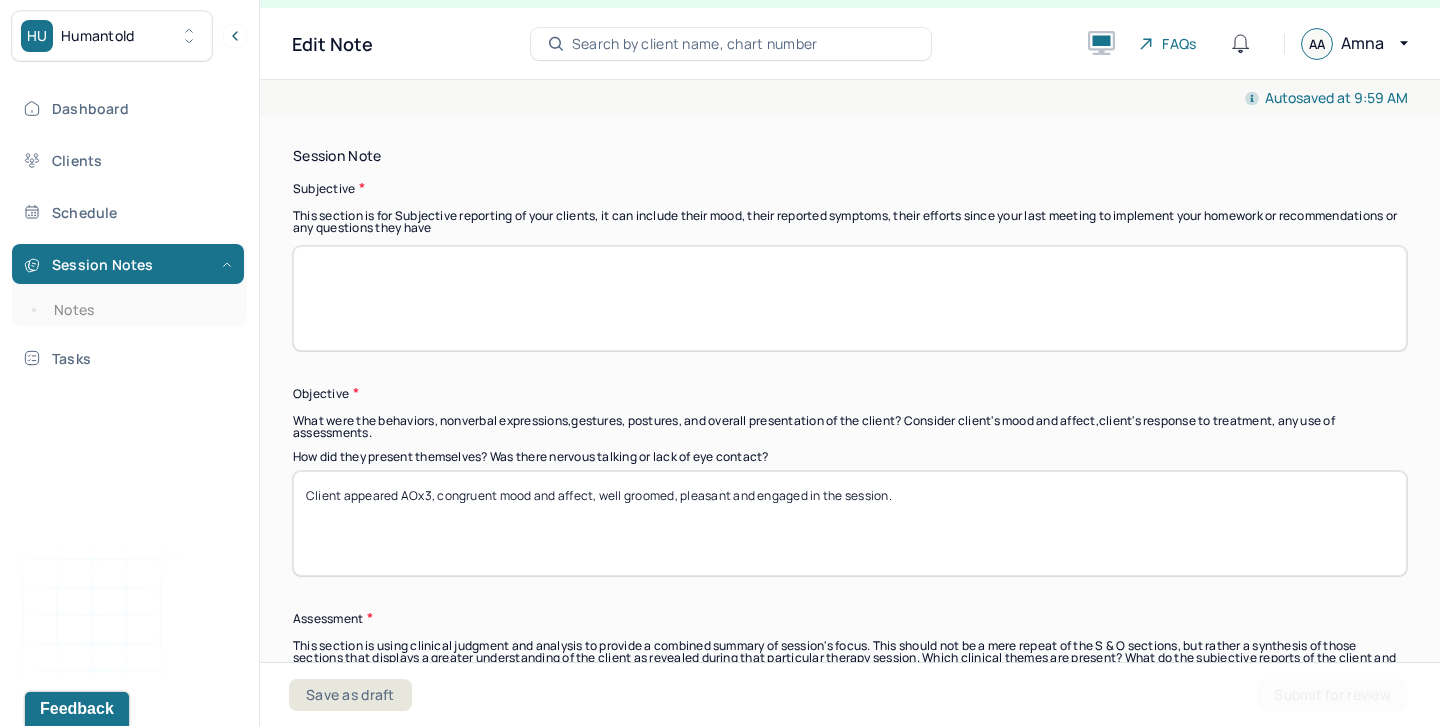 type 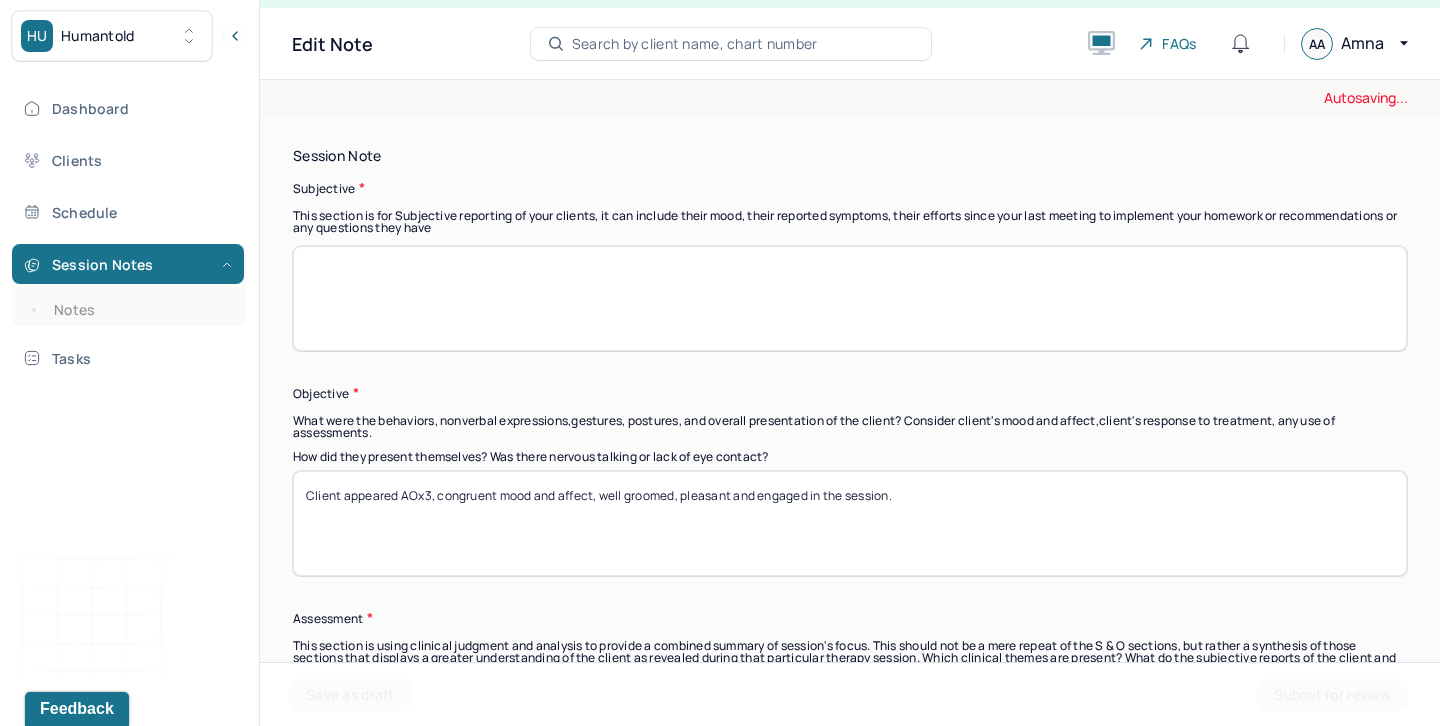 click on "Client appeared AOx3, congruent mood and affect, well groomed, pleasant and engaged in the session." at bounding box center [850, 523] 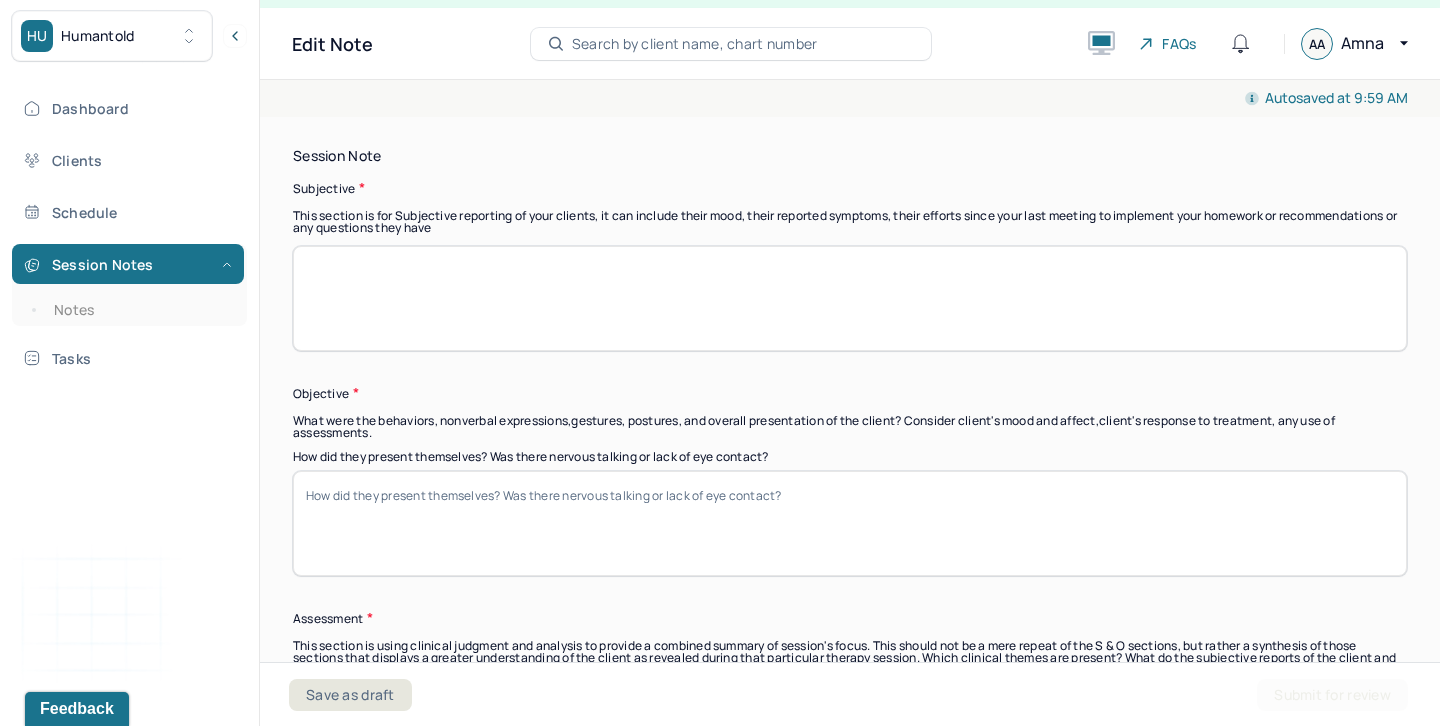 scroll, scrollTop: 1612, scrollLeft: 0, axis: vertical 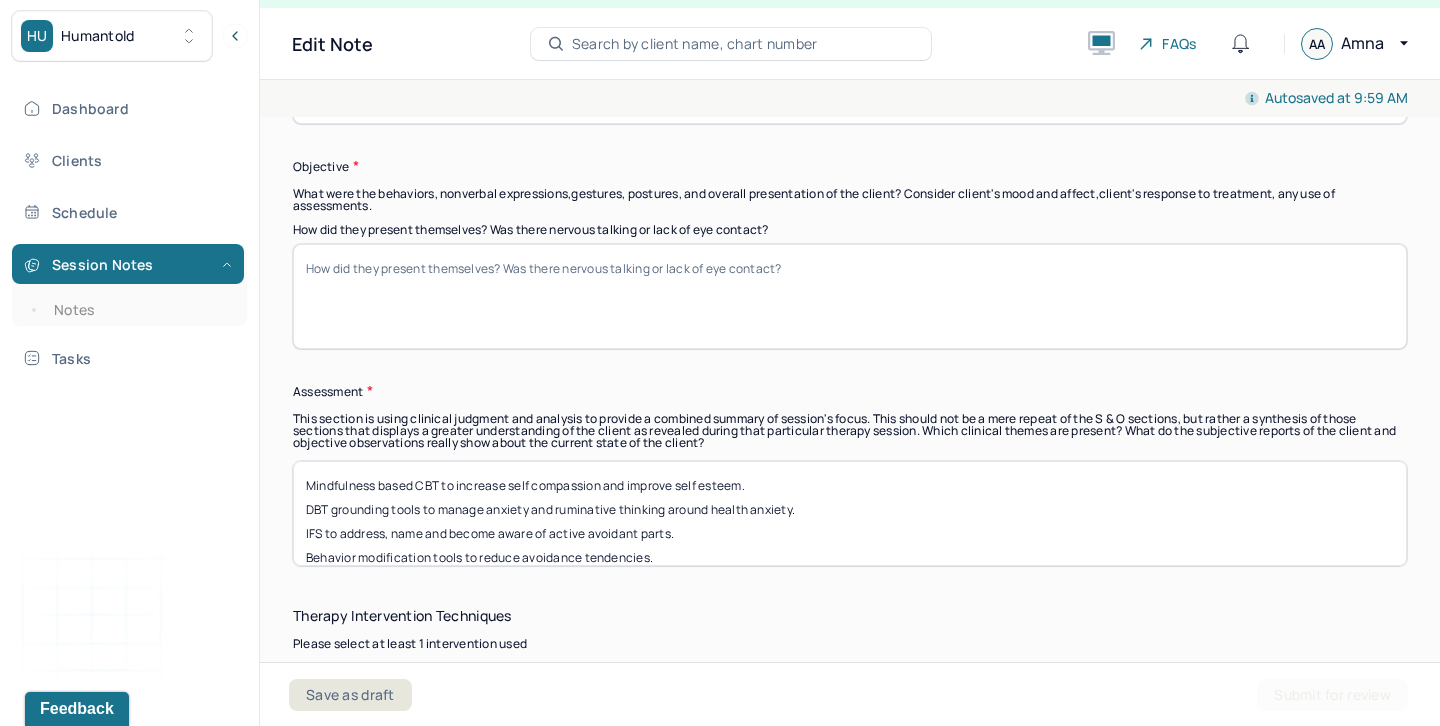 type 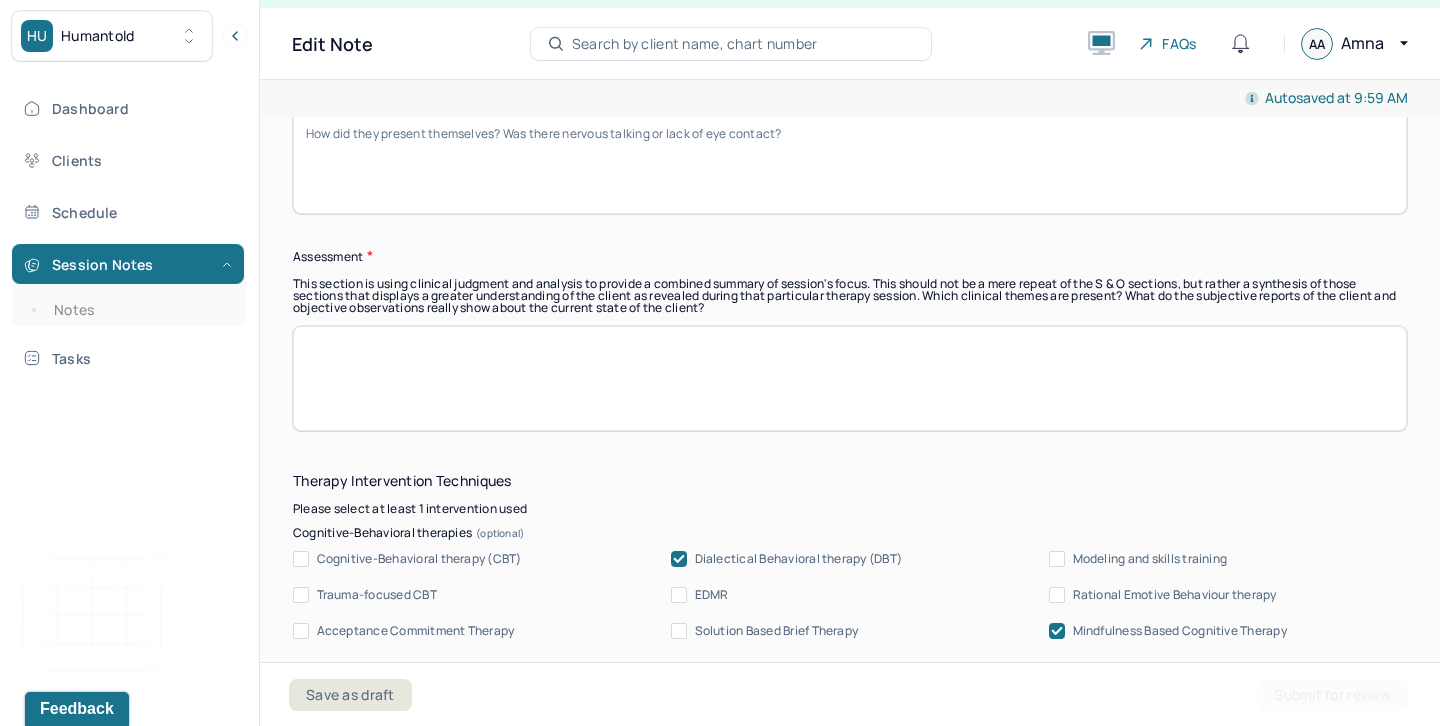 scroll, scrollTop: 1949, scrollLeft: 0, axis: vertical 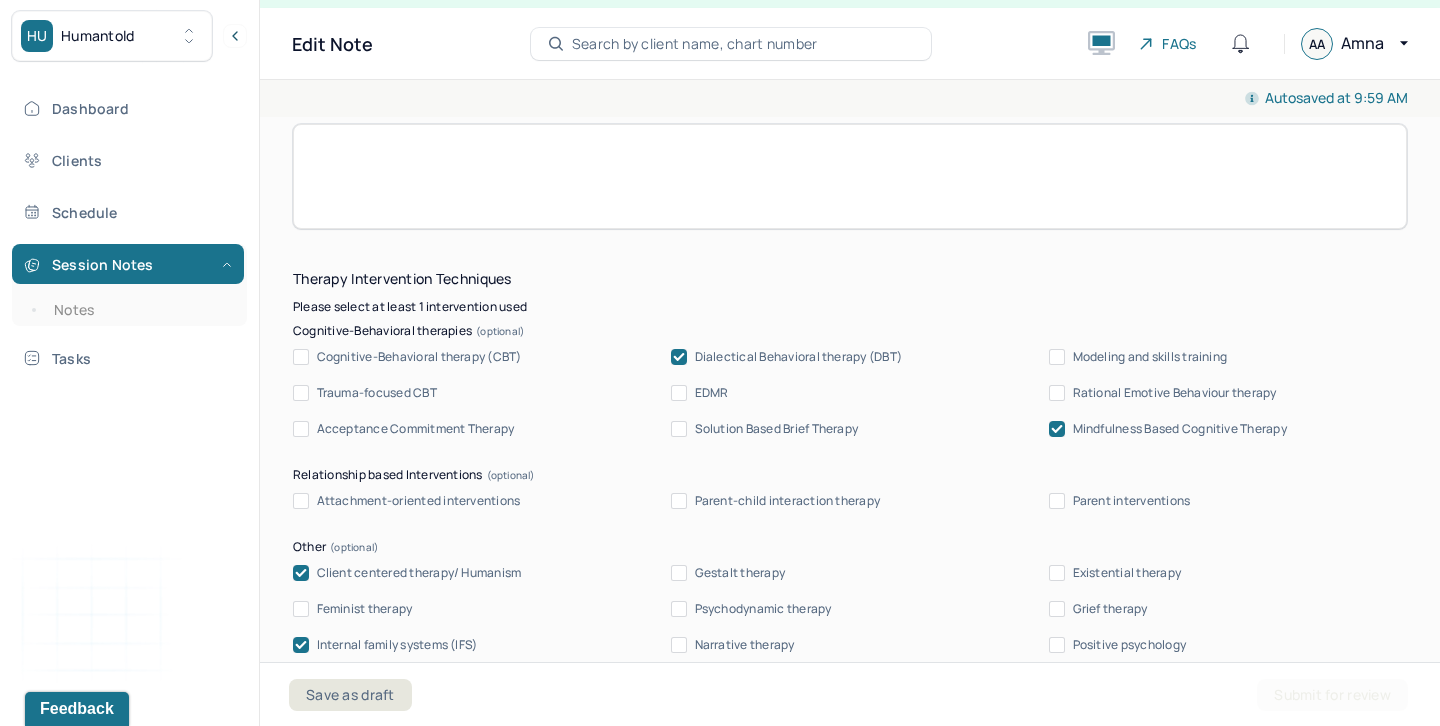 type 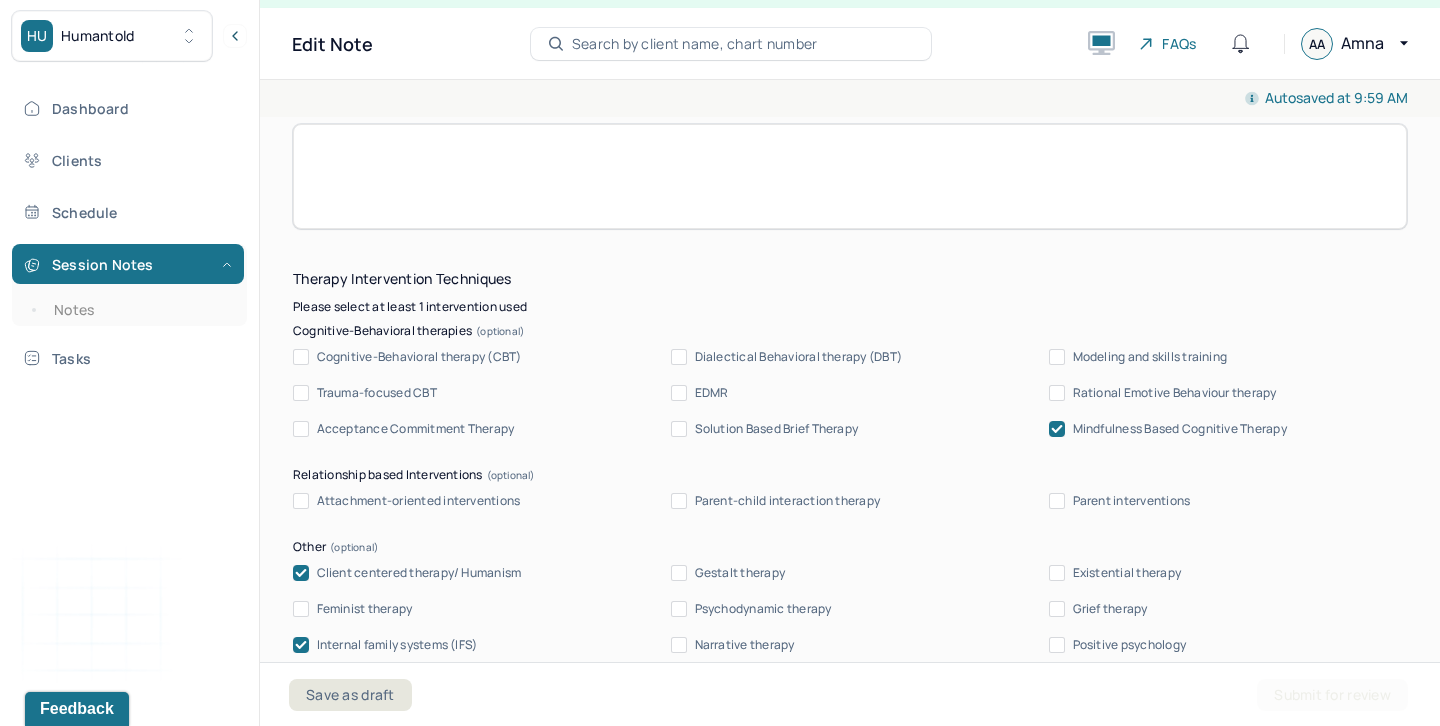 click 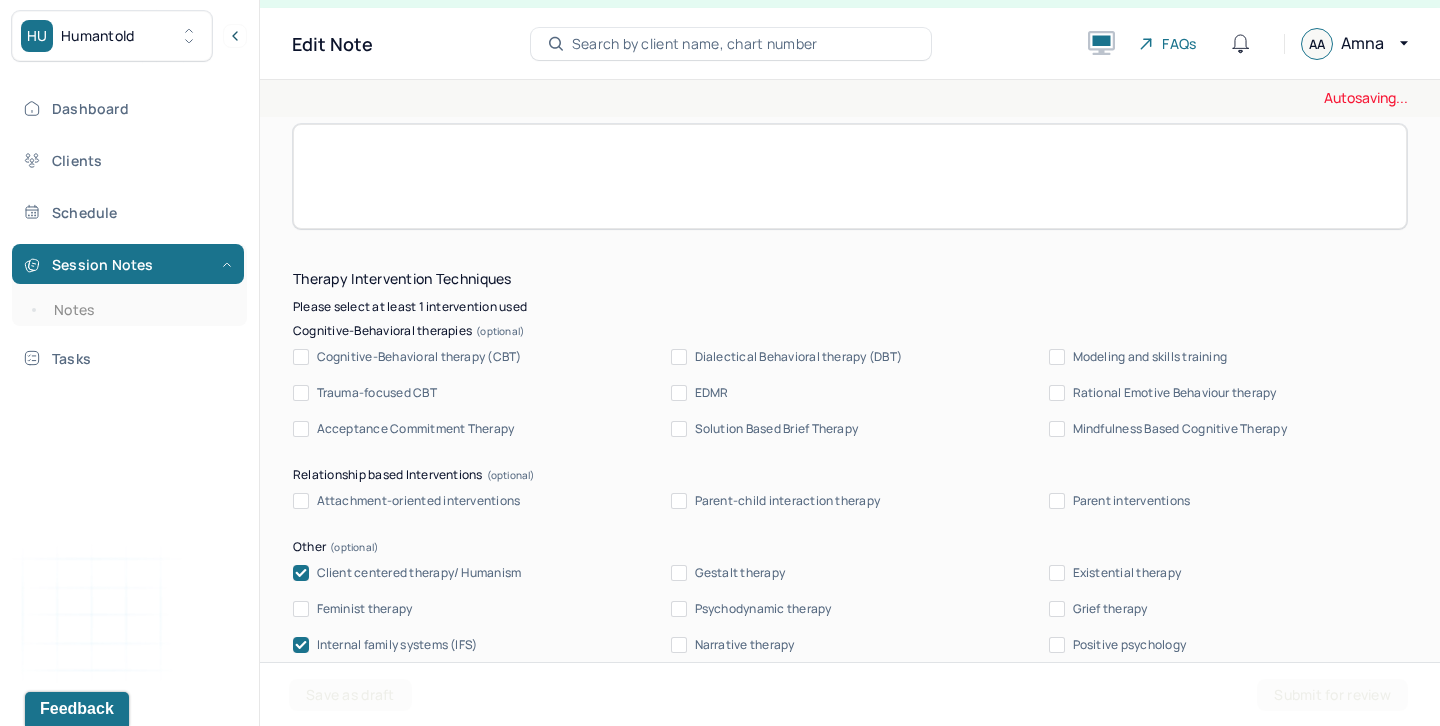 click on "Mindfulness Based Cognitive Therapy" at bounding box center [1057, 429] 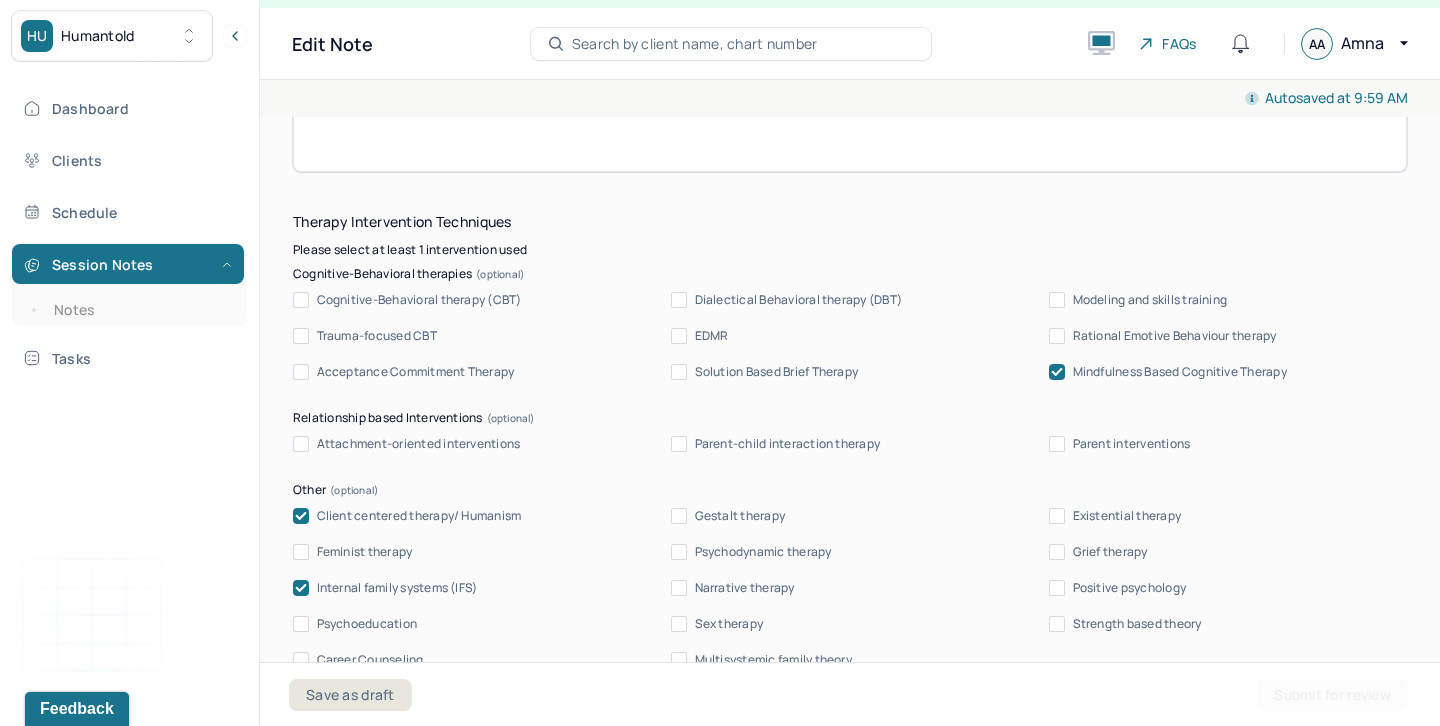 scroll, scrollTop: 2088, scrollLeft: 0, axis: vertical 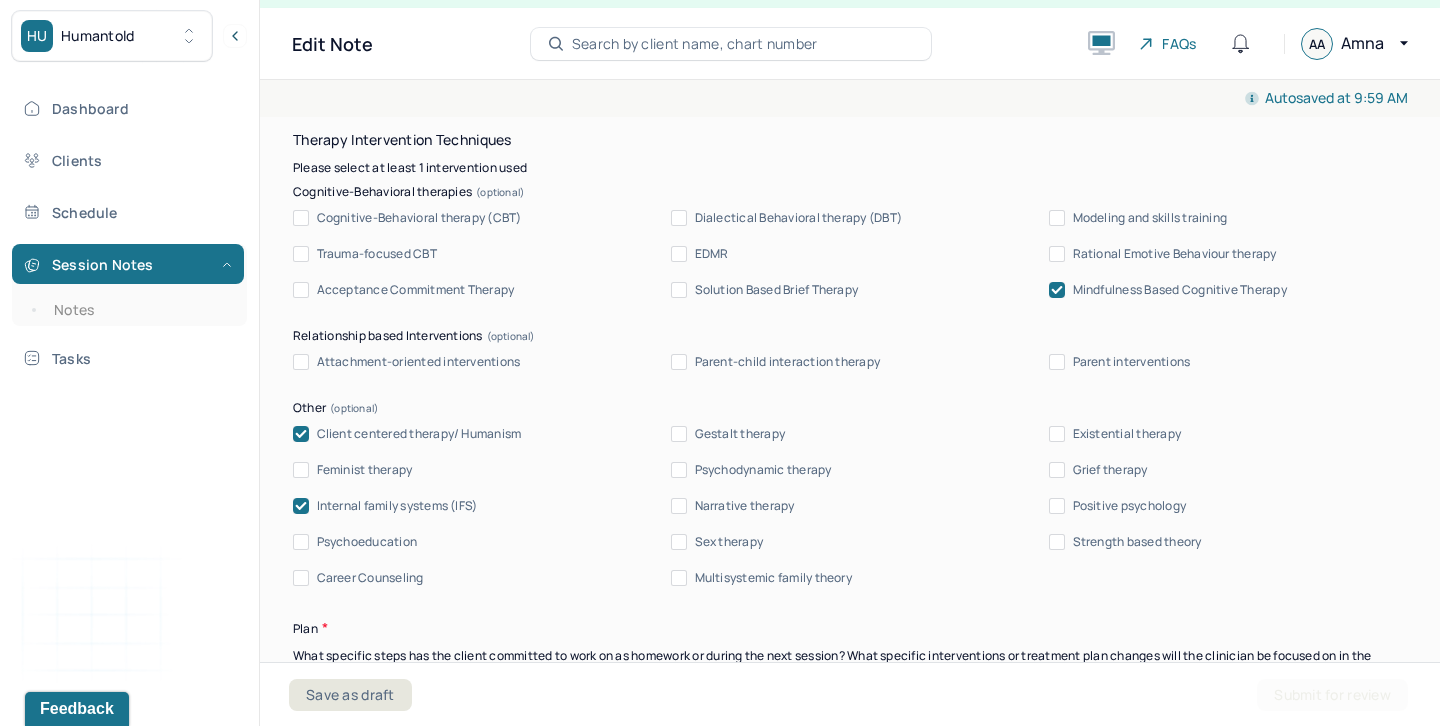 click 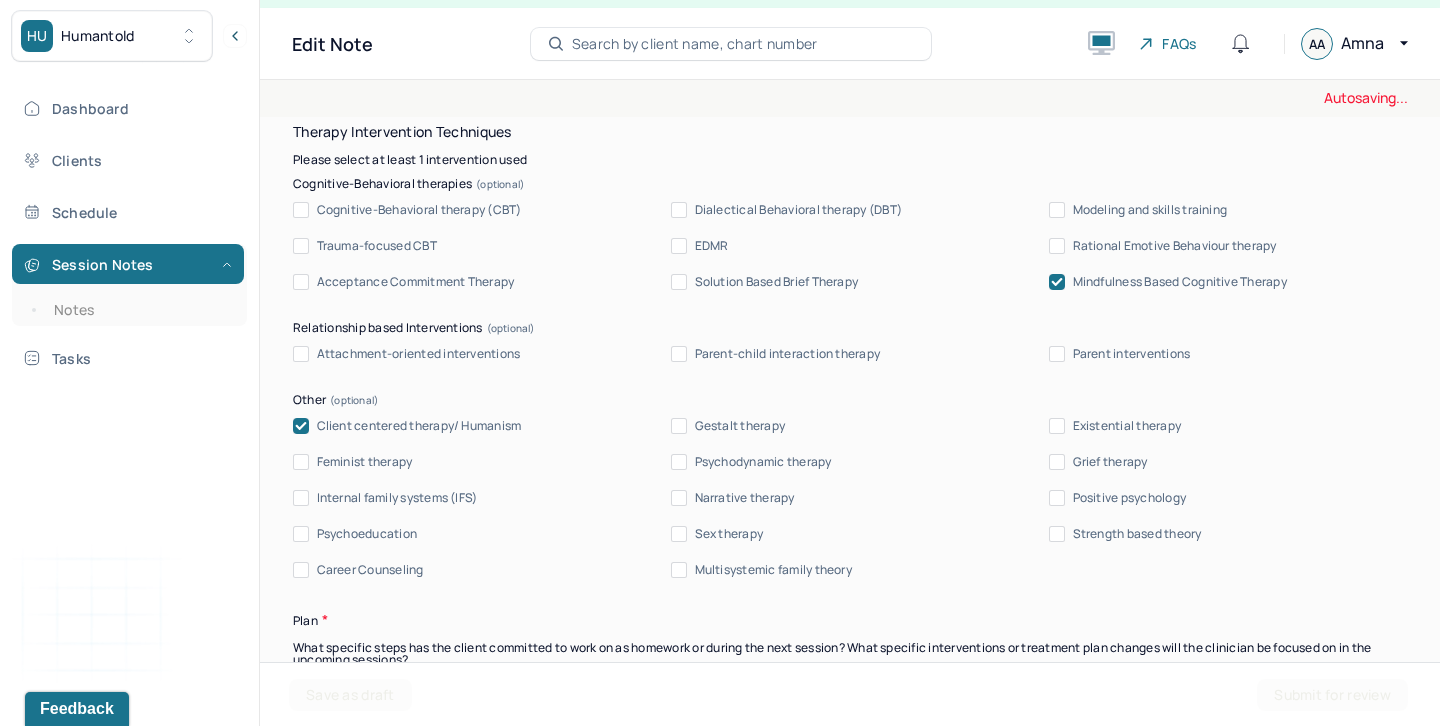 scroll, scrollTop: 2102, scrollLeft: 0, axis: vertical 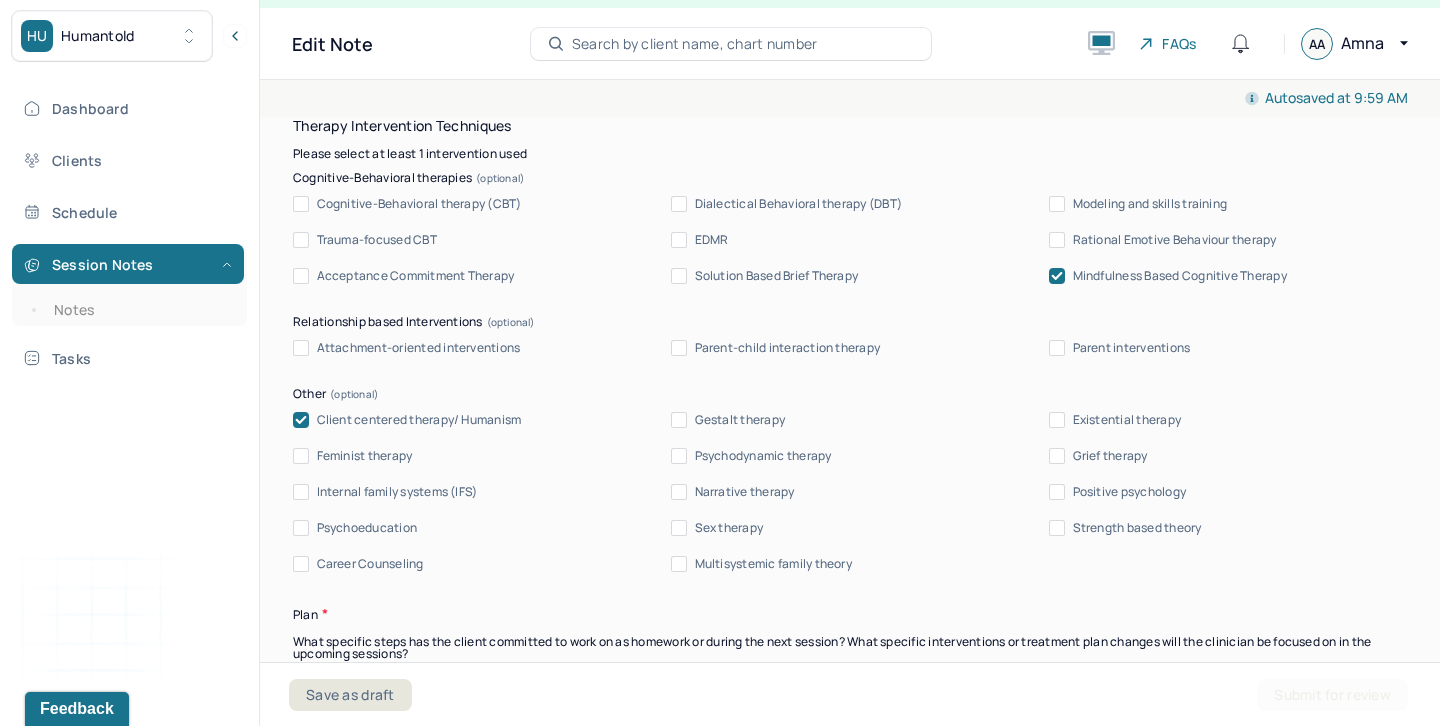 click on "Dialectical Behavioral therapy (DBT)" at bounding box center [679, 204] 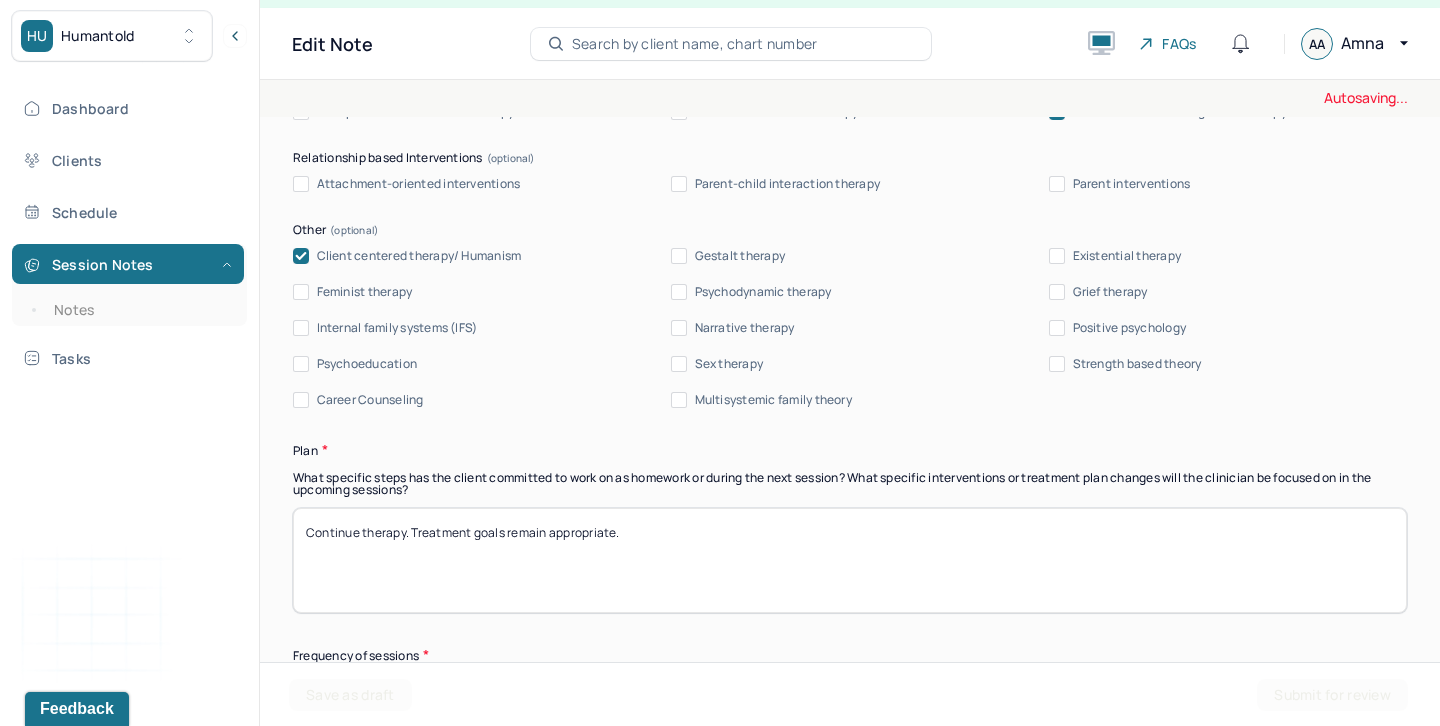 scroll, scrollTop: 2521, scrollLeft: 0, axis: vertical 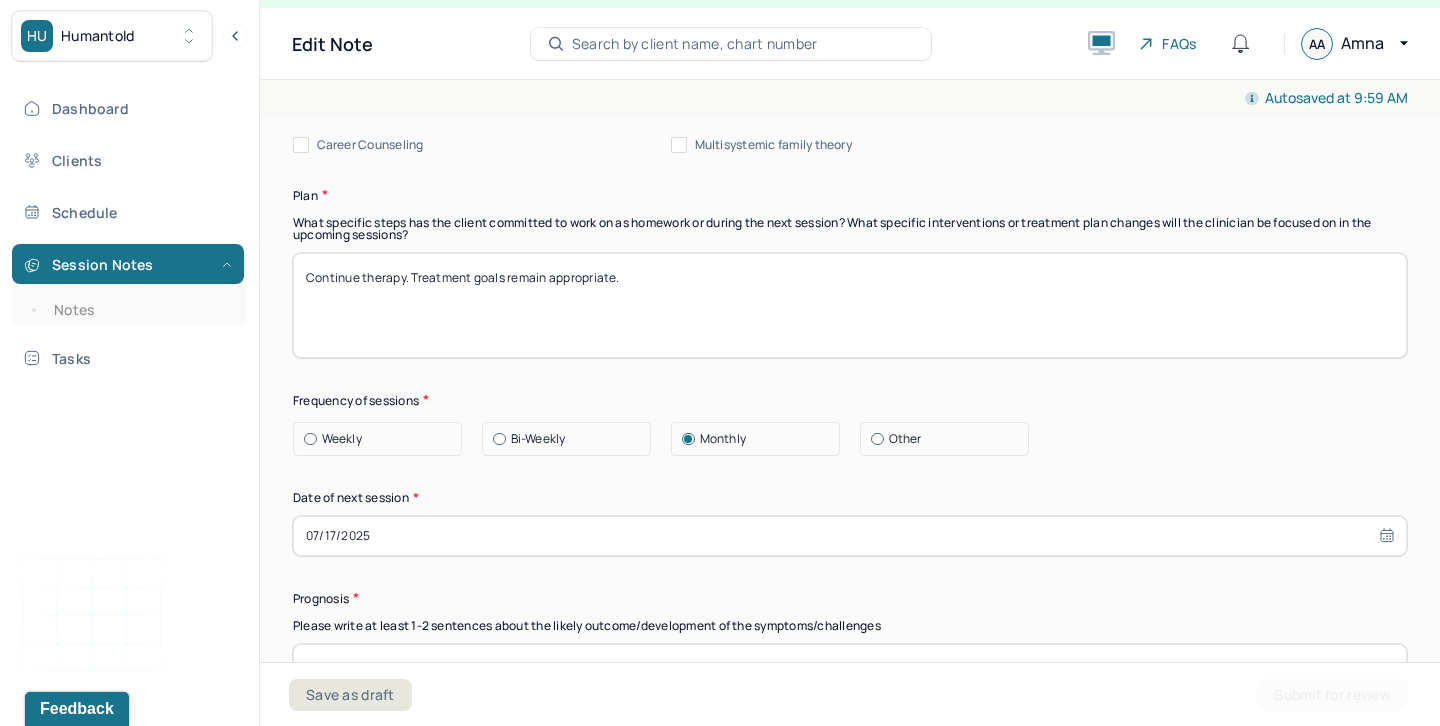 click on "07/17/2025" at bounding box center [850, 536] 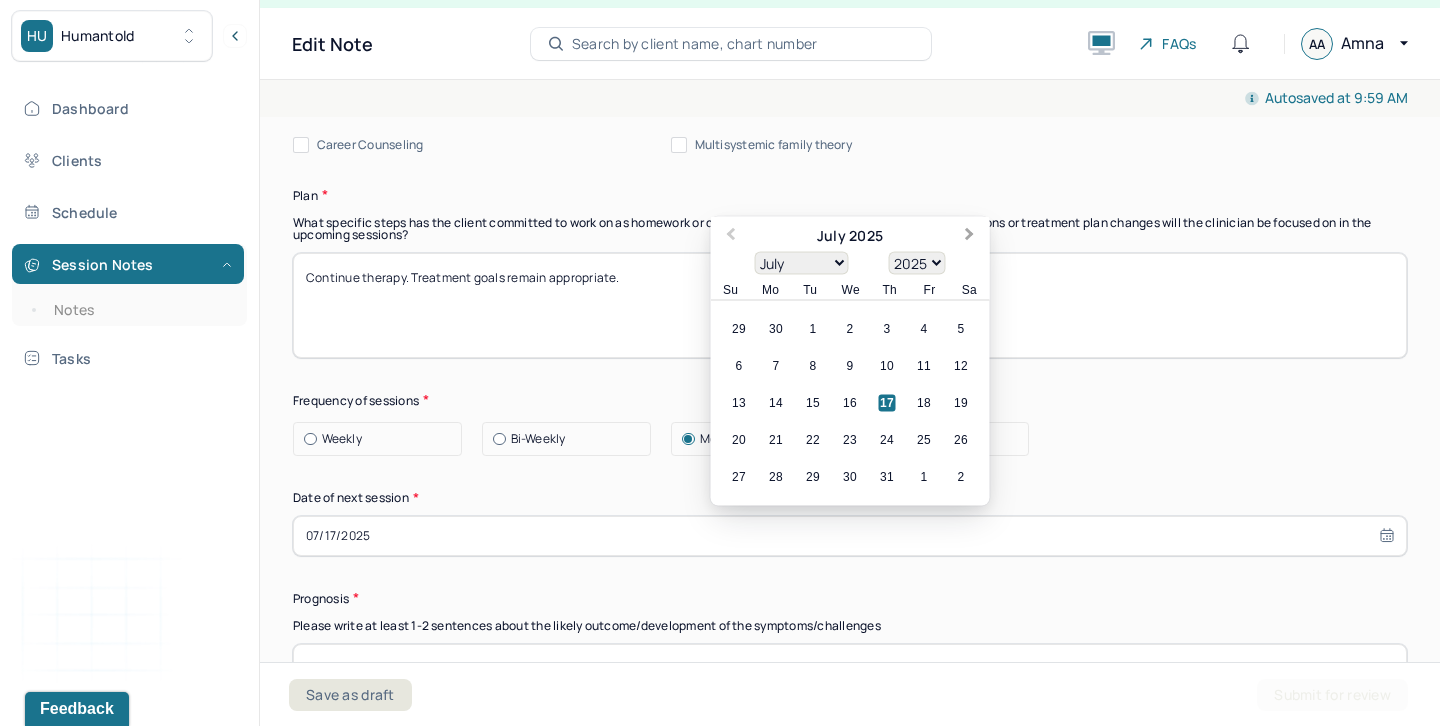 click on "Next Month" at bounding box center [972, 237] 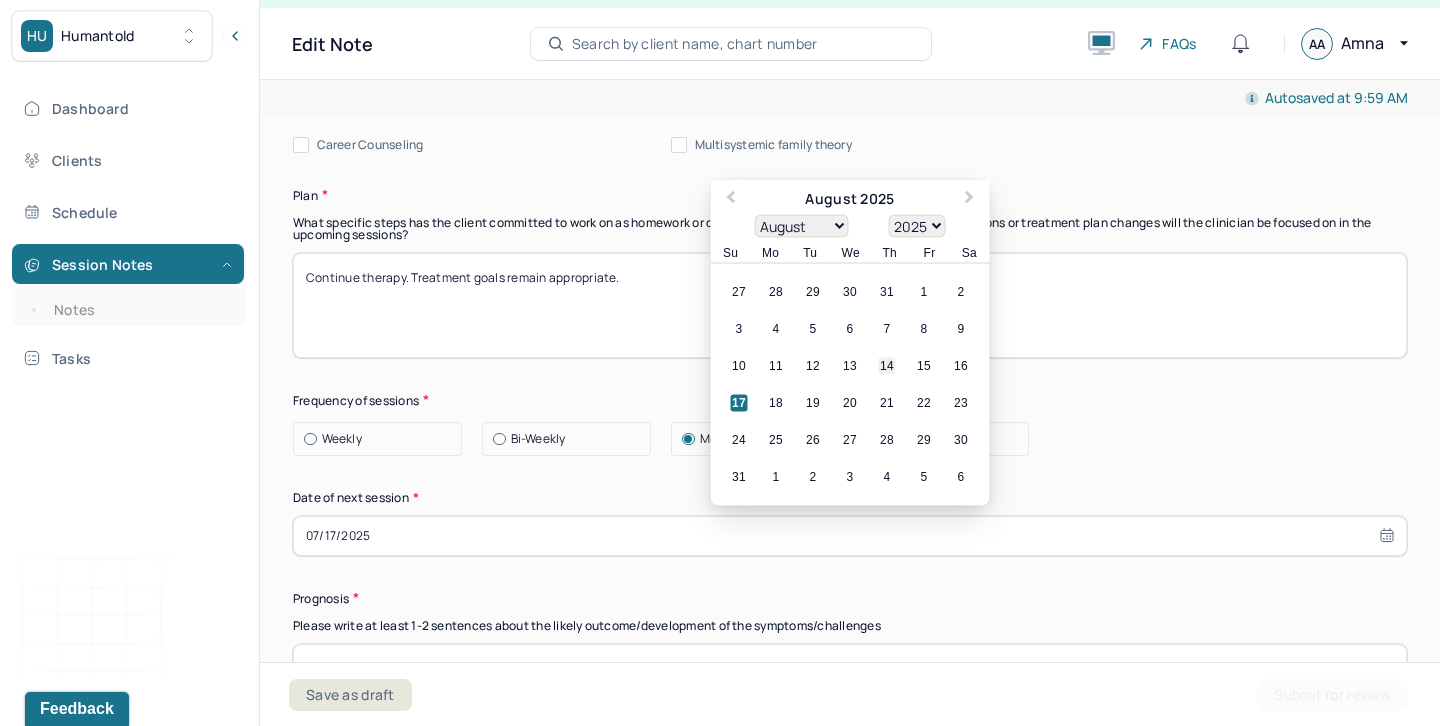 click on "14" at bounding box center [887, 365] 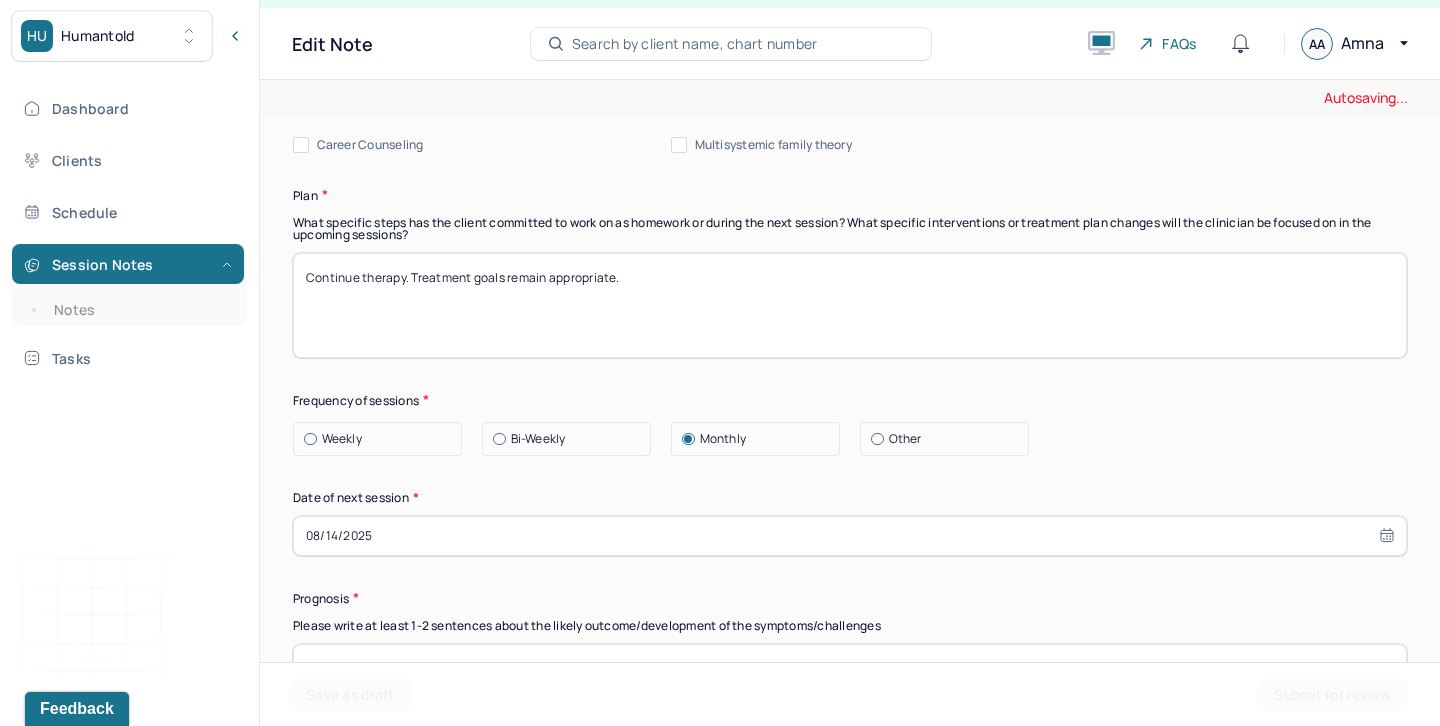 scroll, scrollTop: 2667, scrollLeft: 0, axis: vertical 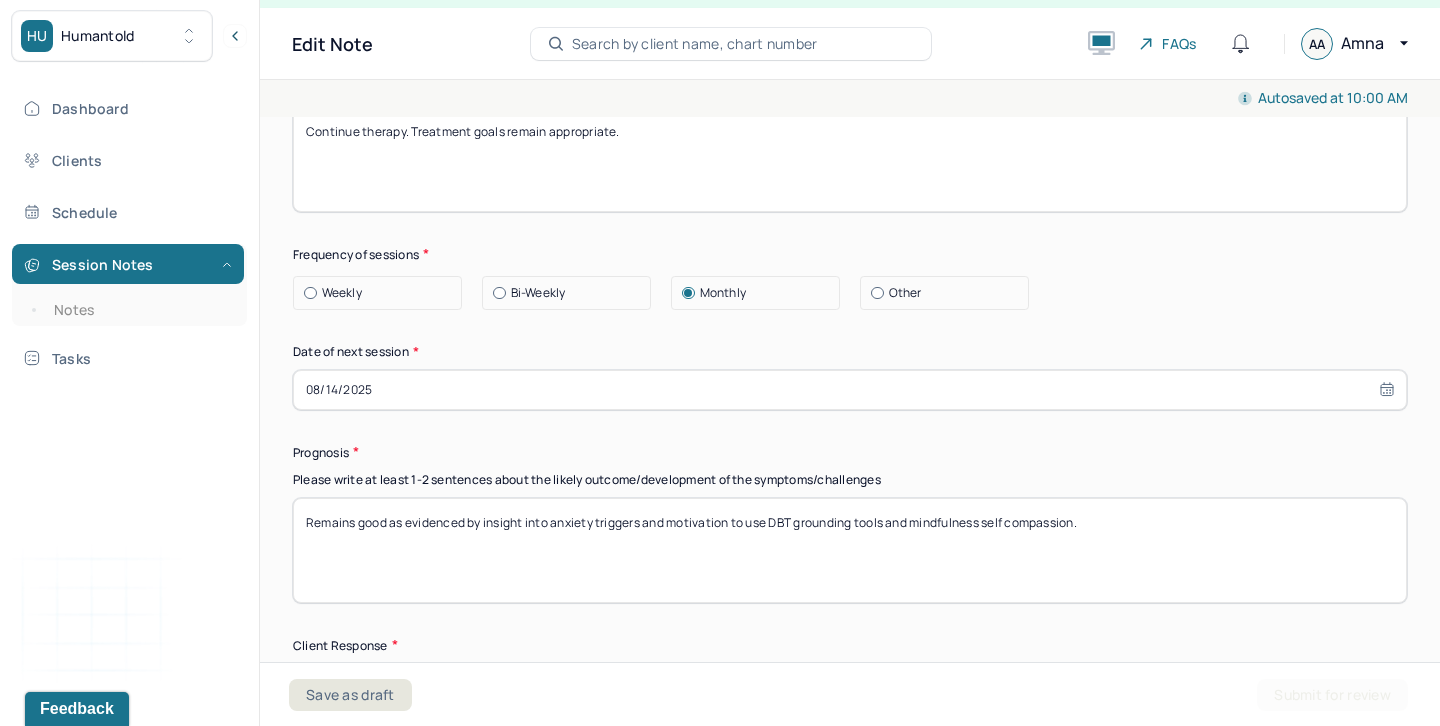 drag, startPoint x: 552, startPoint y: 520, endPoint x: 1056, endPoint y: 521, distance: 504.001 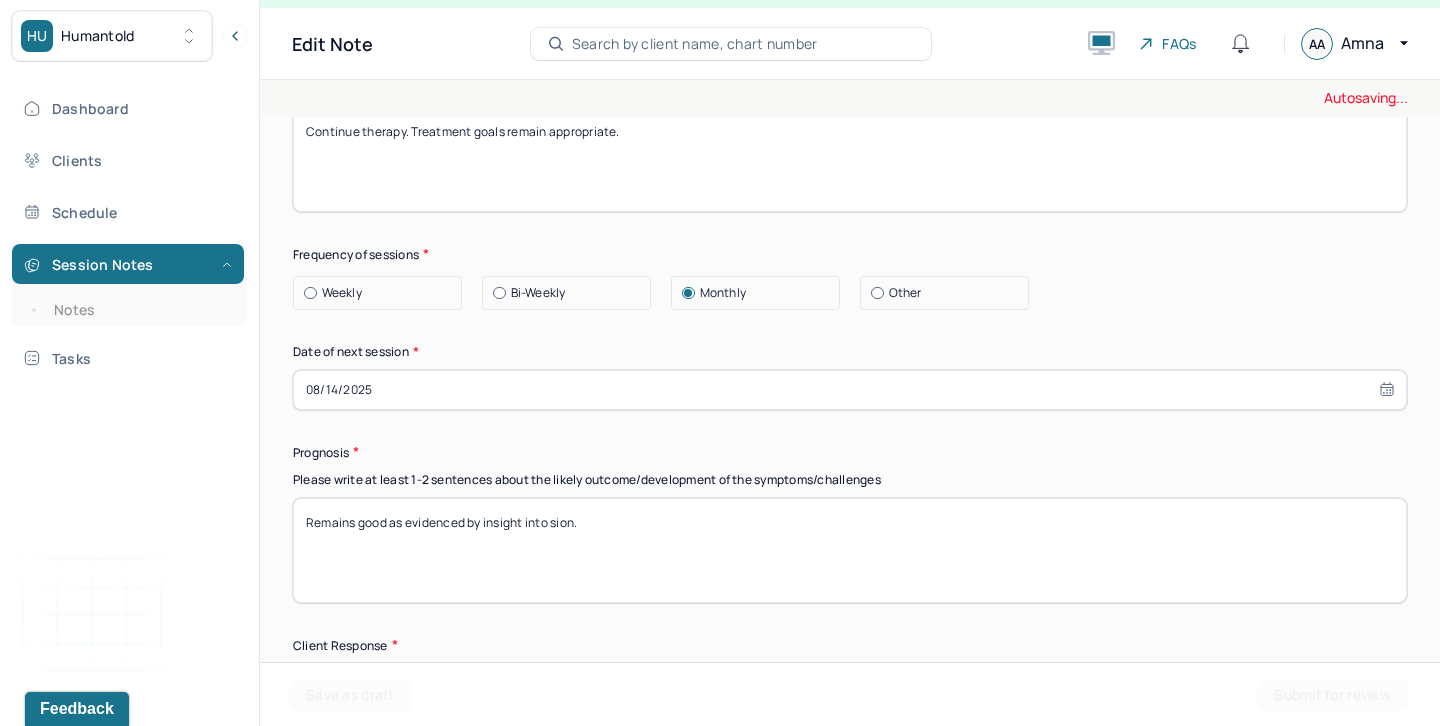 drag, startPoint x: 553, startPoint y: 516, endPoint x: 714, endPoint y: 522, distance: 161.11176 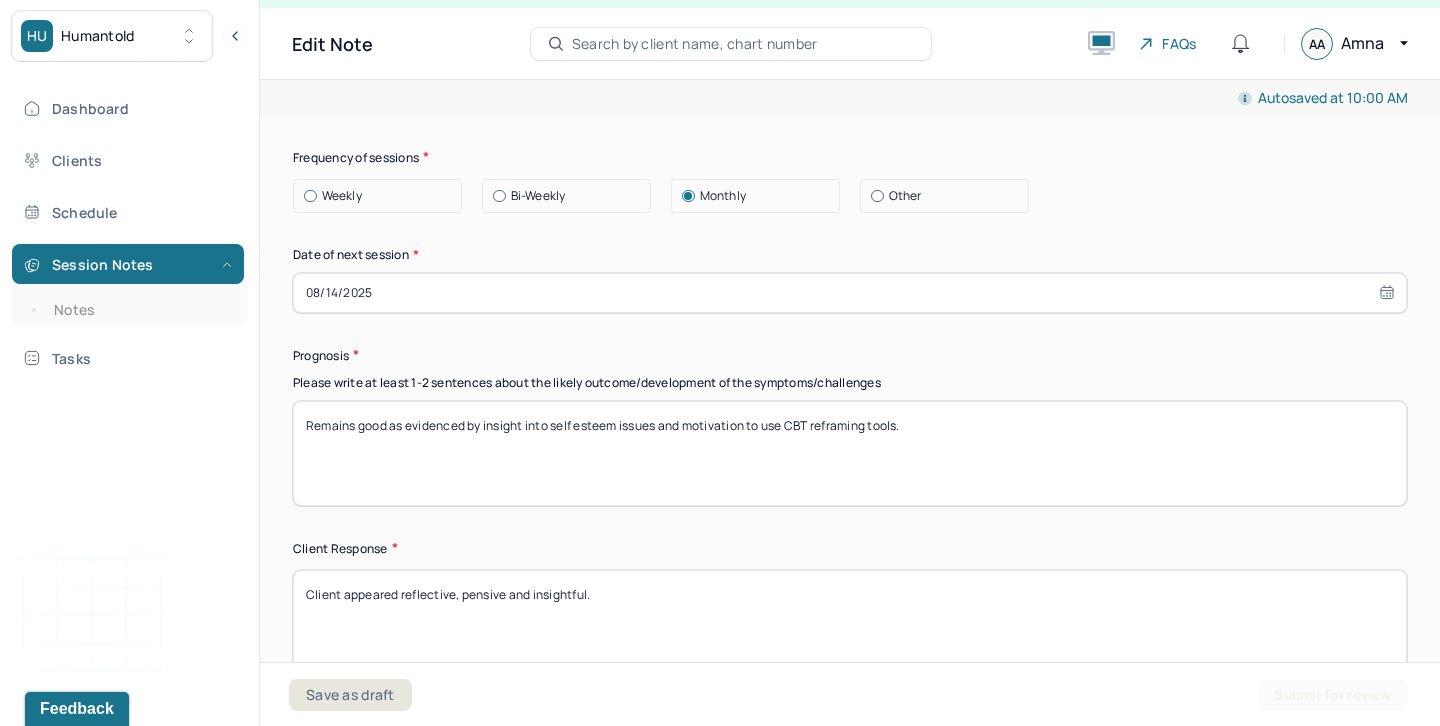 scroll, scrollTop: 2826, scrollLeft: 0, axis: vertical 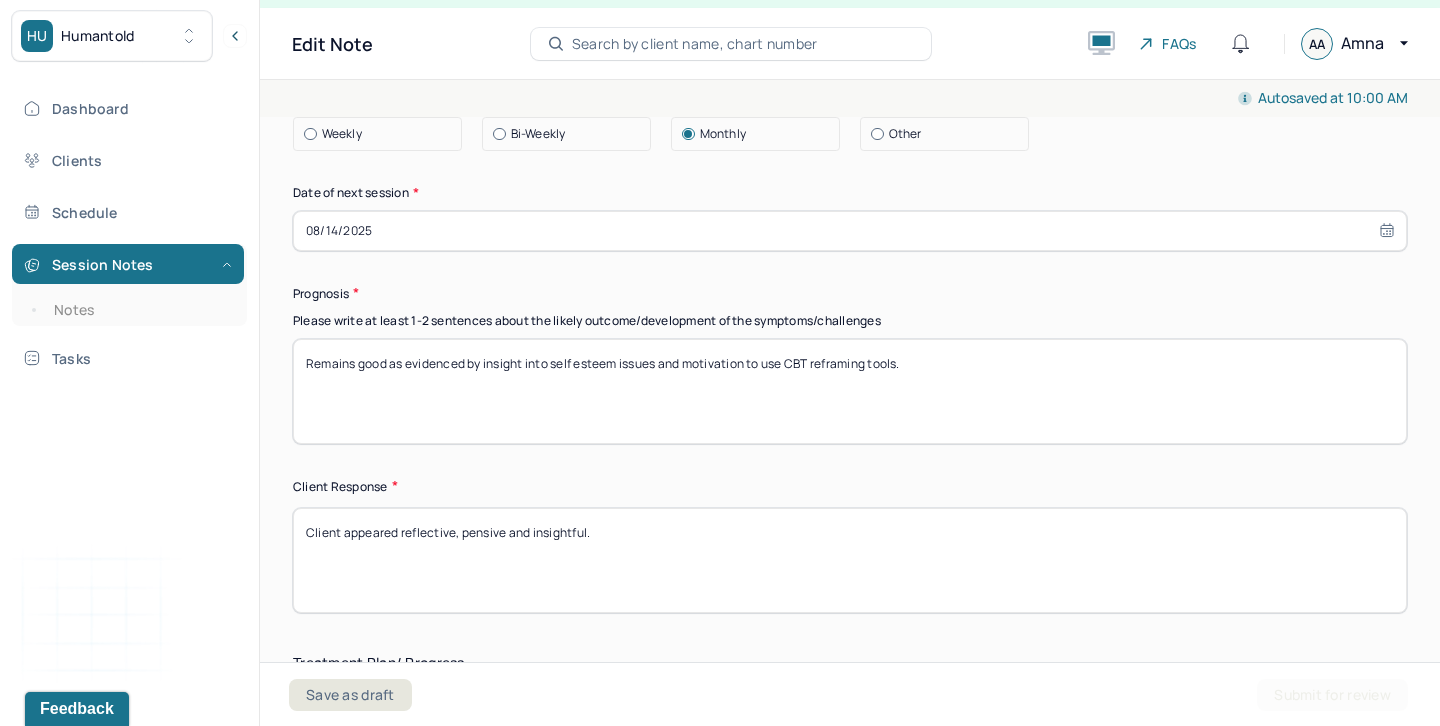 type on "Remains good as evidenced by insight into self esteem issues and motivation to use CBT reframing tools." 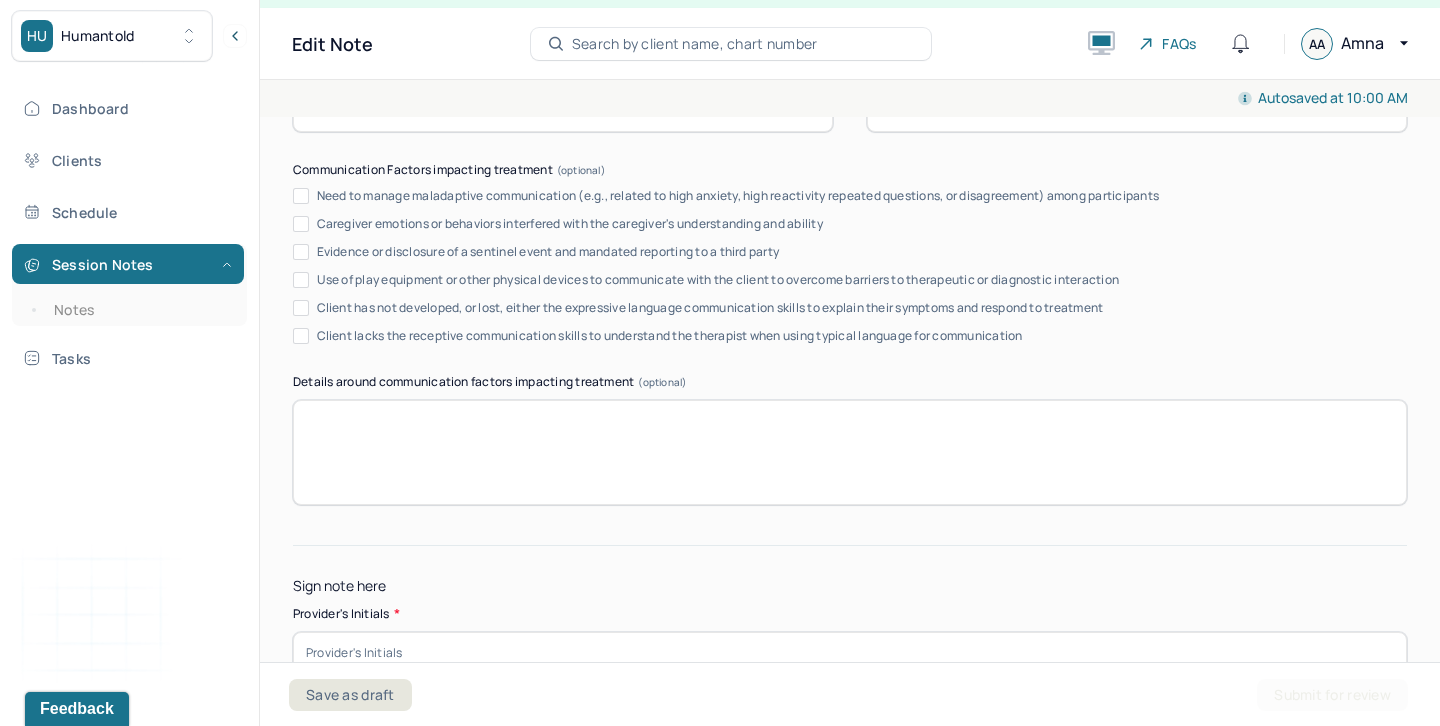 scroll, scrollTop: 3933, scrollLeft: 0, axis: vertical 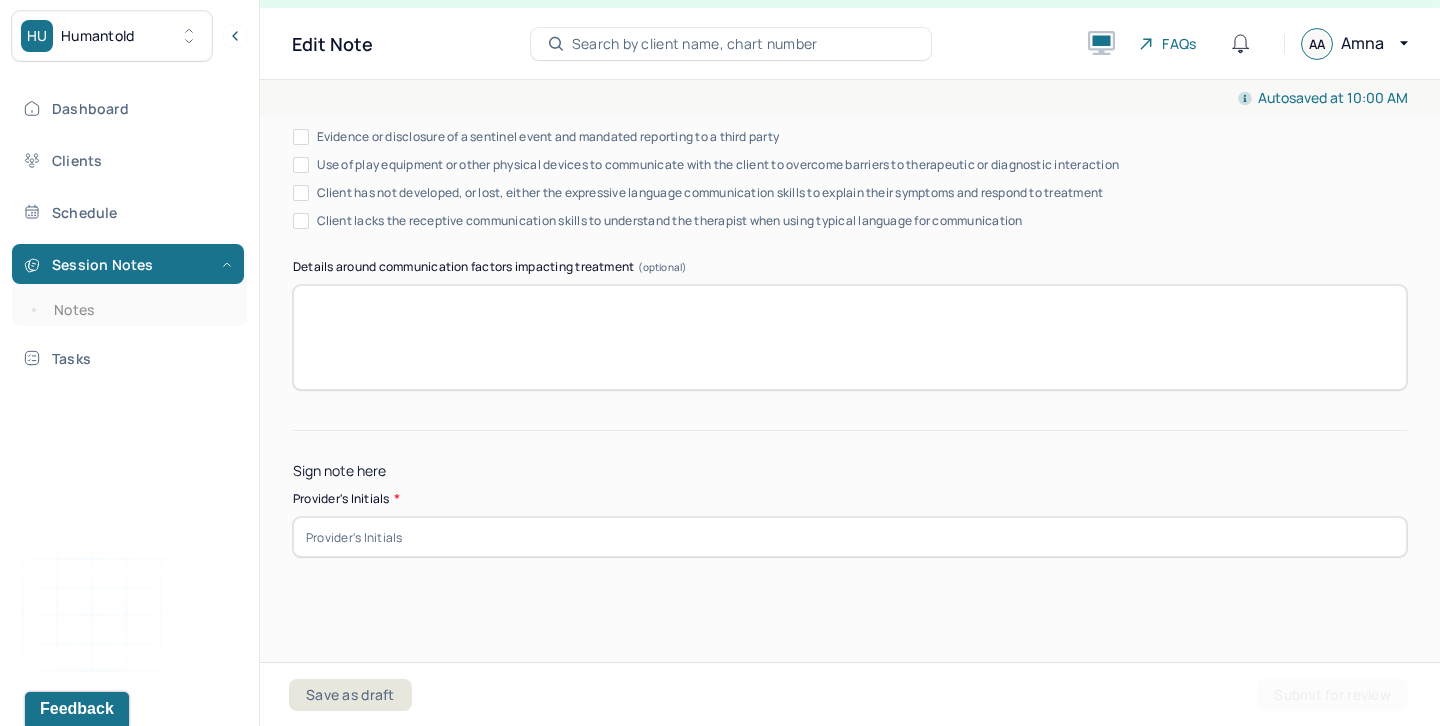 type on "Compliant, engaged, motivated." 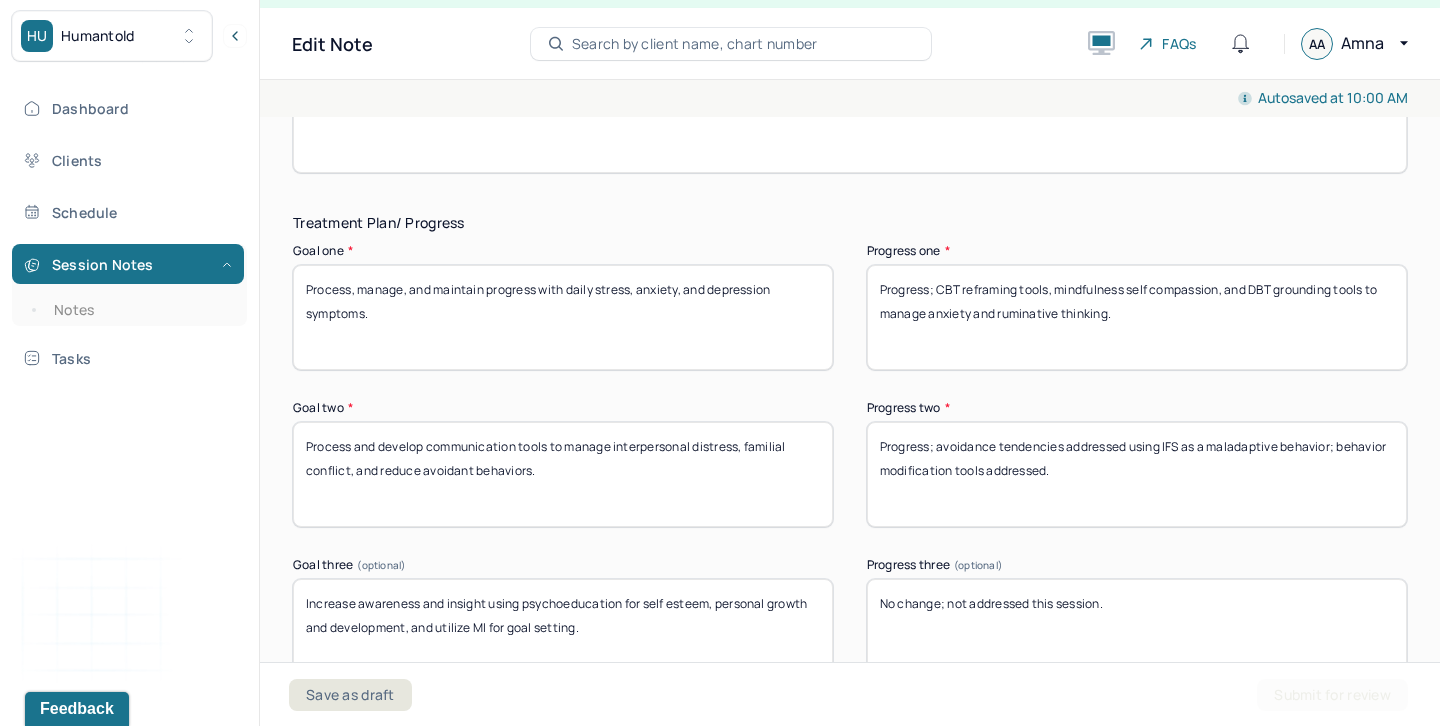 scroll, scrollTop: 3326, scrollLeft: 0, axis: vertical 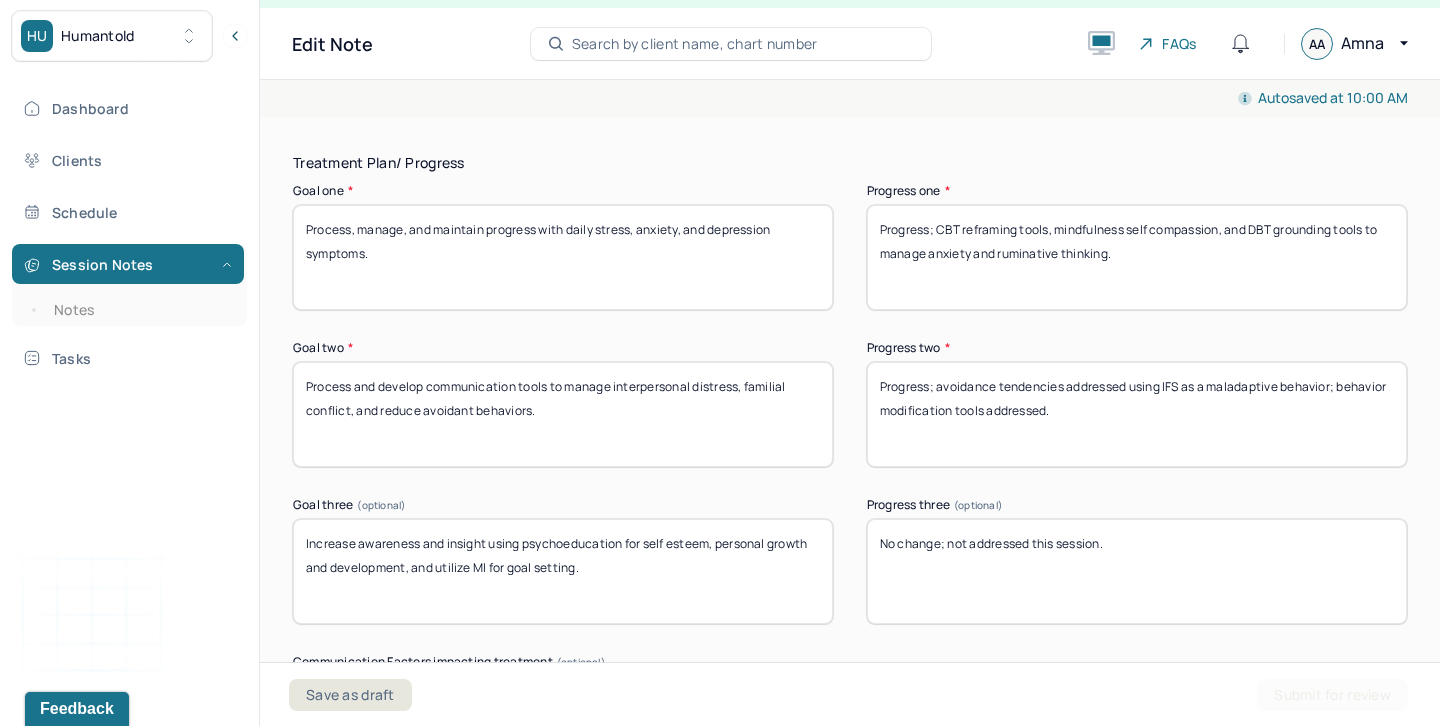 type on "aa" 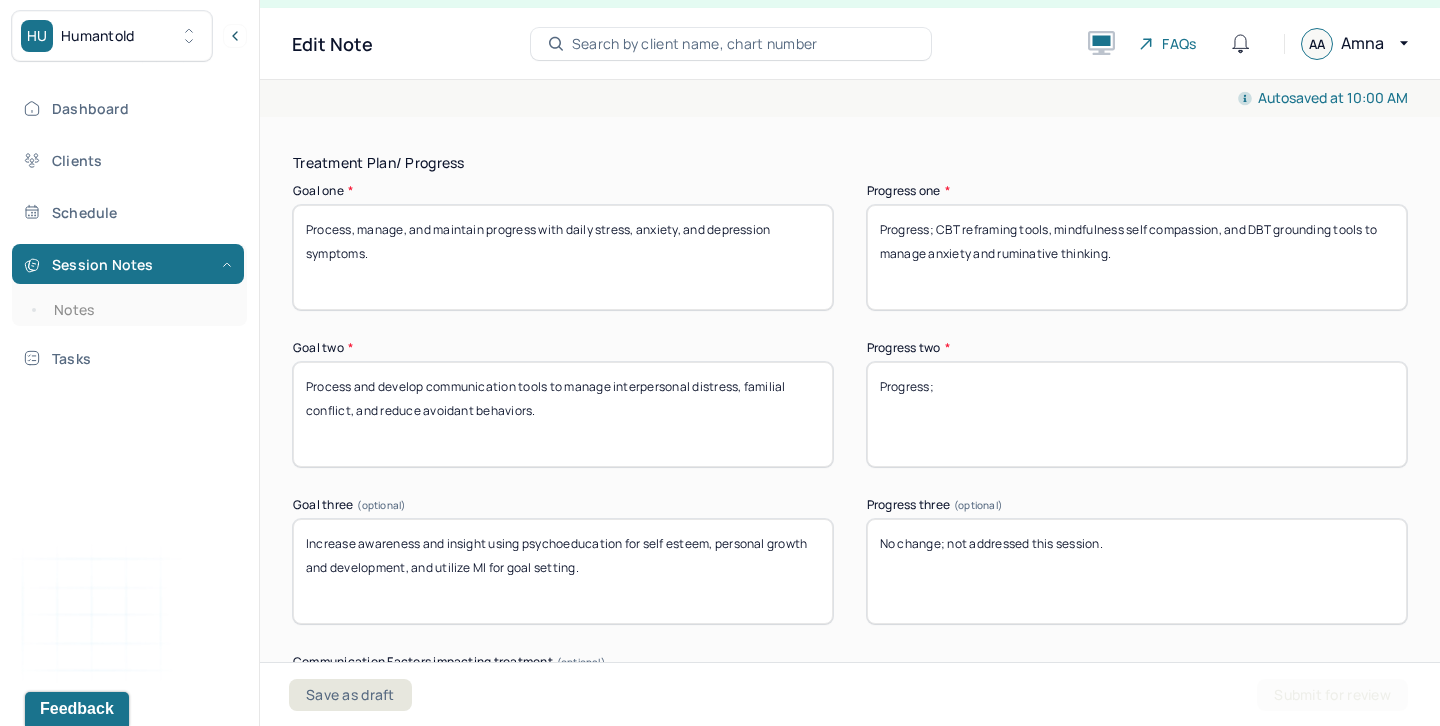 type on "Progress;" 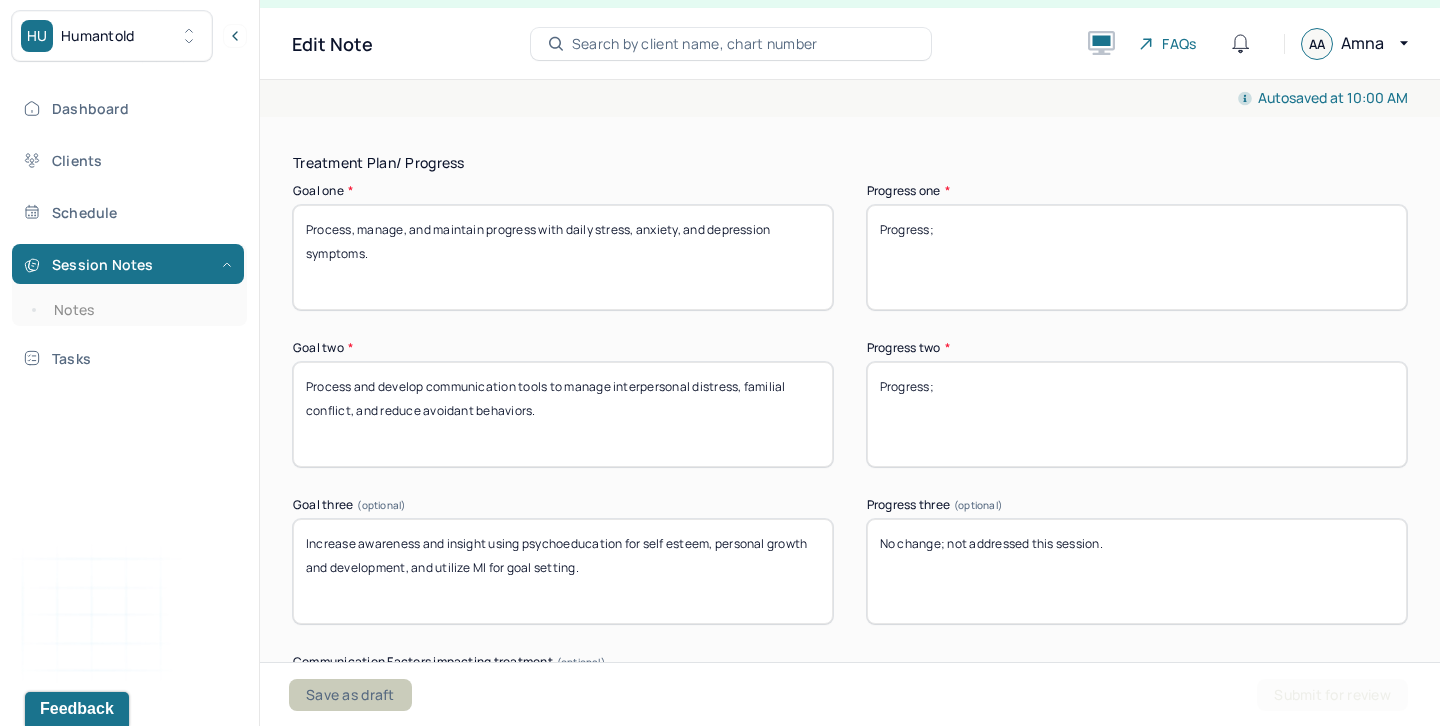 type on "Progress;" 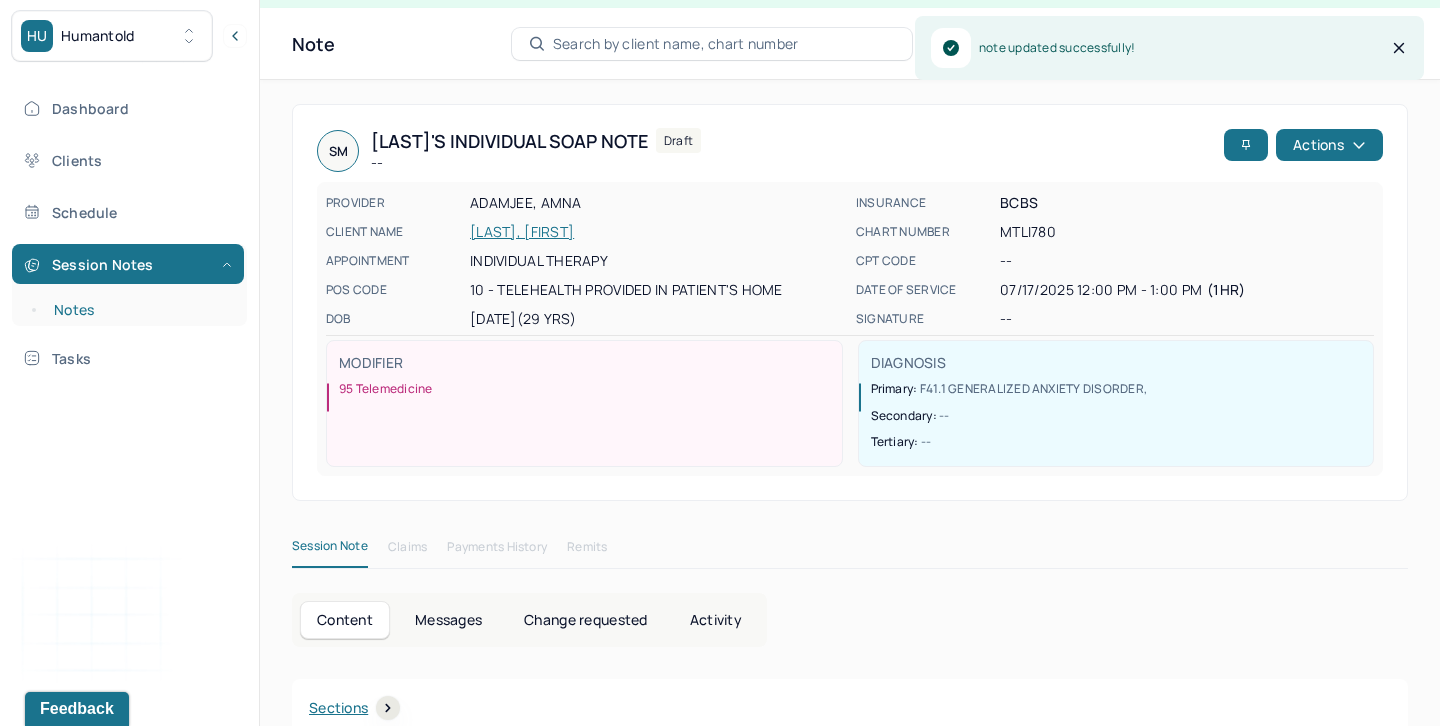 click on "Notes" at bounding box center [139, 310] 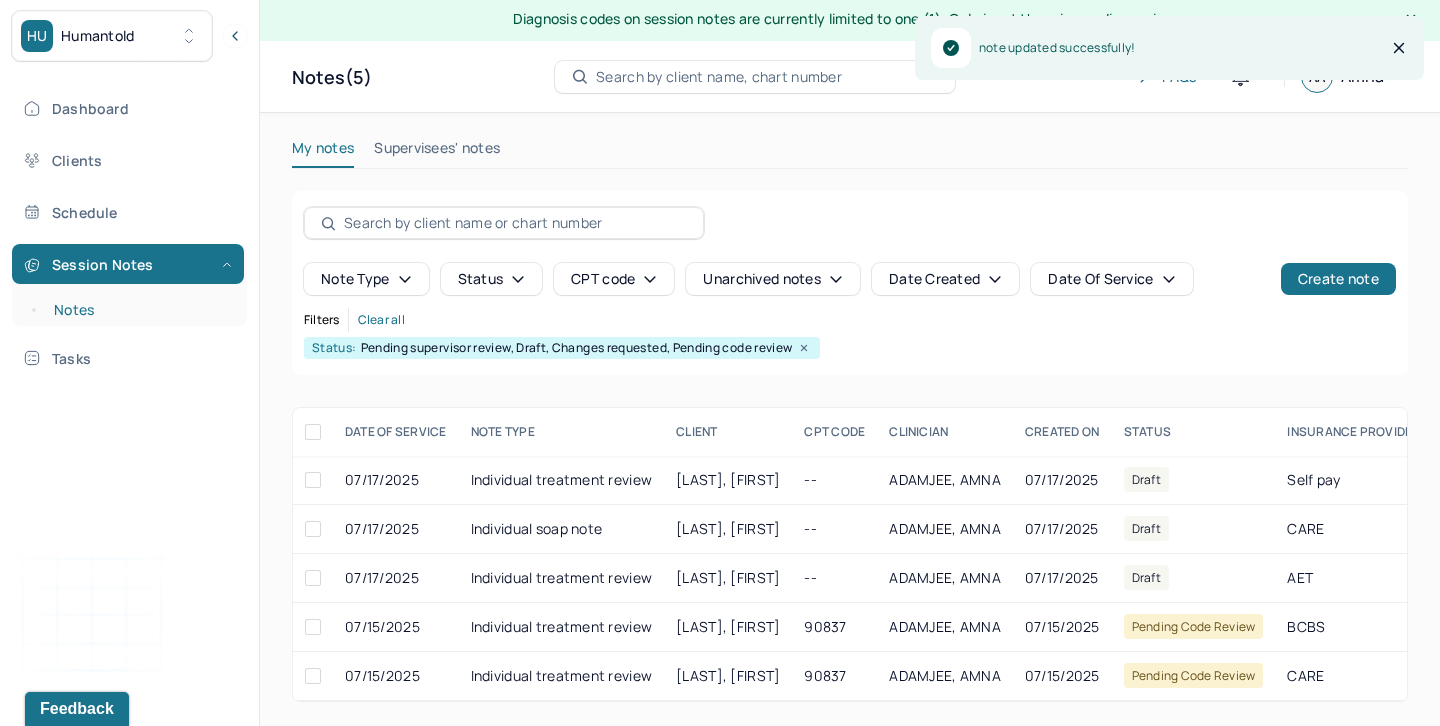 scroll, scrollTop: 36, scrollLeft: 0, axis: vertical 